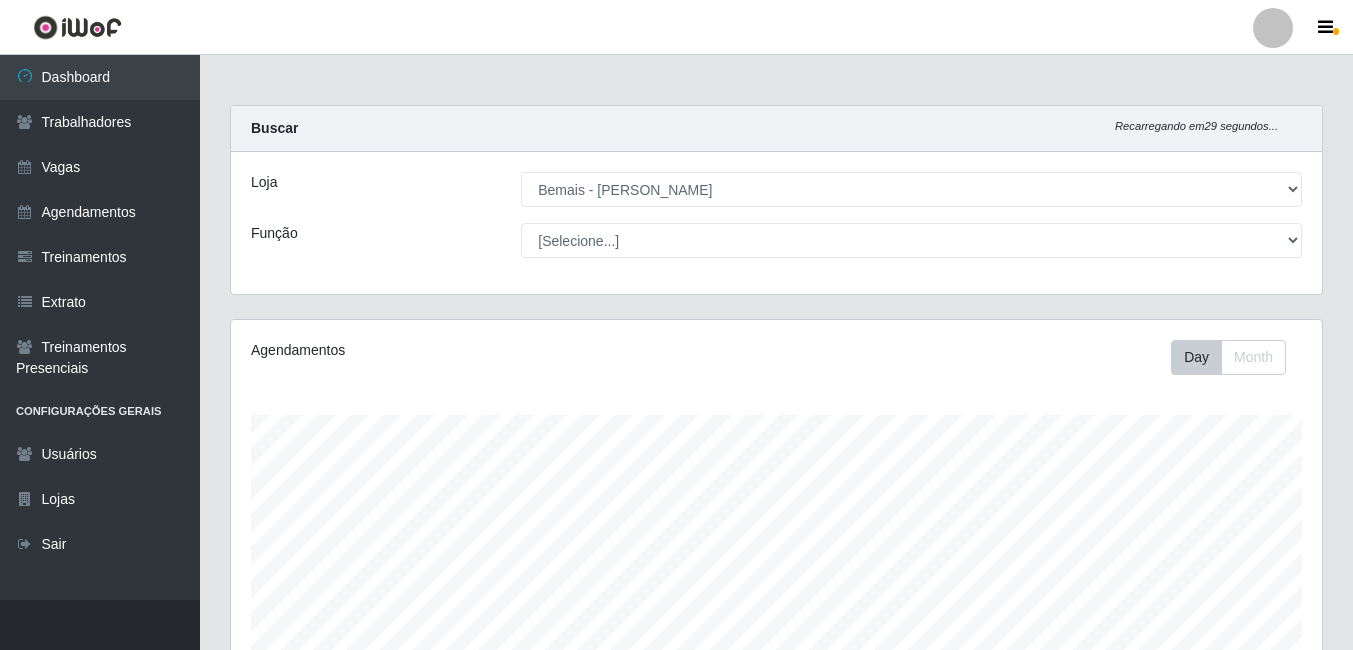 select on "230" 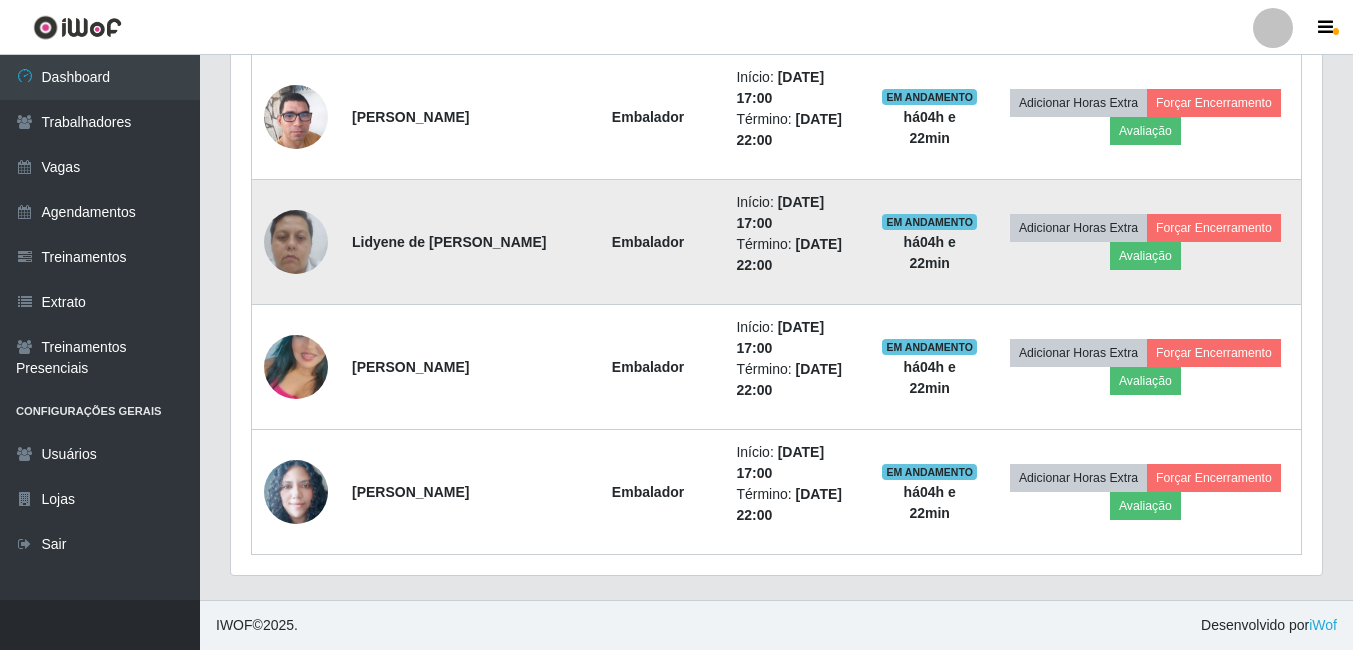 scroll, scrollTop: 999585, scrollLeft: 998909, axis: both 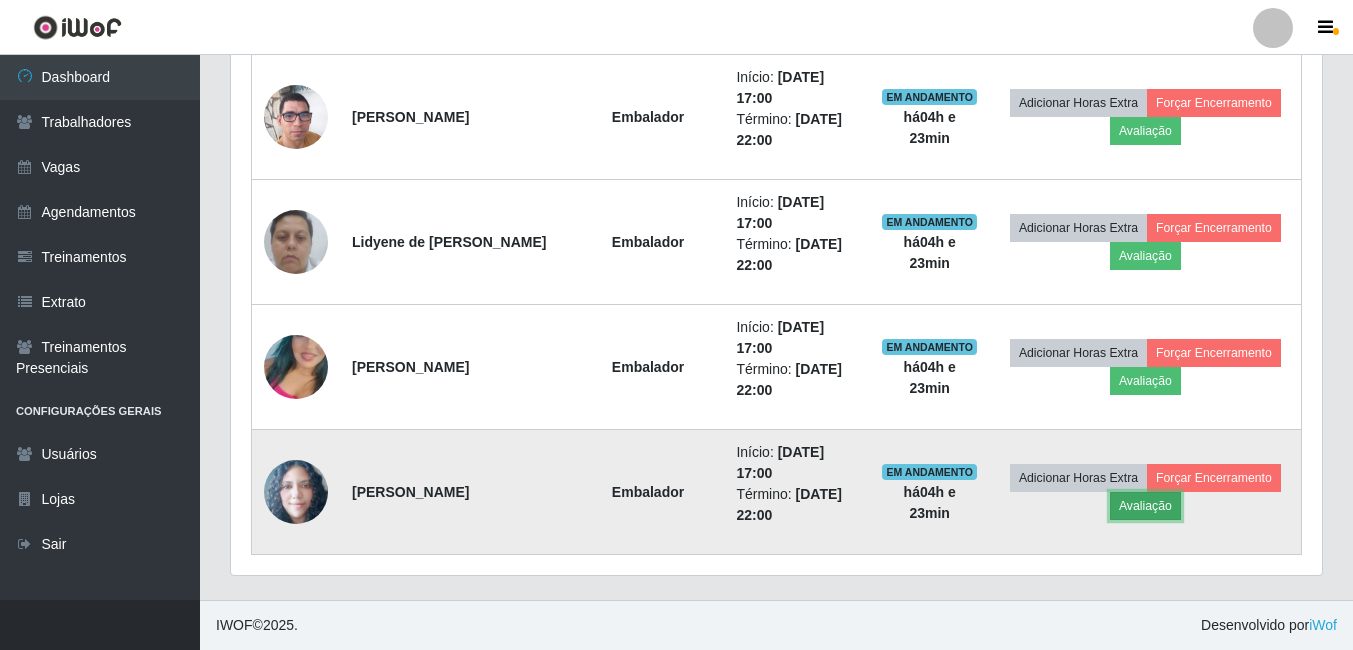 click on "Avaliação" at bounding box center (1145, 506) 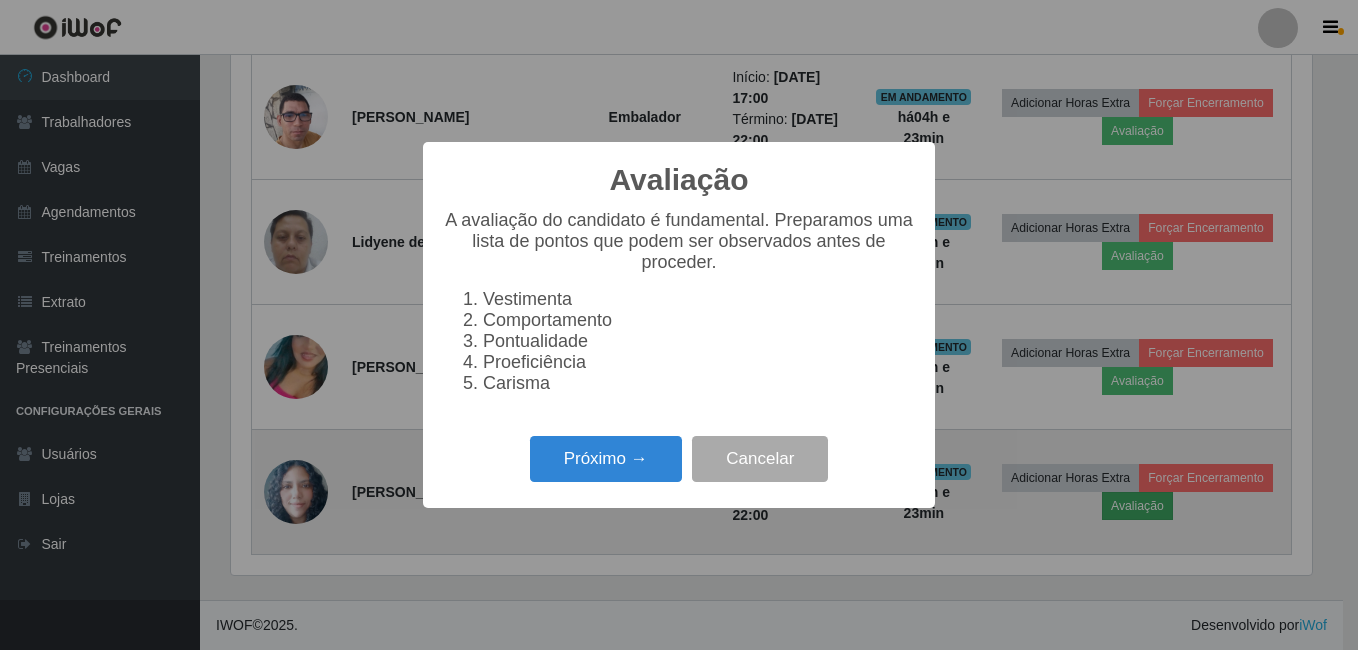 scroll, scrollTop: 999585, scrollLeft: 998919, axis: both 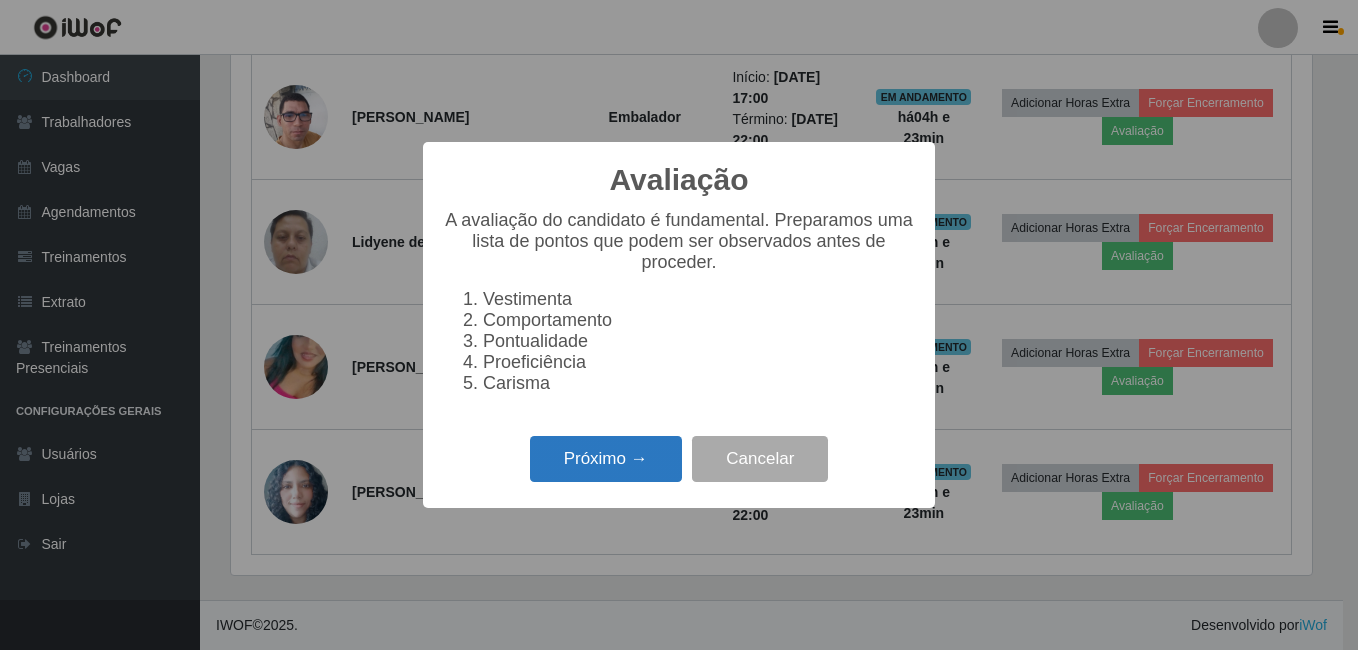 click on "Próximo →" at bounding box center [606, 459] 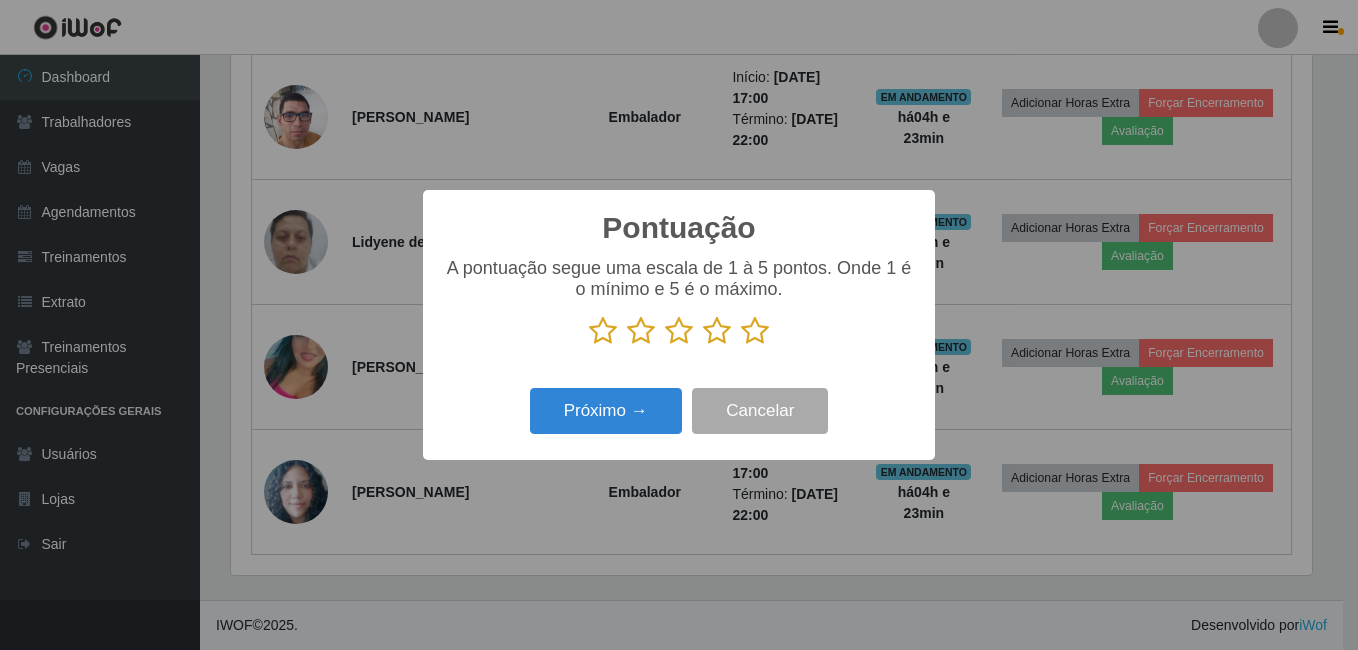 click at bounding box center (755, 331) 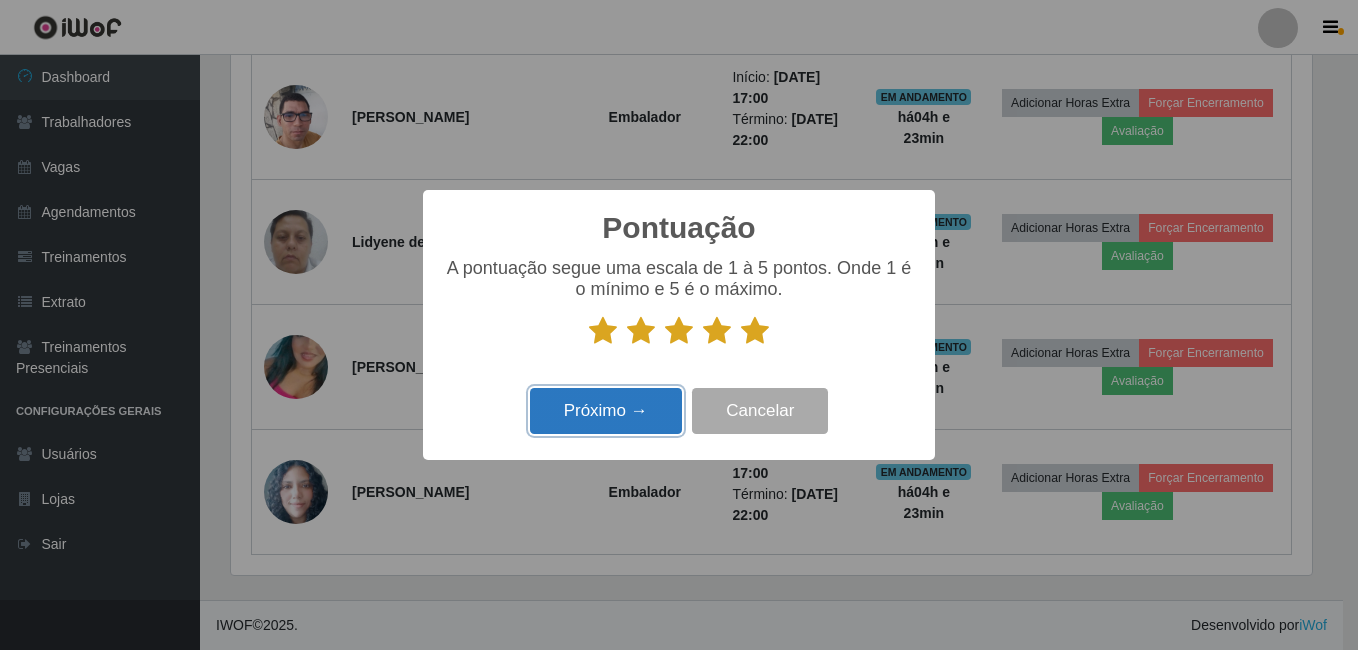 click on "Próximo →" at bounding box center [606, 411] 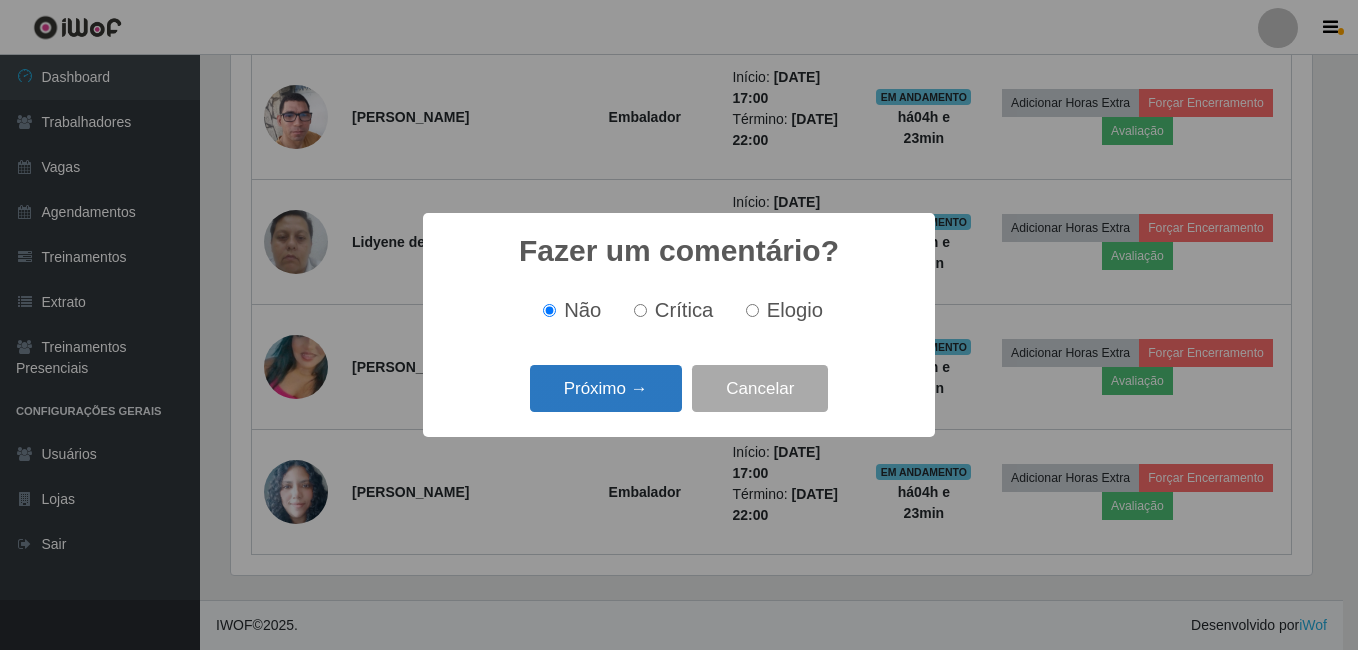 click on "Próximo →" at bounding box center (606, 388) 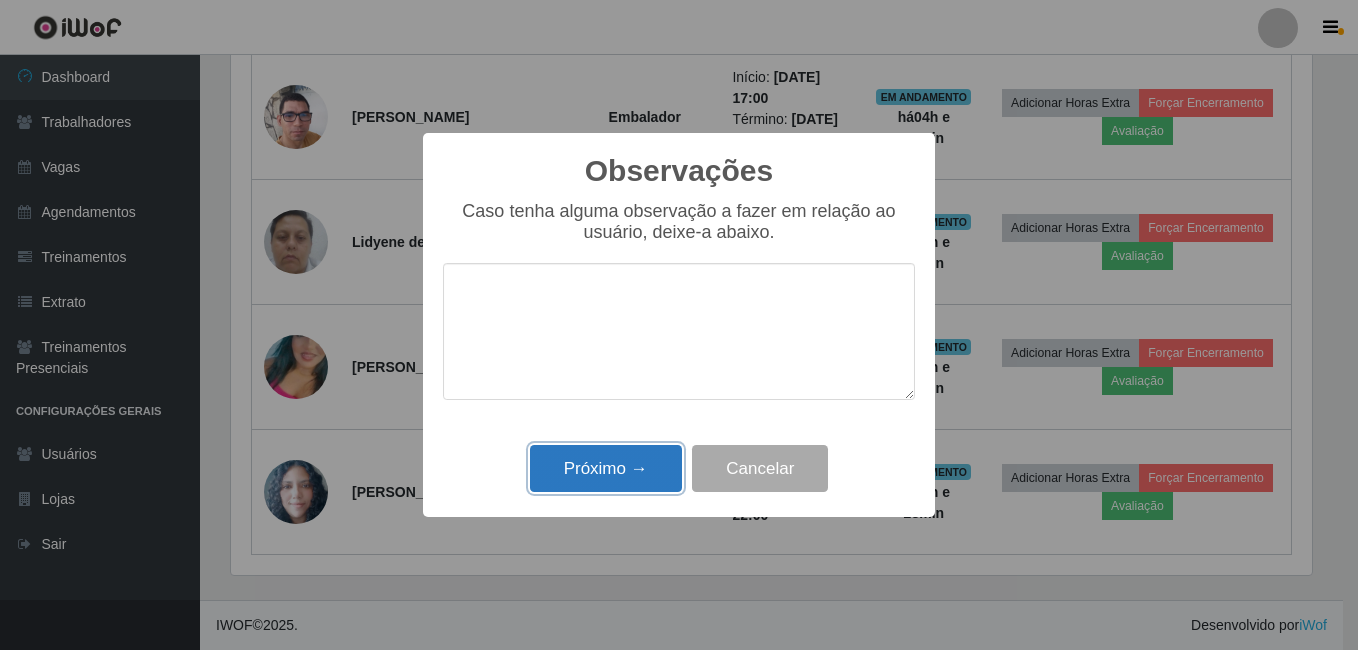 click on "Próximo →" at bounding box center [606, 468] 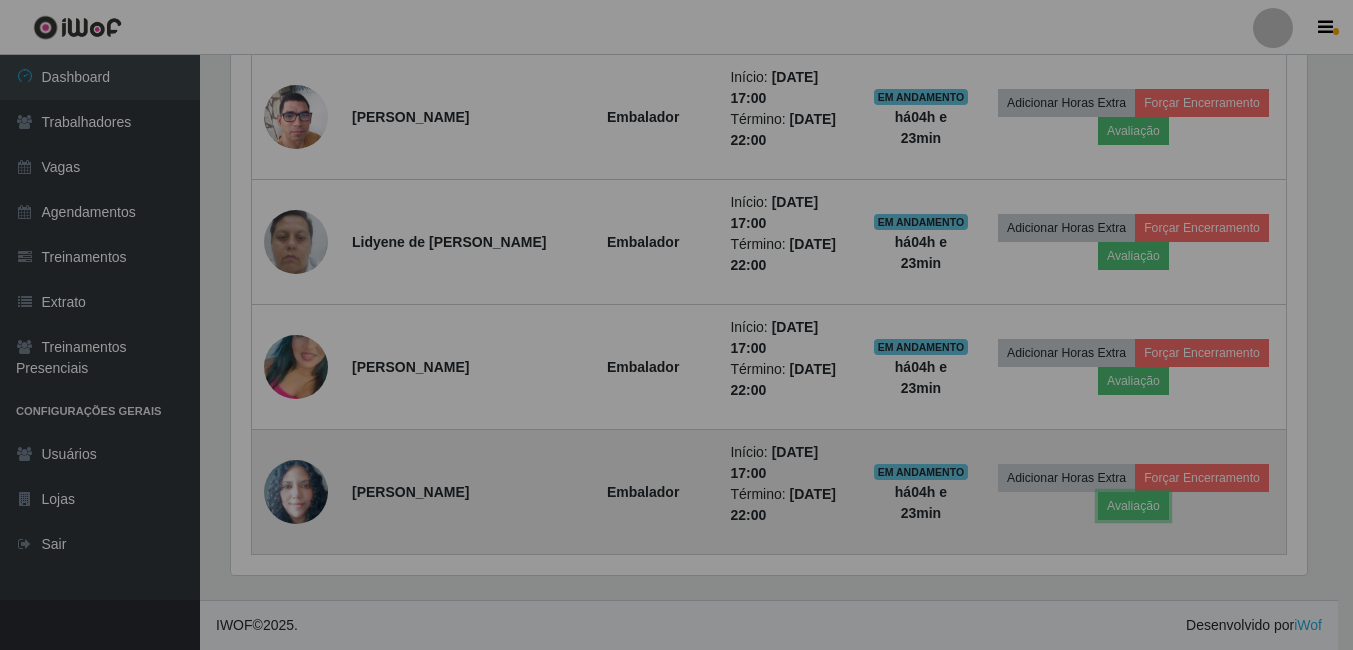 scroll, scrollTop: 999585, scrollLeft: 998909, axis: both 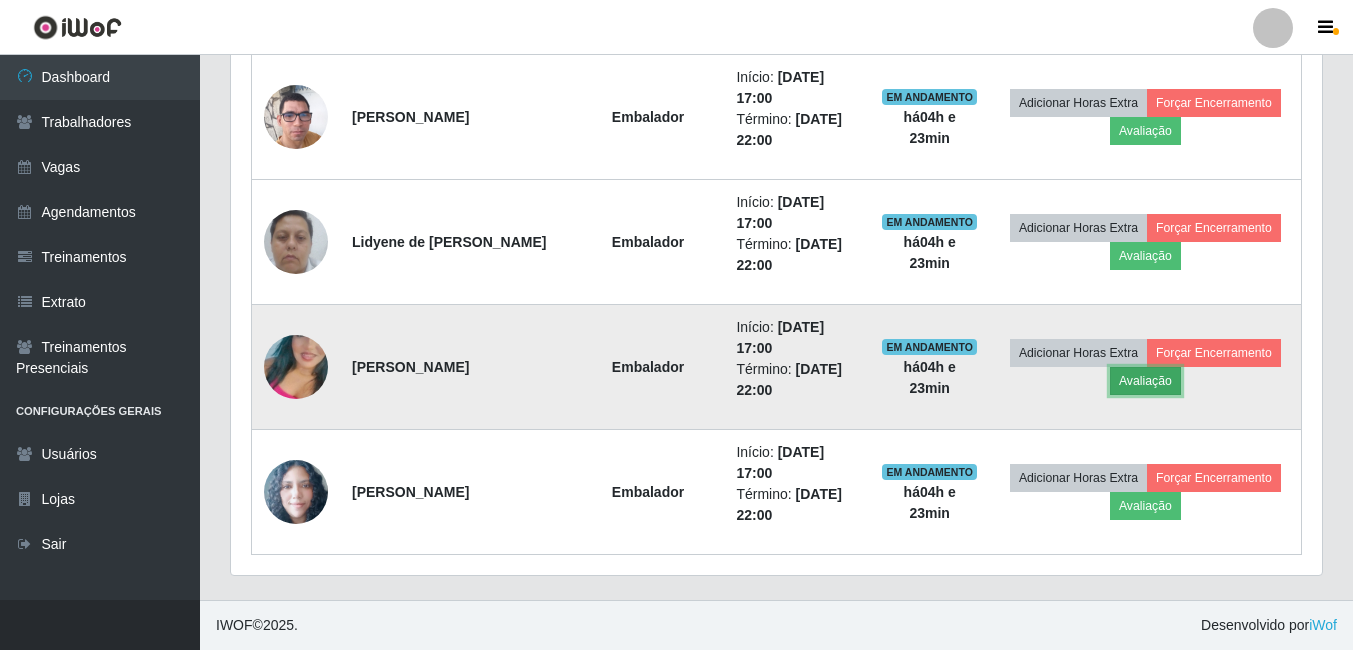 click on "Avaliação" at bounding box center [1145, 381] 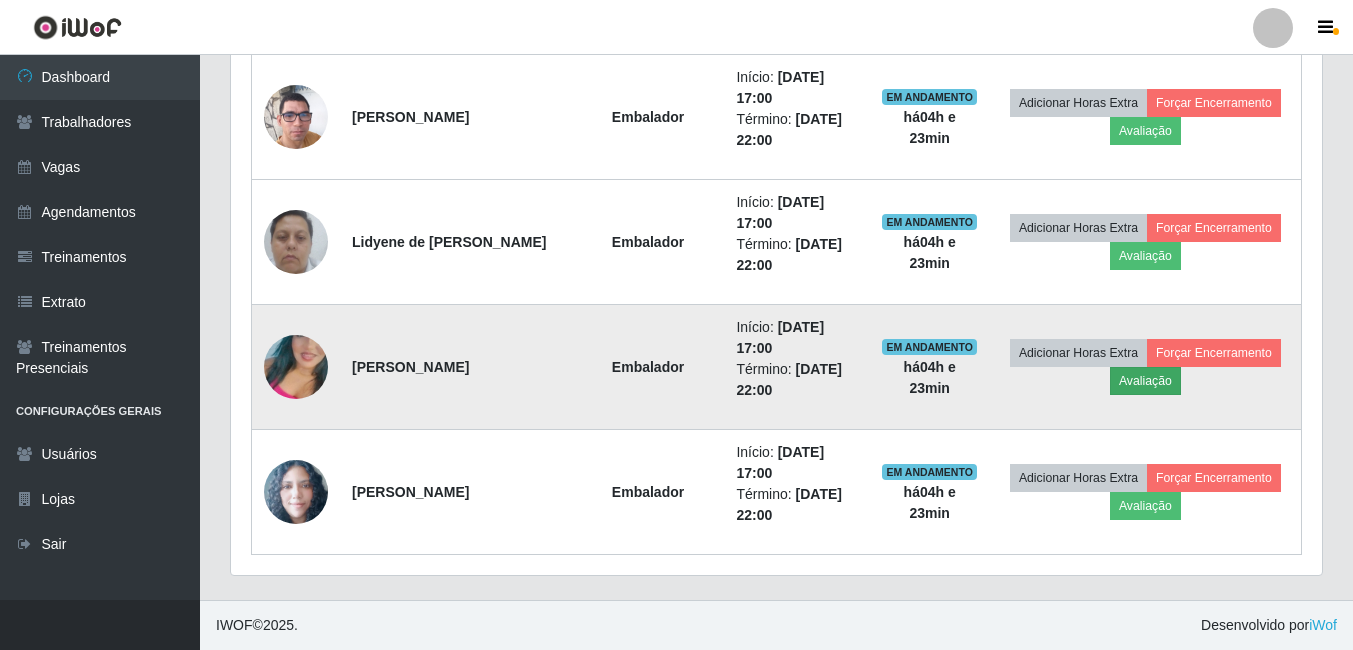 scroll, scrollTop: 999585, scrollLeft: 998919, axis: both 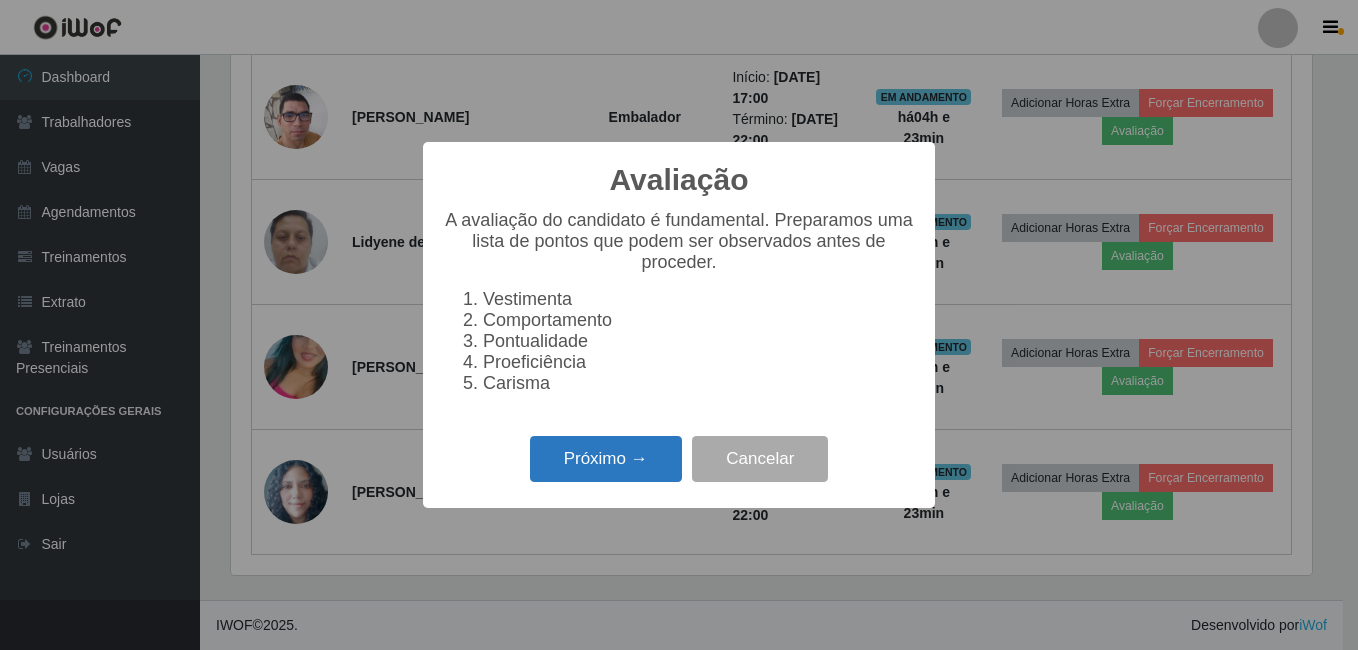 click on "Próximo →" at bounding box center (606, 459) 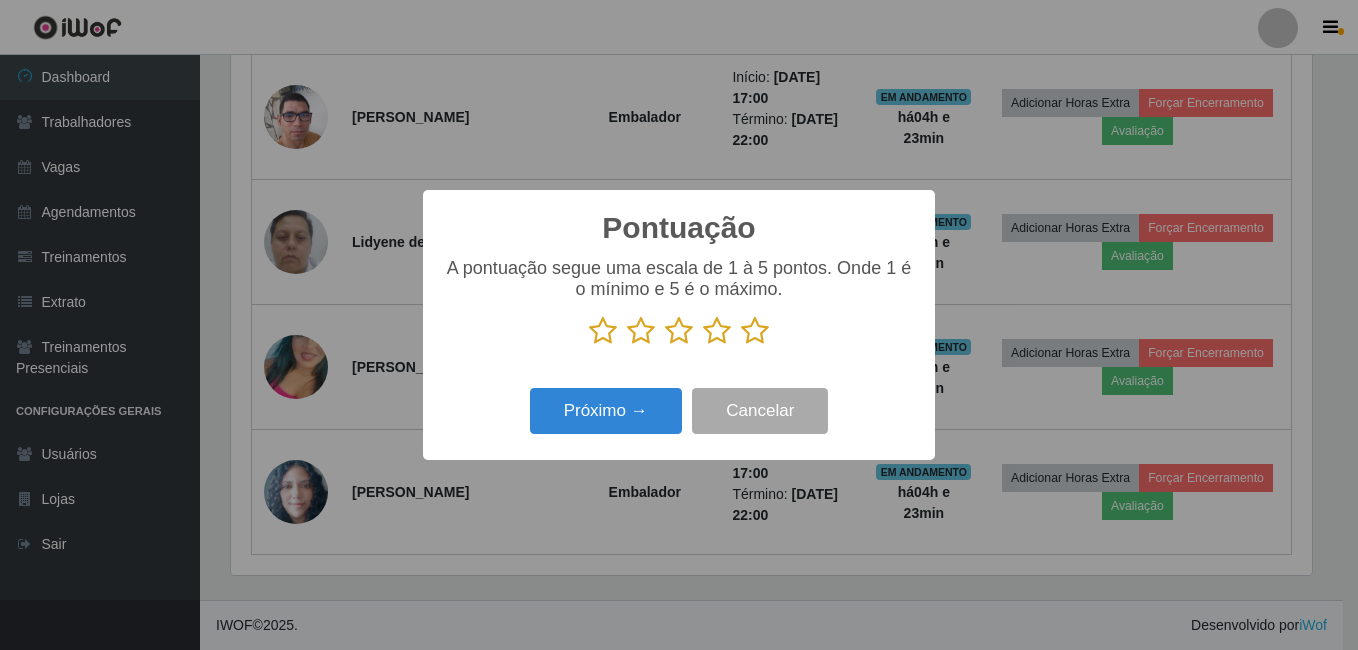 drag, startPoint x: 755, startPoint y: 332, endPoint x: 738, endPoint y: 337, distance: 17.720045 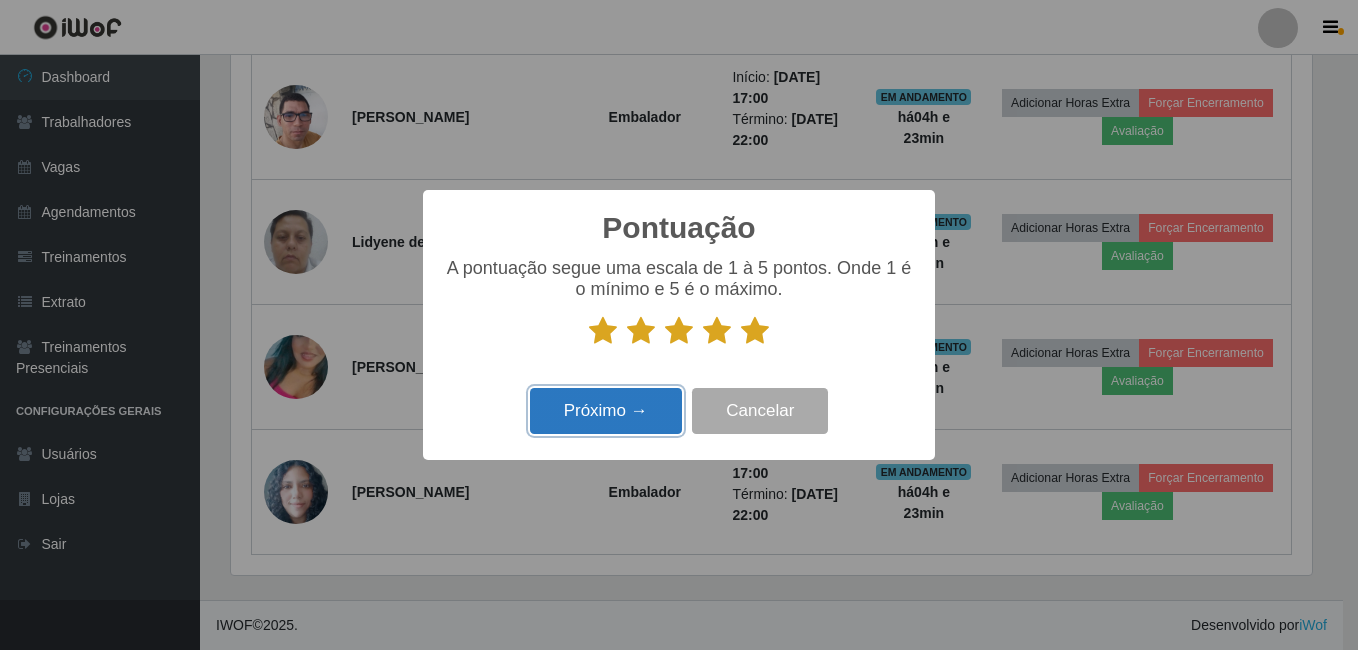 click on "Próximo →" at bounding box center [606, 411] 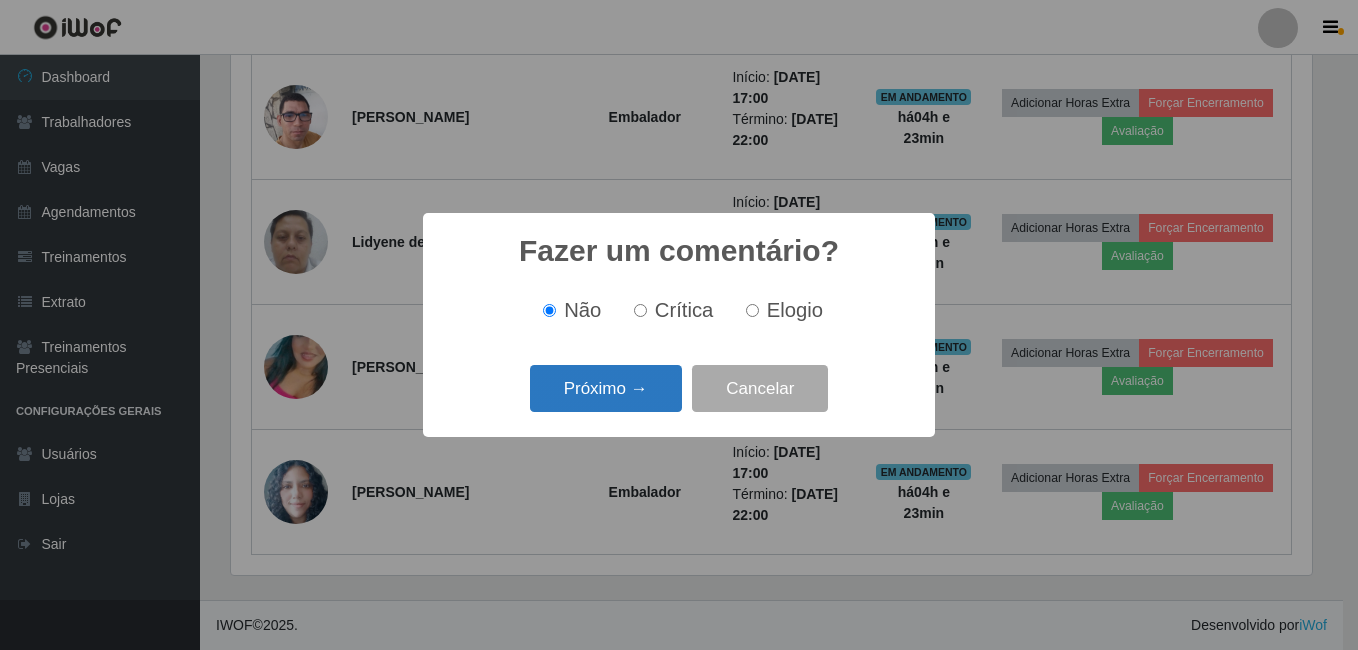 click on "Próximo →" at bounding box center (606, 388) 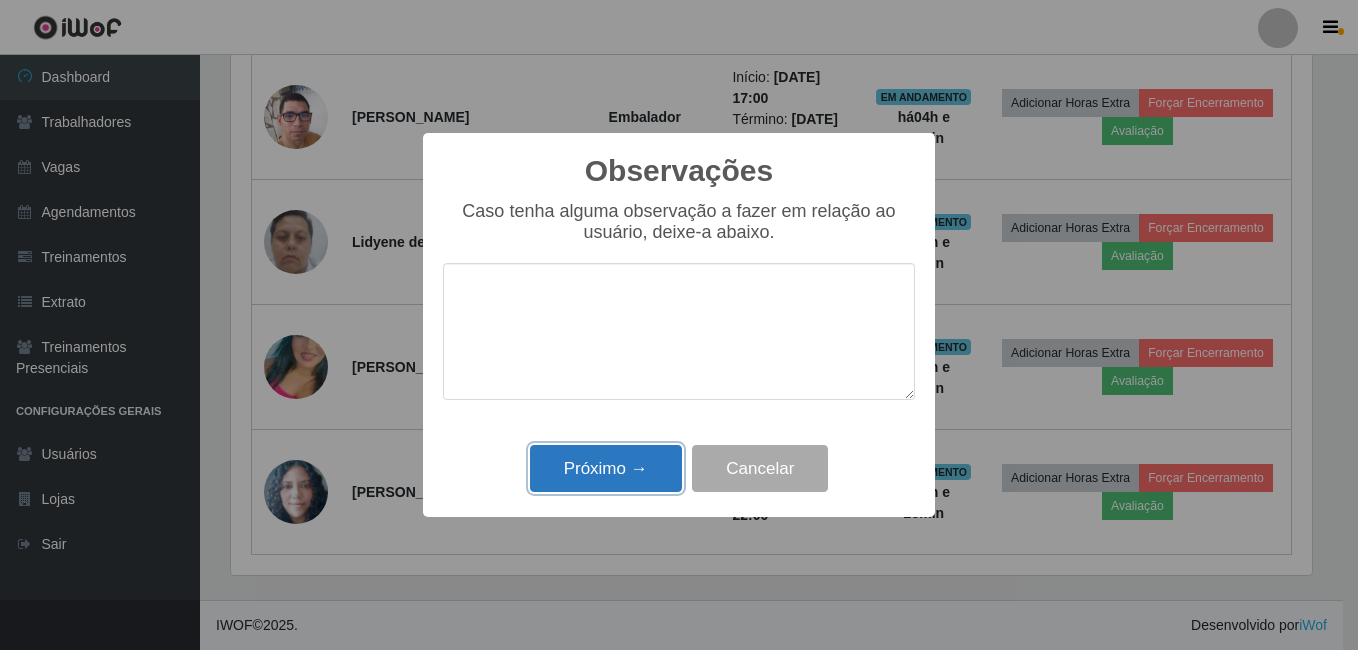 click on "Próximo →" at bounding box center [606, 468] 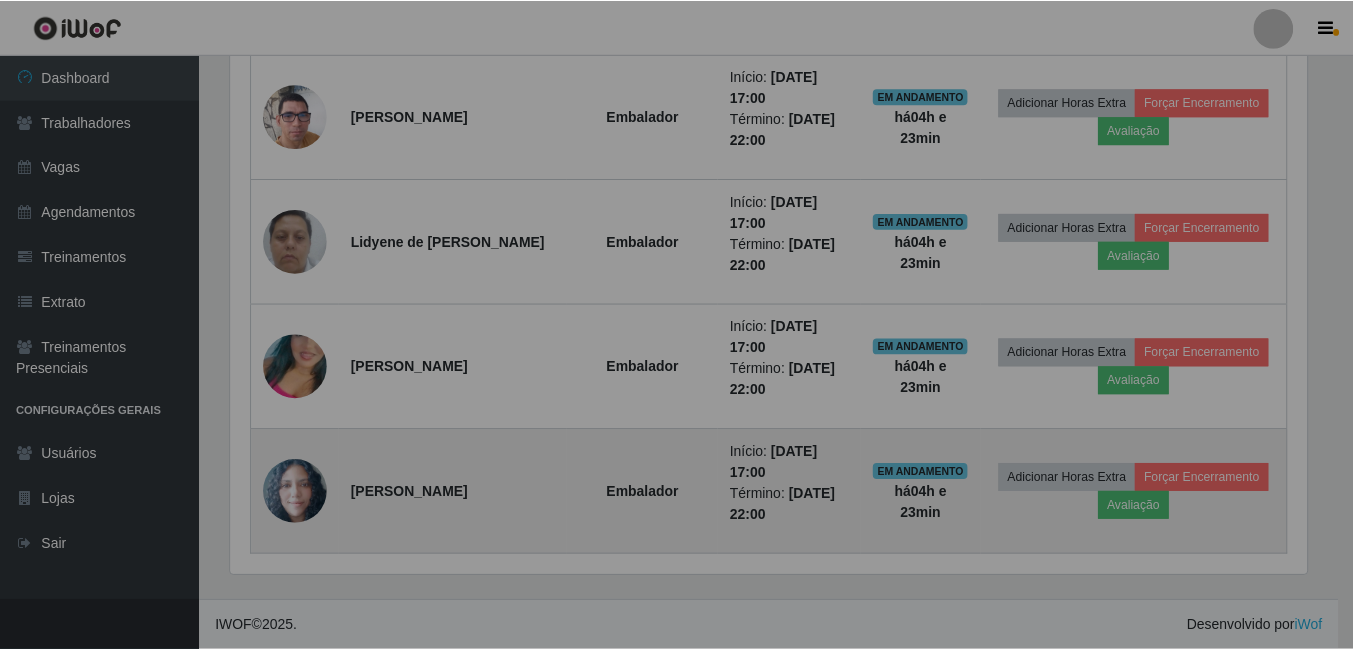 scroll, scrollTop: 999585, scrollLeft: 998909, axis: both 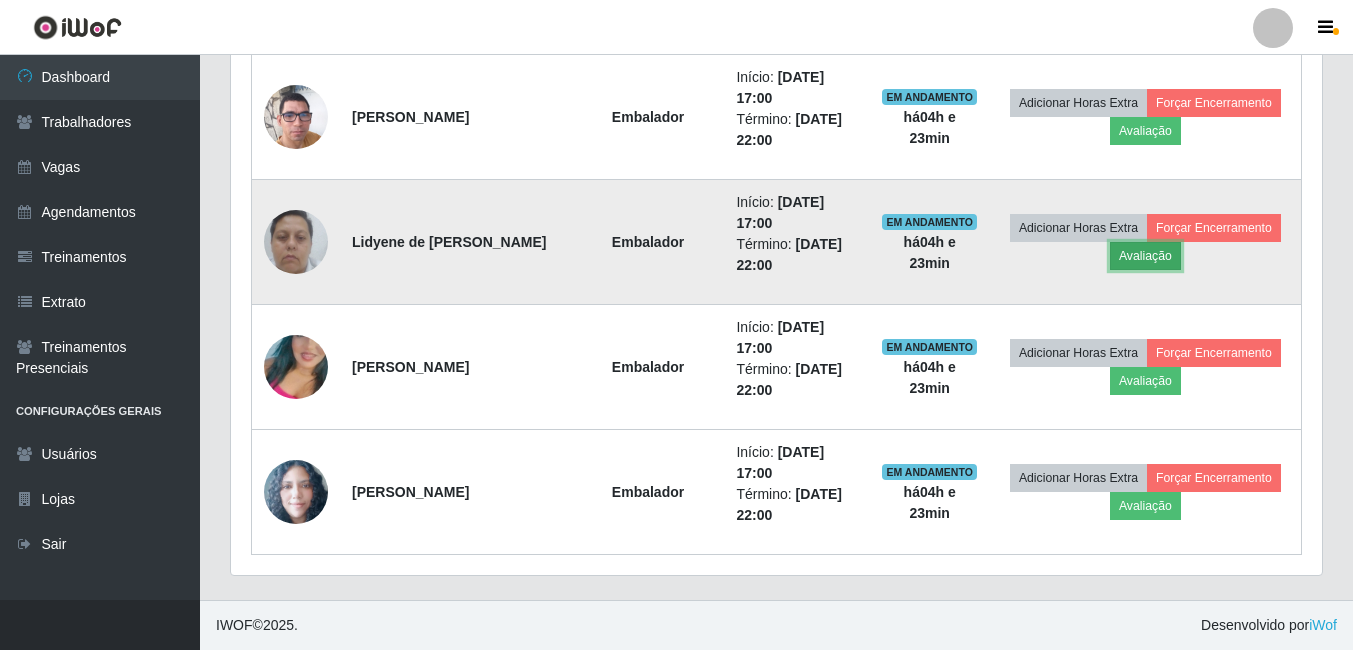 click on "Avaliação" at bounding box center [1145, 256] 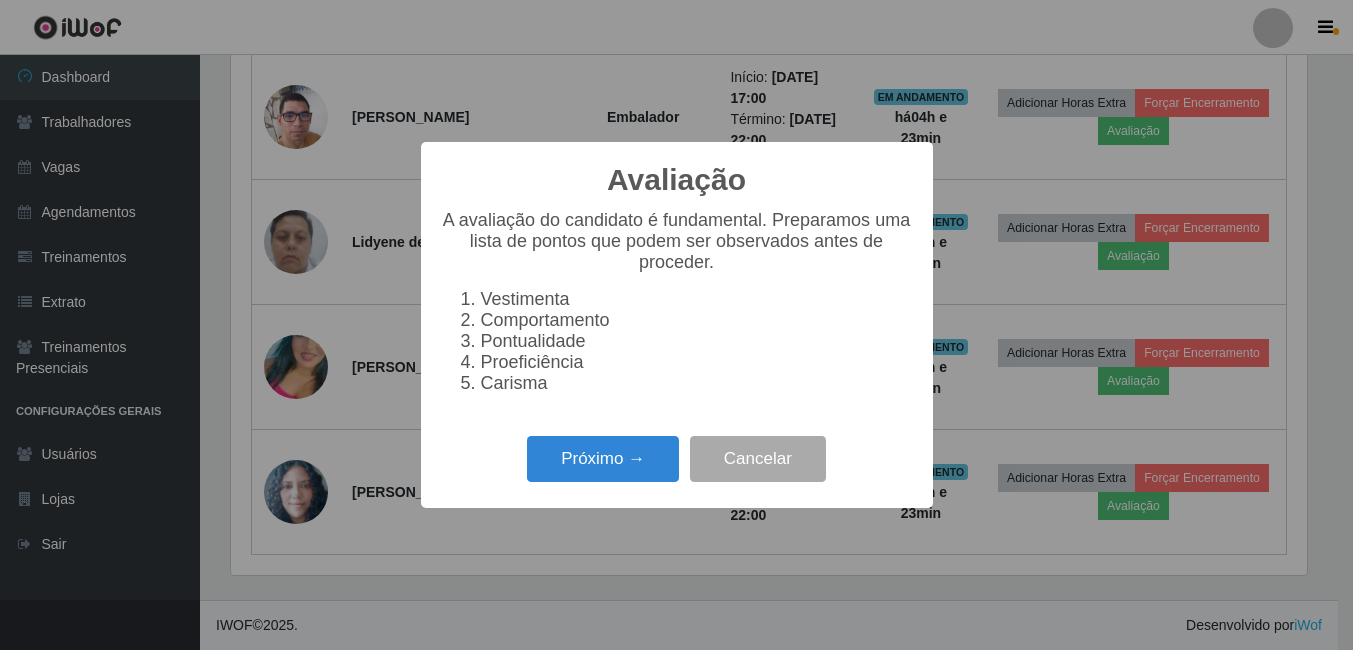 scroll, scrollTop: 999585, scrollLeft: 998919, axis: both 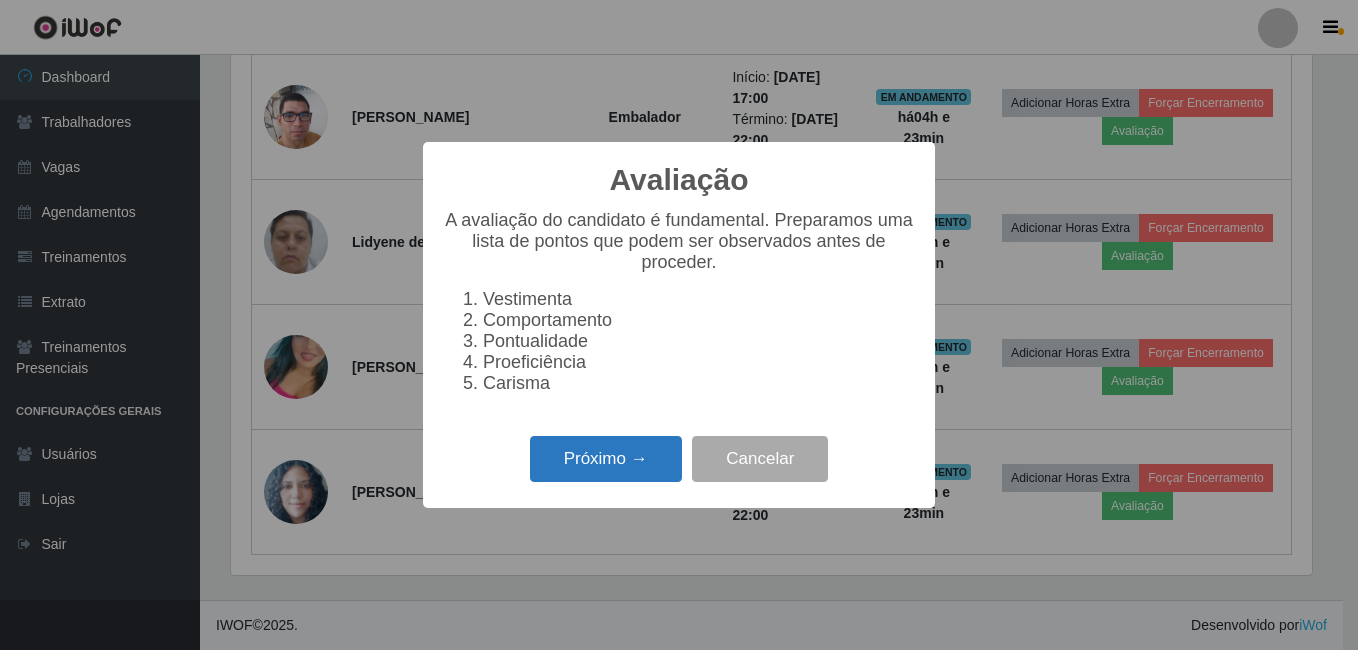 click on "Próximo →" at bounding box center (606, 459) 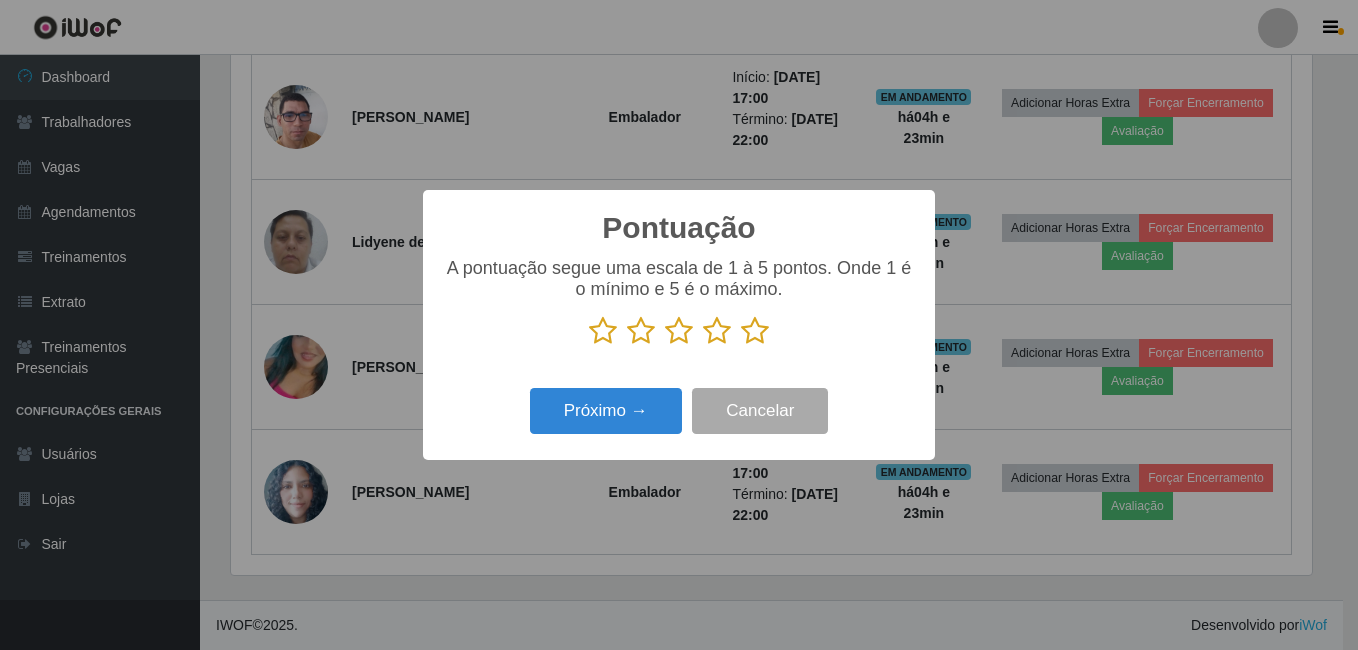 click at bounding box center [755, 331] 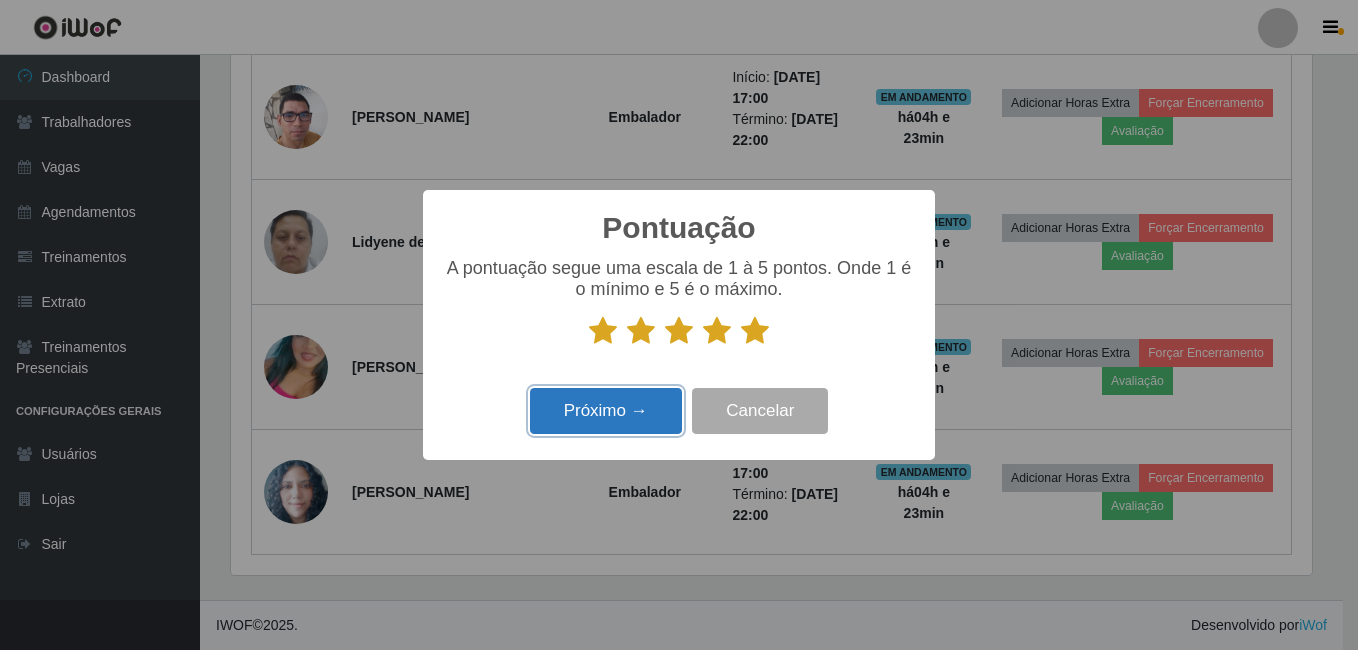 click on "Próximo →" at bounding box center (606, 411) 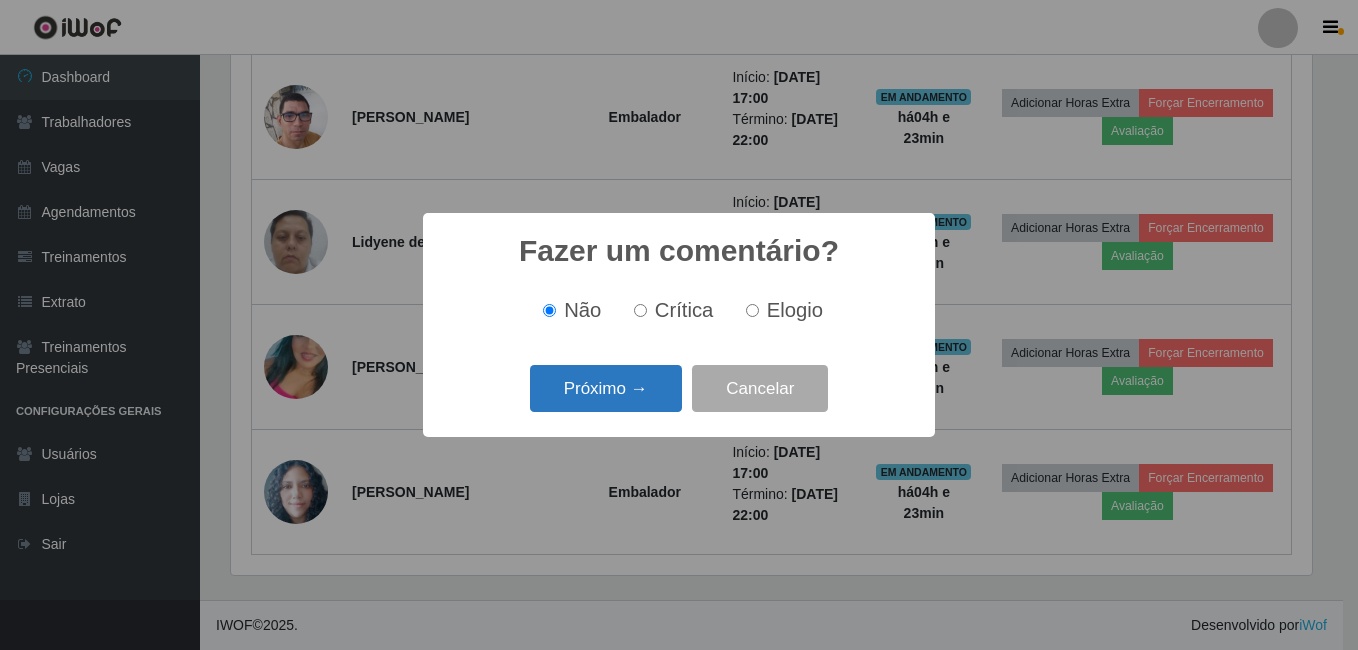 click on "Próximo →" at bounding box center [606, 388] 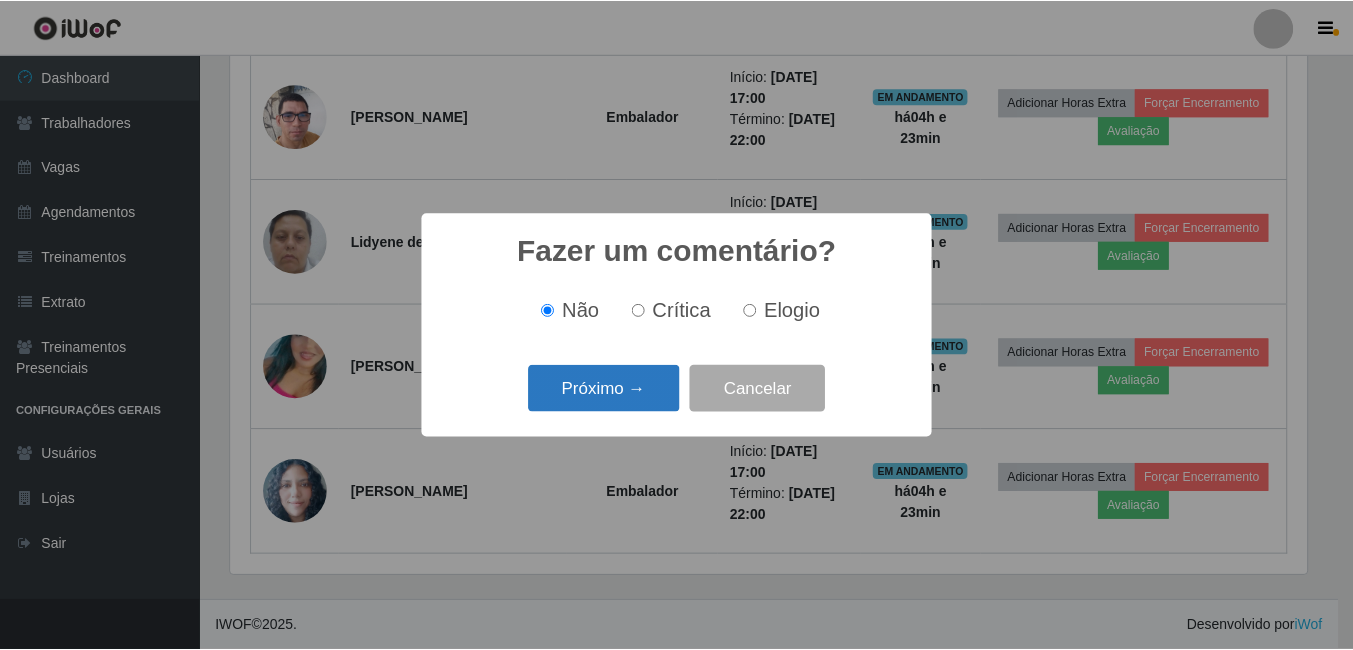 scroll, scrollTop: 999585, scrollLeft: 998919, axis: both 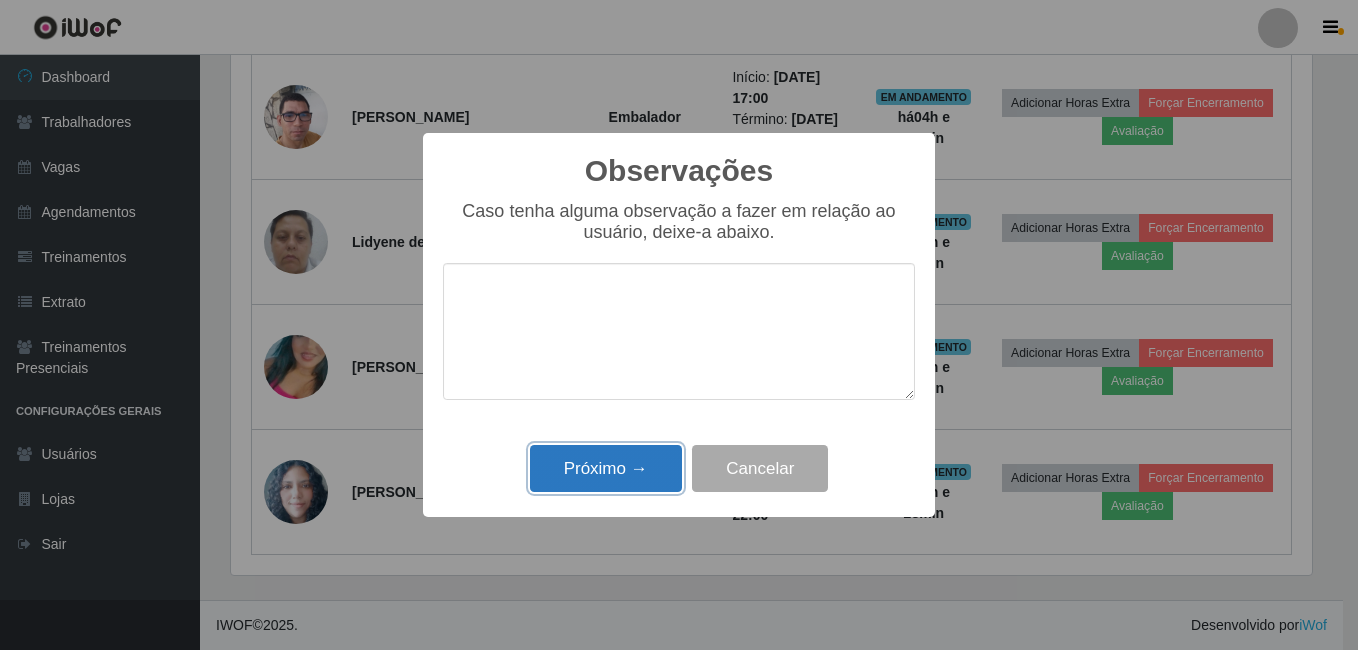 click on "Próximo →" at bounding box center (606, 468) 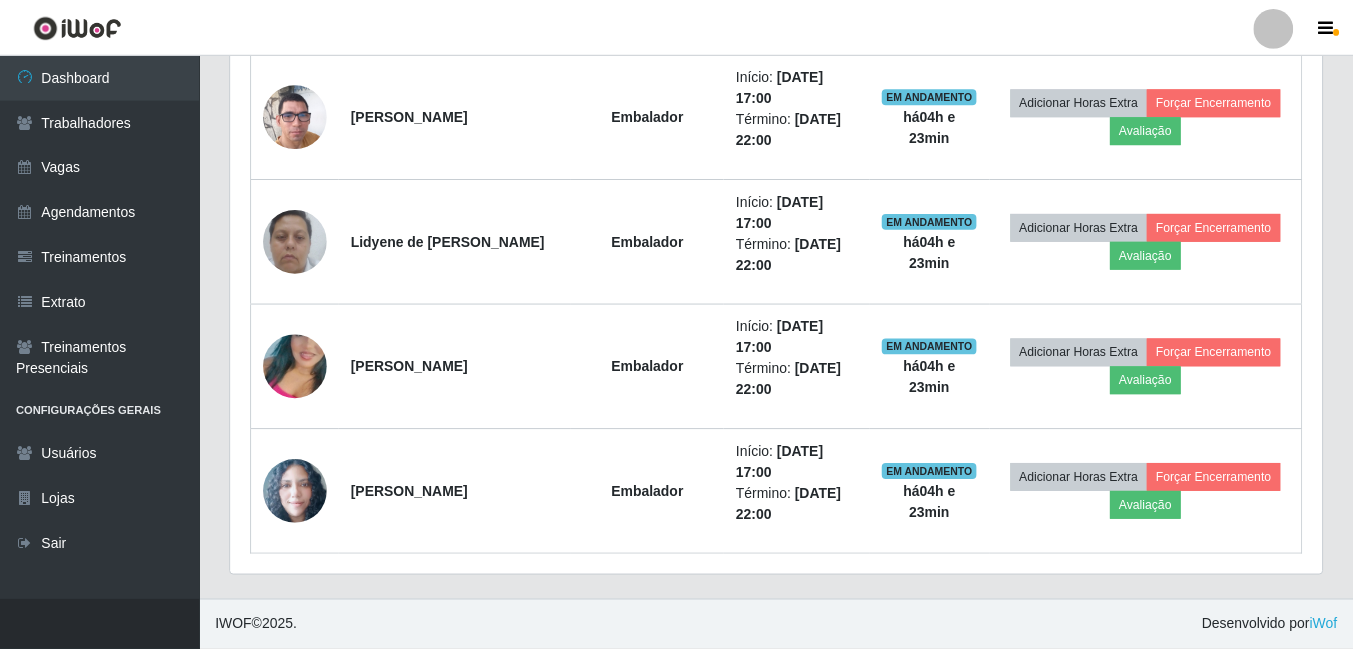 scroll, scrollTop: 999585, scrollLeft: 998909, axis: both 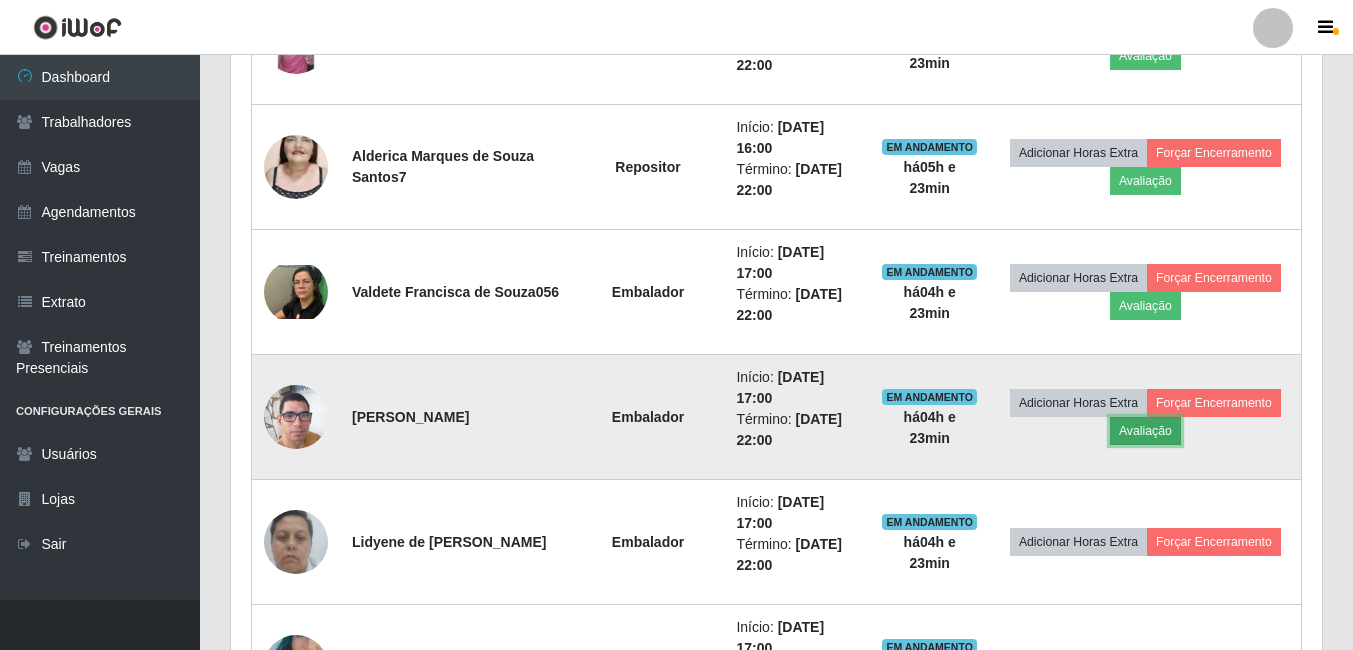 click on "Avaliação" at bounding box center [1145, 431] 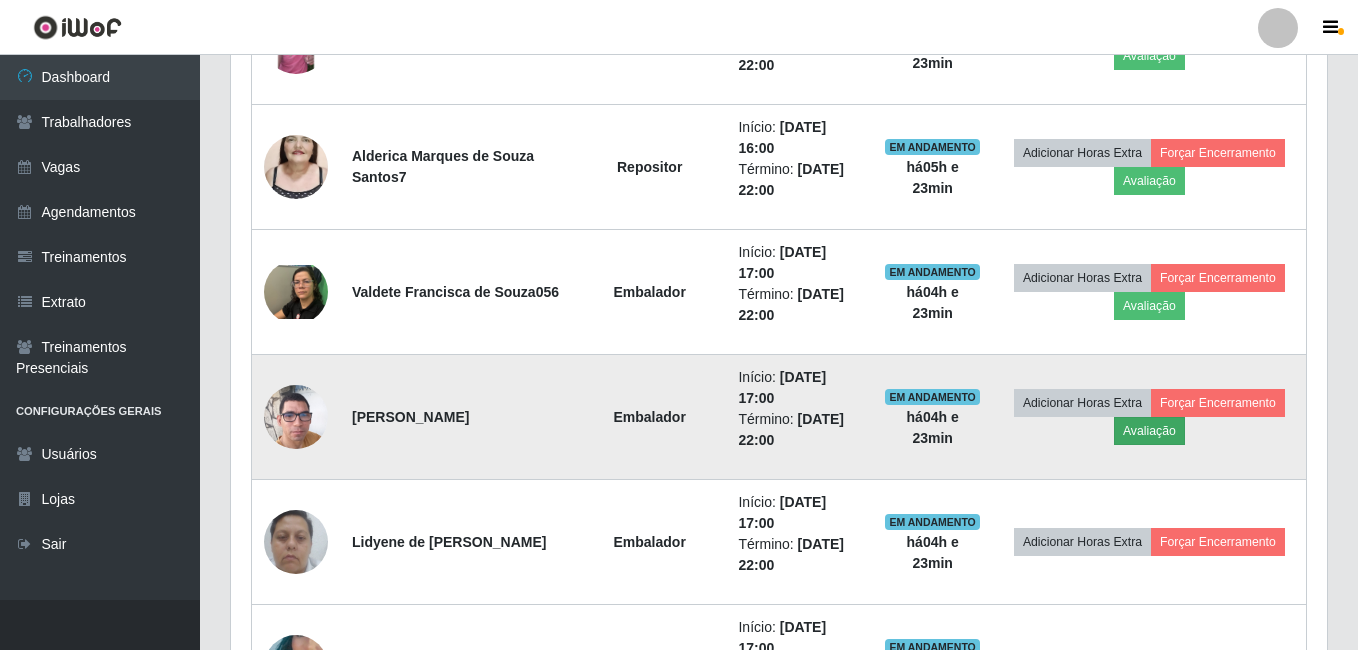 scroll, scrollTop: 999585, scrollLeft: 998919, axis: both 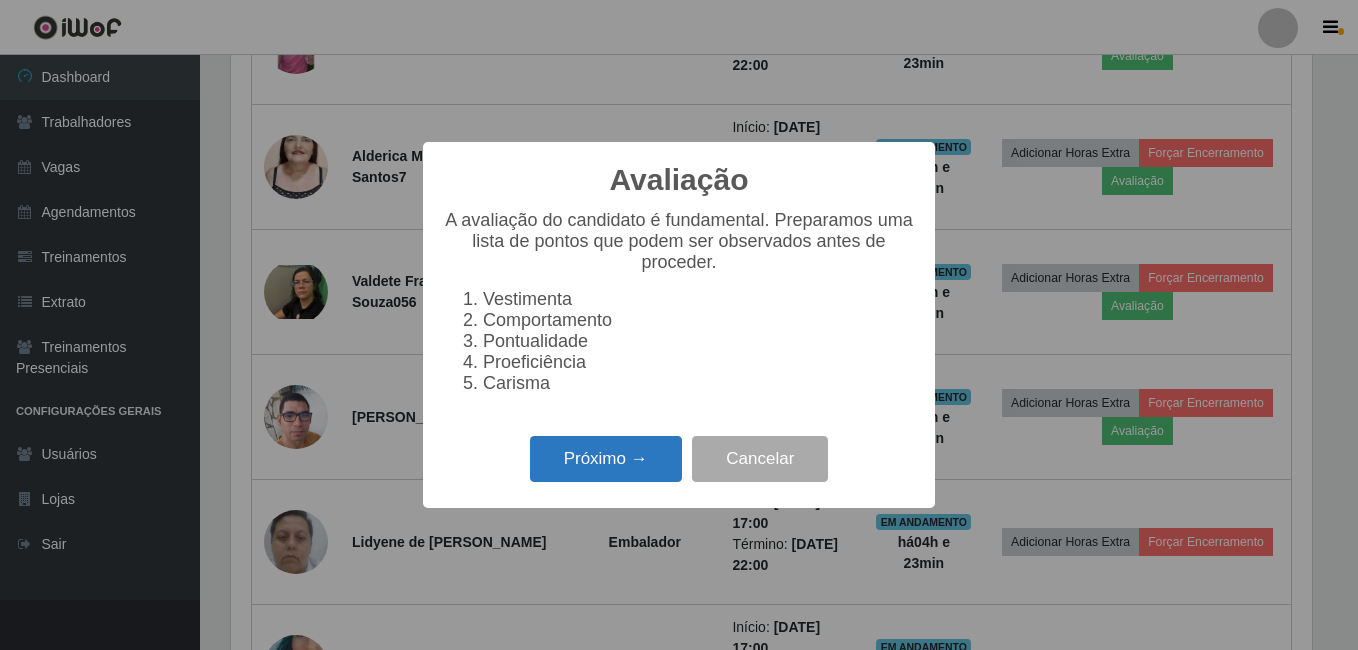 click on "Próximo →" at bounding box center [606, 459] 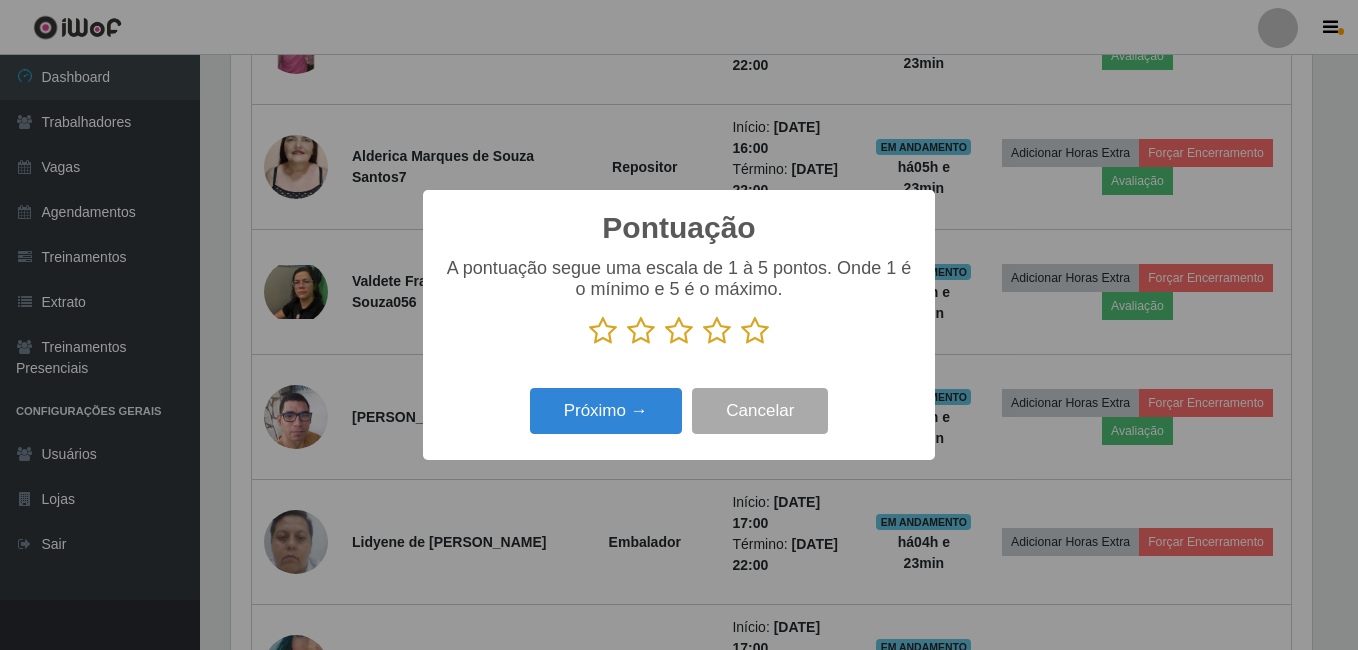 click at bounding box center (755, 331) 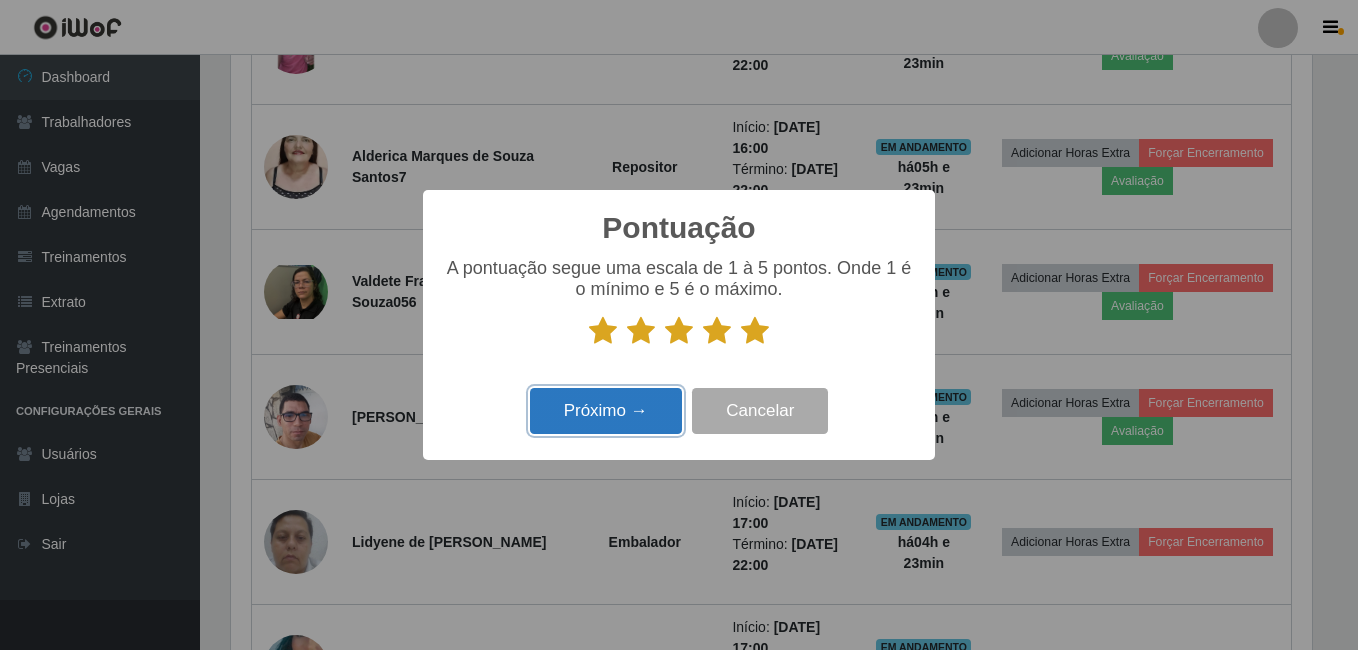 click on "Próximo →" at bounding box center (606, 411) 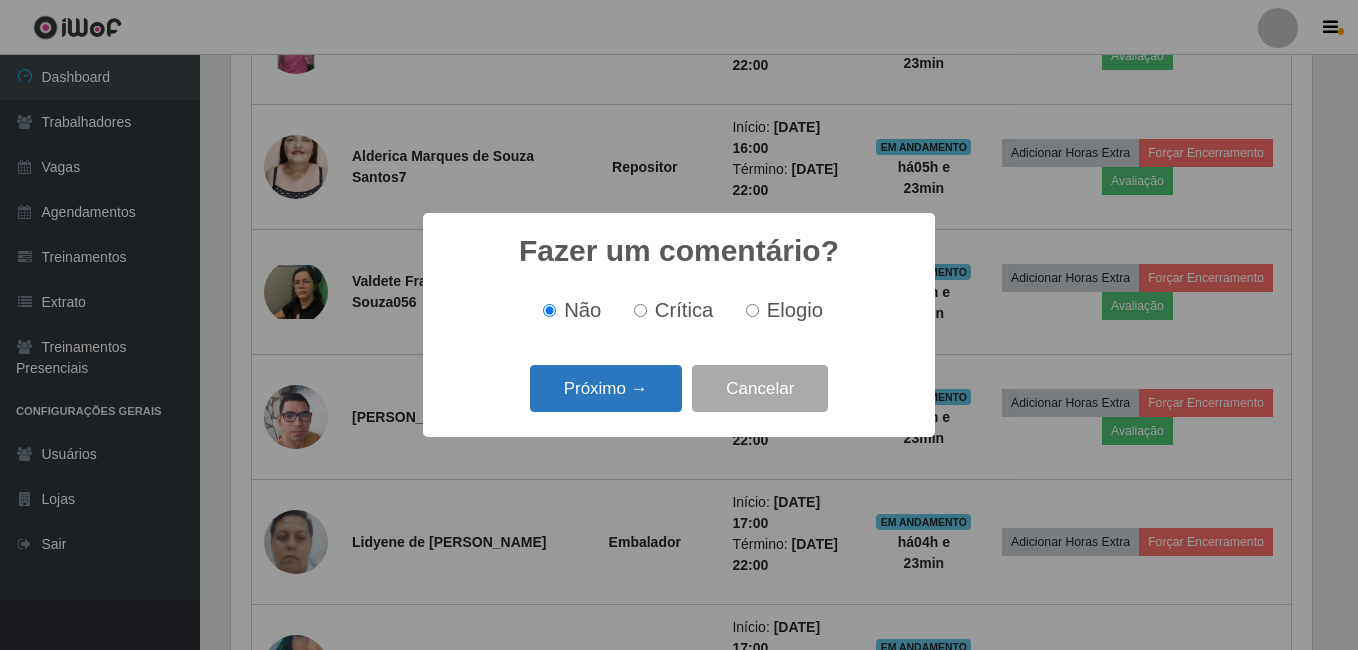click on "Próximo →" at bounding box center (606, 388) 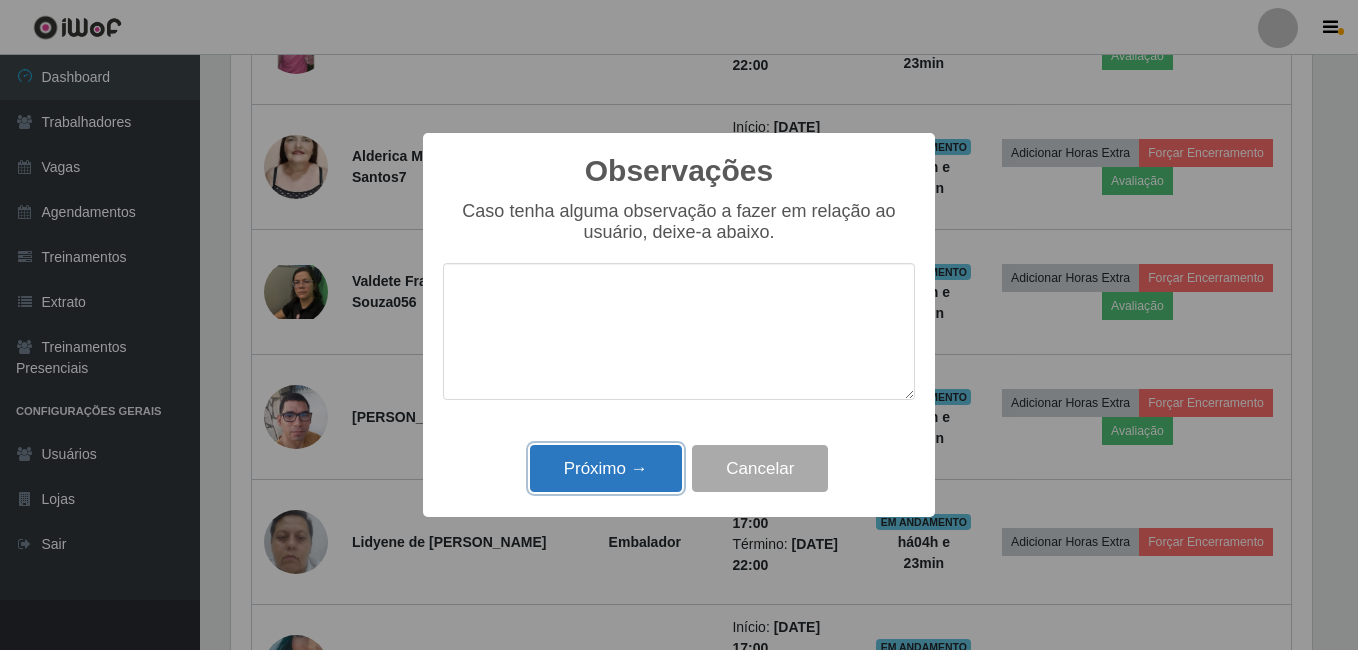 click on "Próximo →" at bounding box center (606, 468) 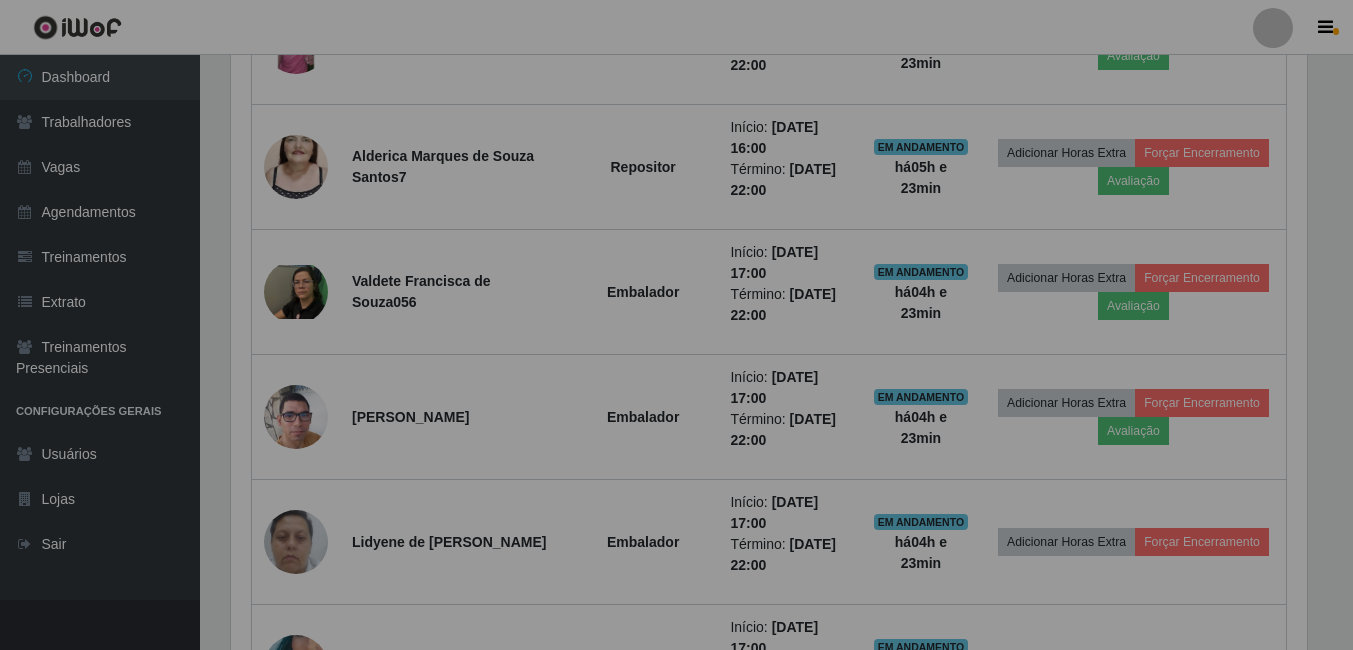 scroll, scrollTop: 999585, scrollLeft: 998909, axis: both 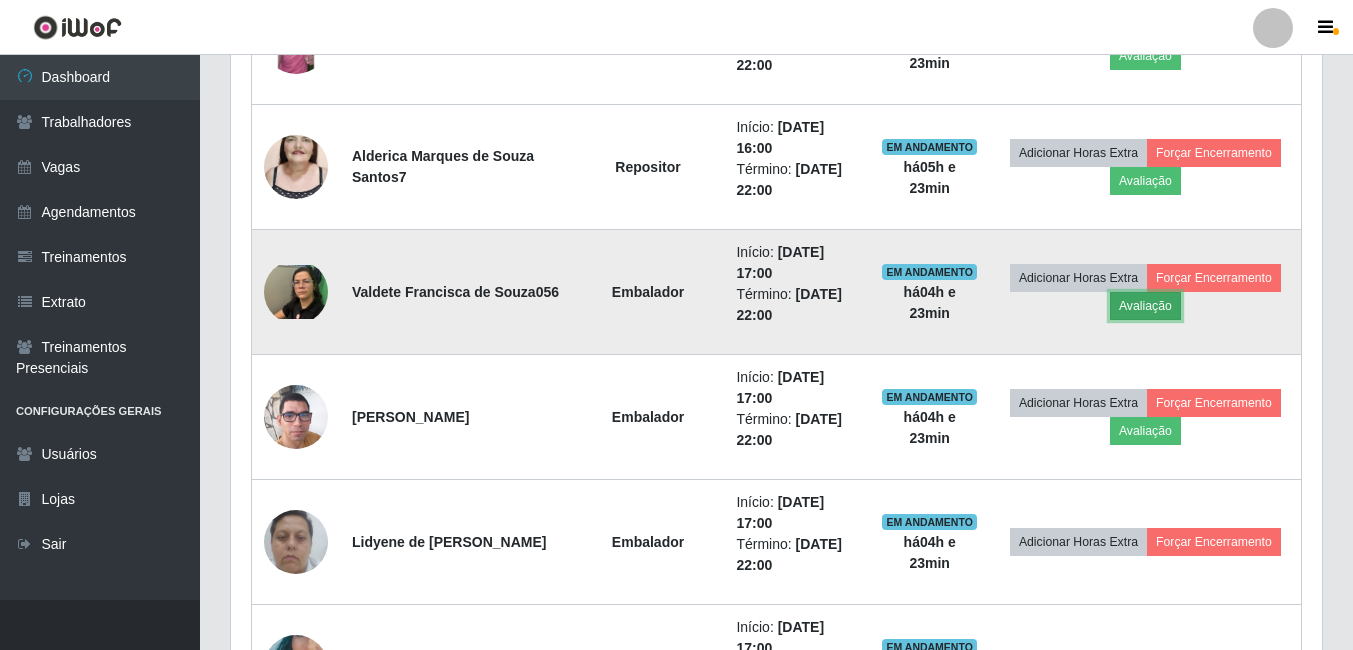 click on "Avaliação" at bounding box center [1145, 306] 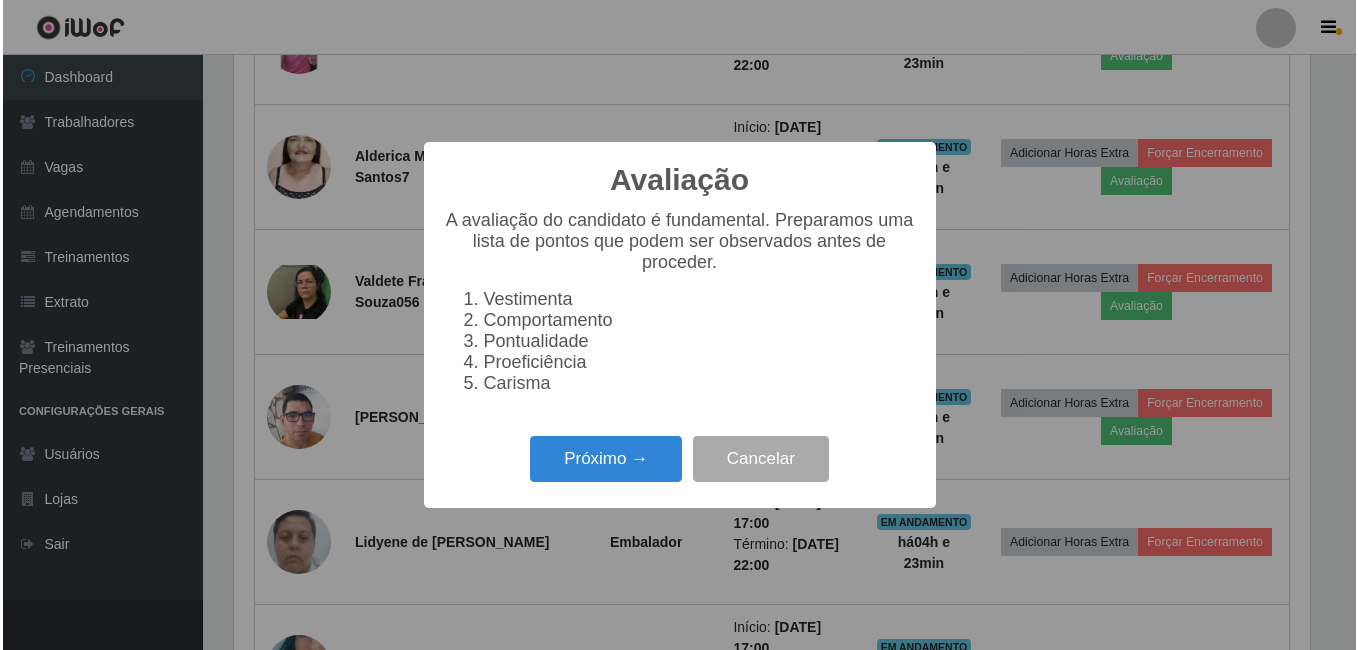 scroll, scrollTop: 999585, scrollLeft: 998919, axis: both 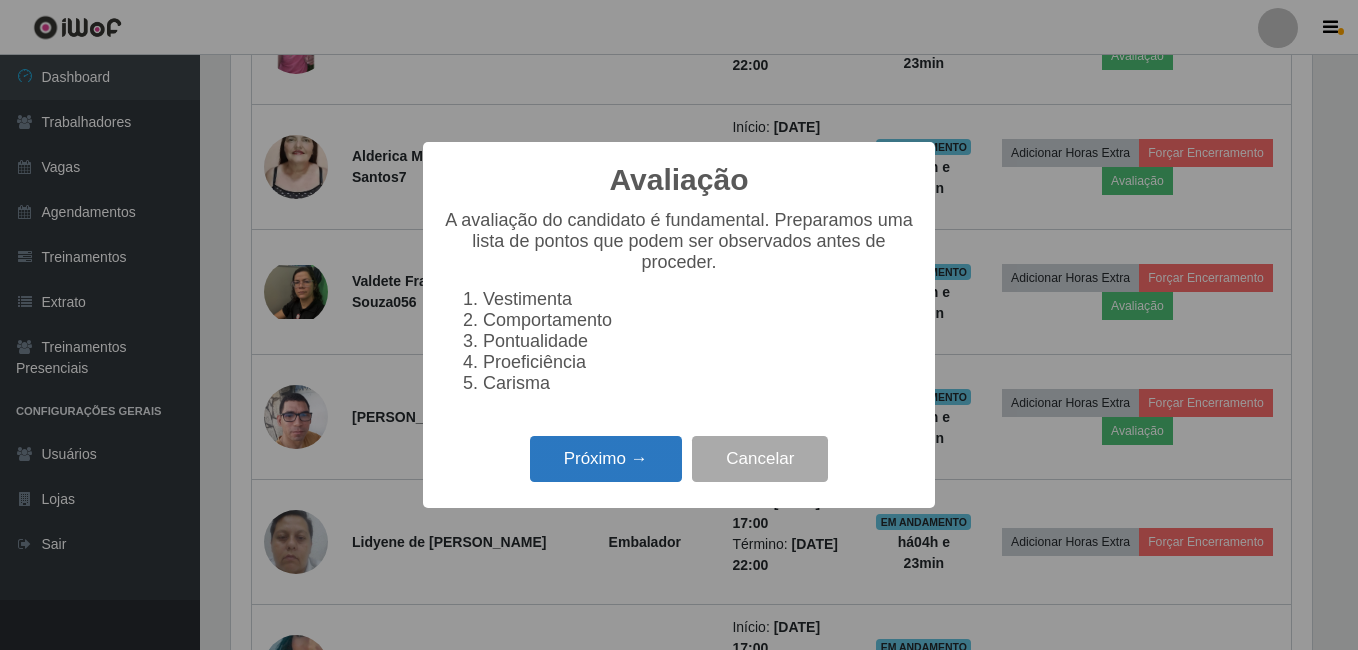 click on "Próximo →" at bounding box center (606, 459) 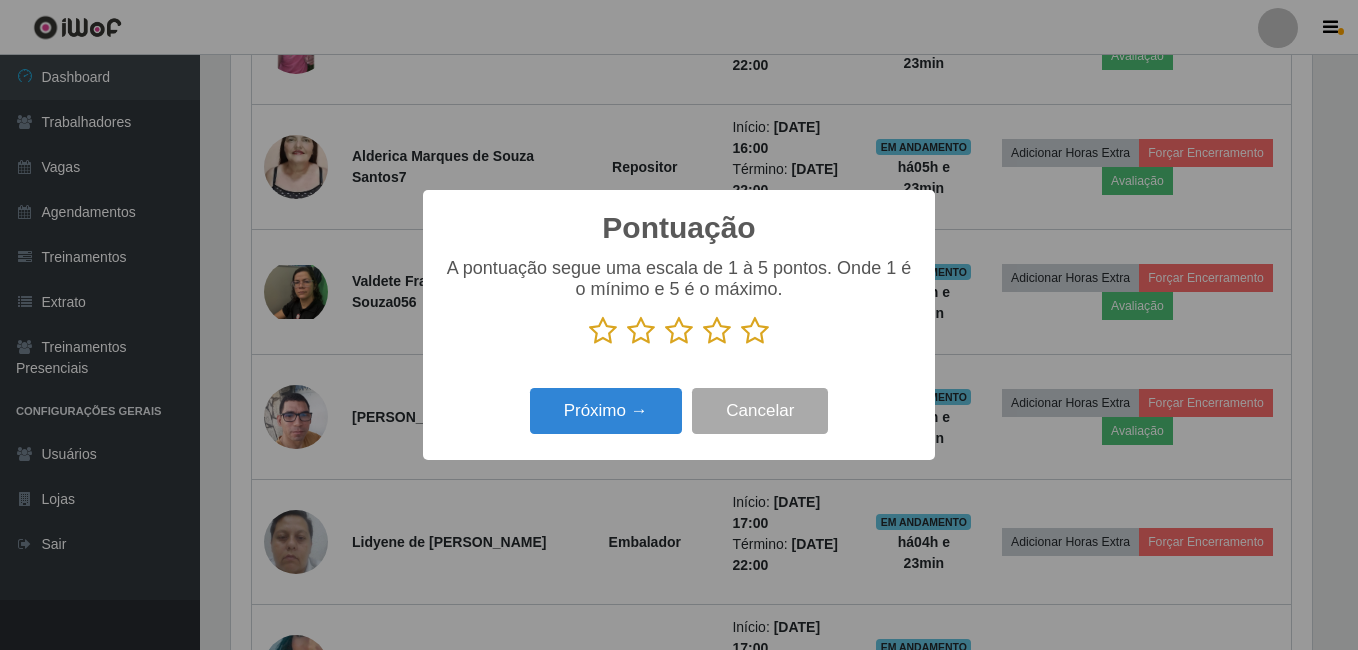 drag, startPoint x: 760, startPoint y: 341, endPoint x: 743, endPoint y: 344, distance: 17.262676 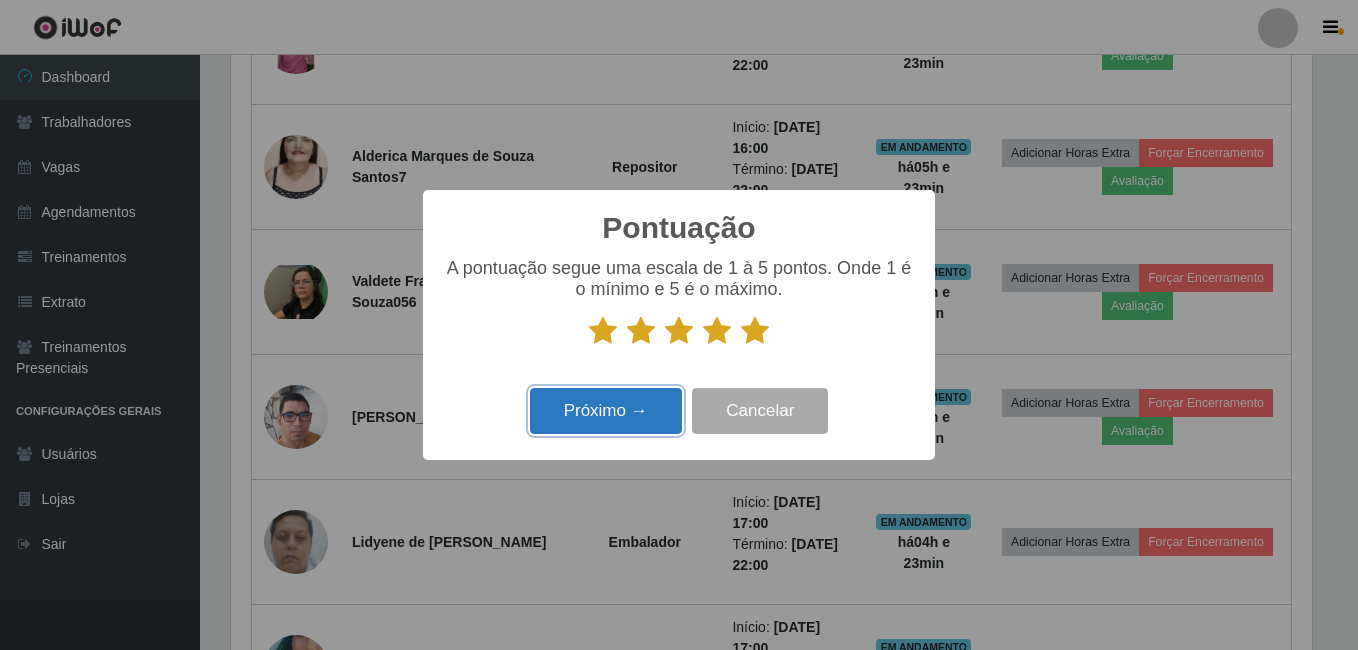 click on "Próximo →" at bounding box center (606, 411) 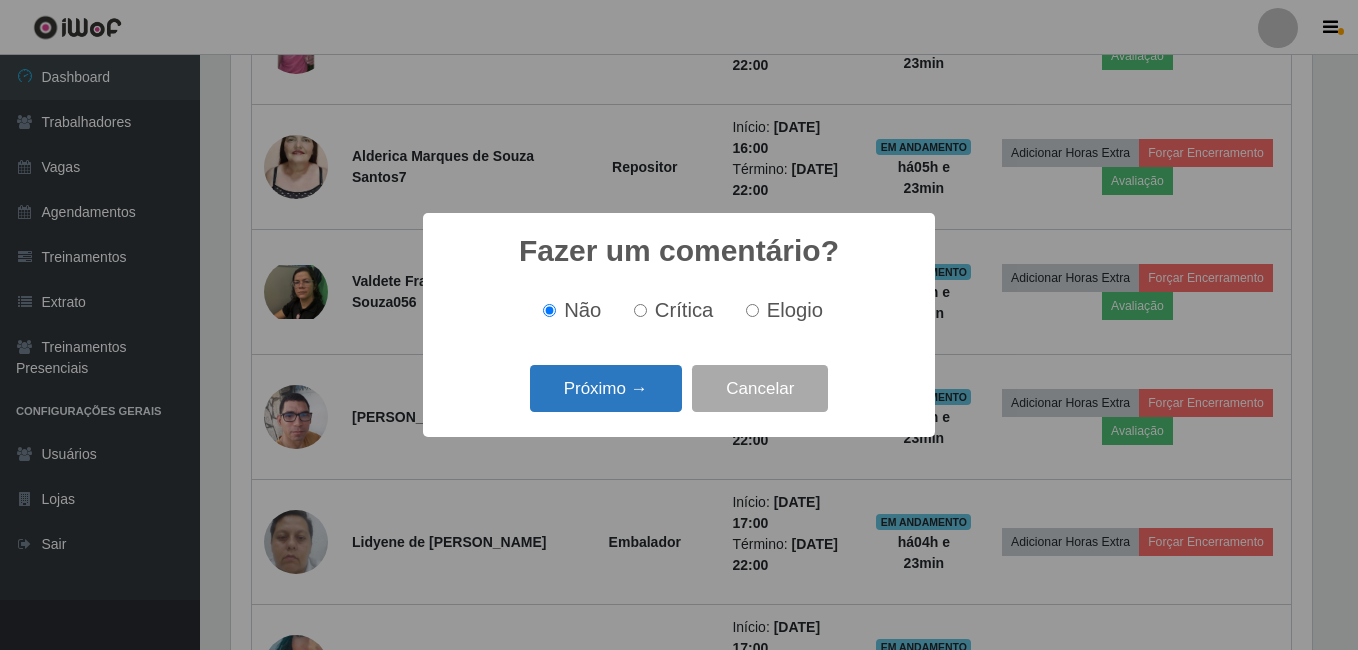 click on "Próximo →" at bounding box center [606, 388] 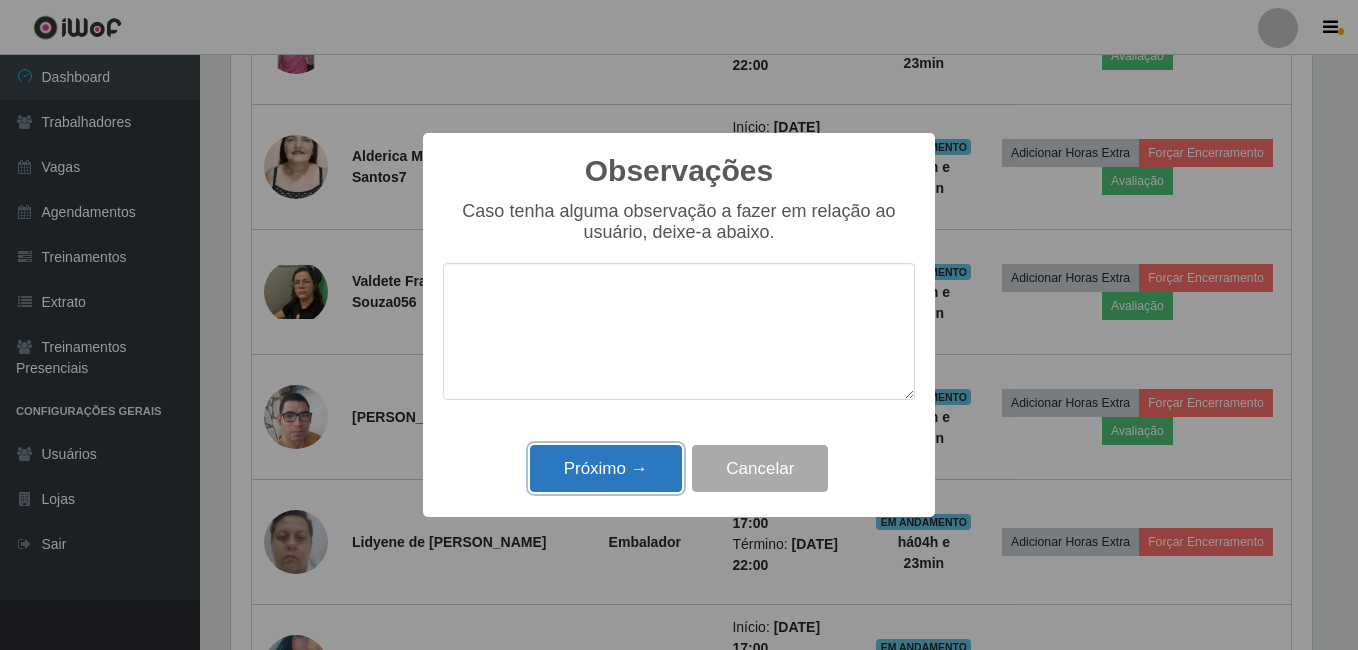 click on "Próximo →" at bounding box center (606, 468) 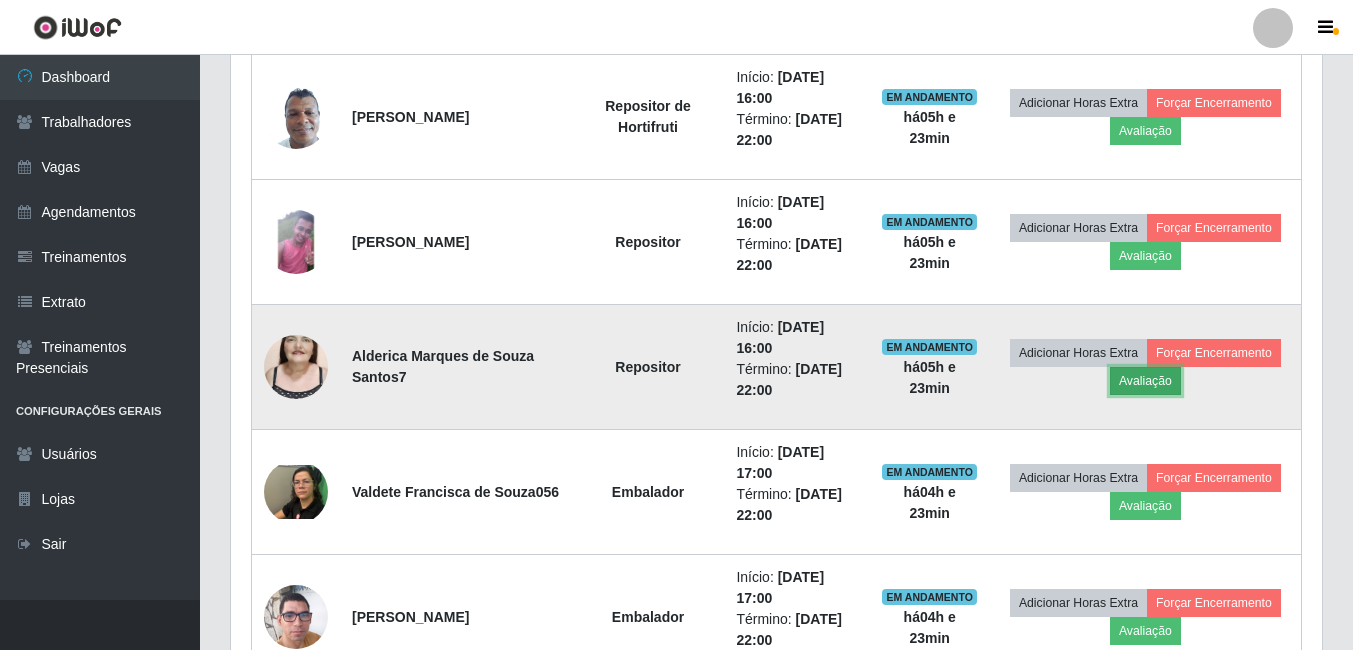 click on "Avaliação" at bounding box center [1145, 381] 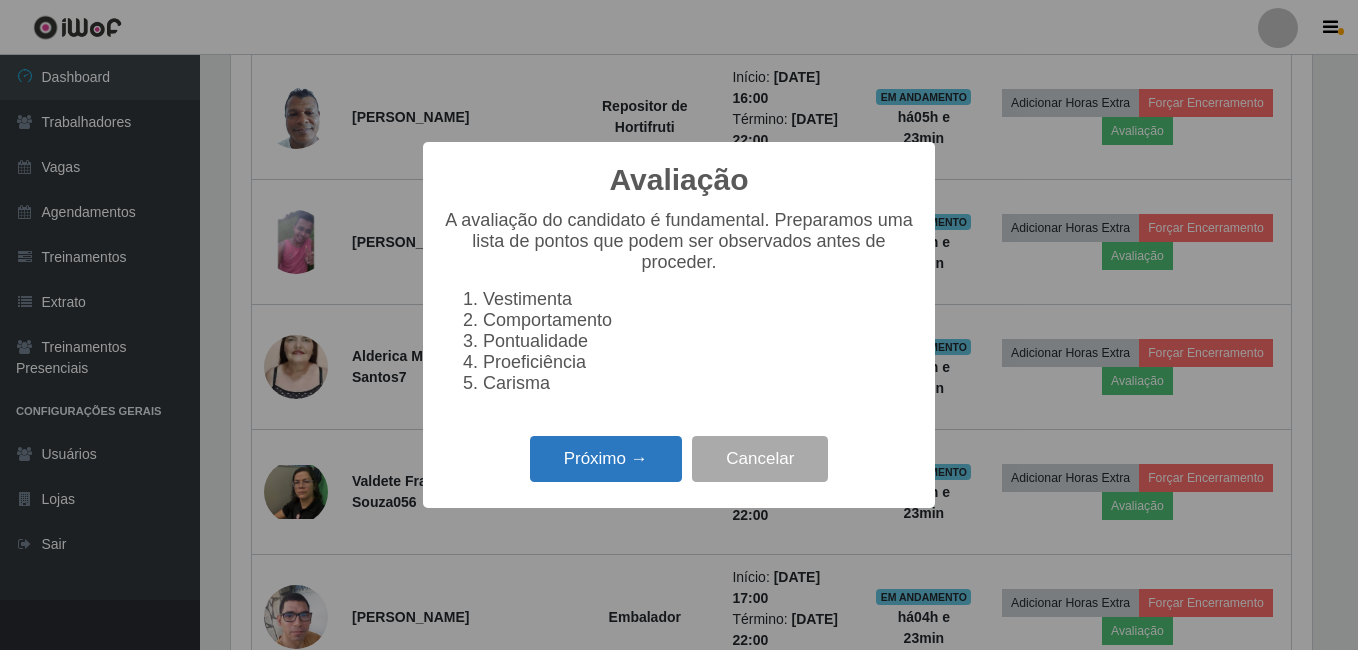 click on "Próximo →" at bounding box center [606, 459] 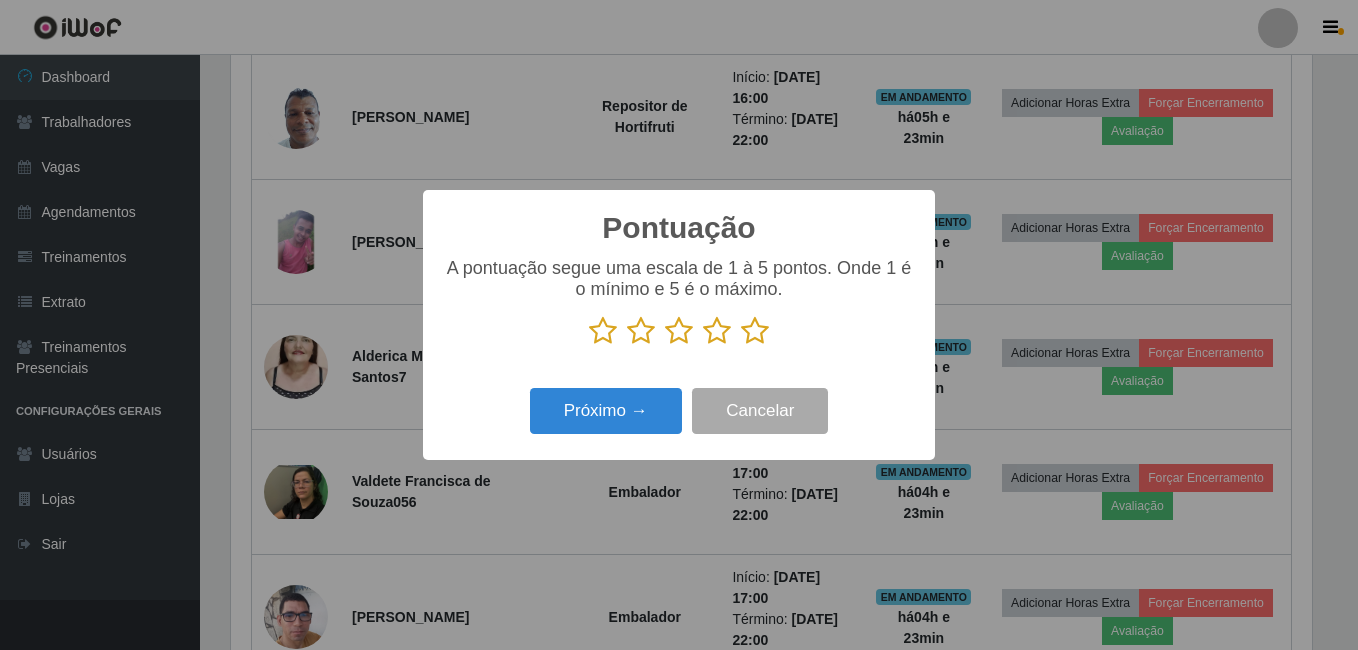 click at bounding box center (755, 331) 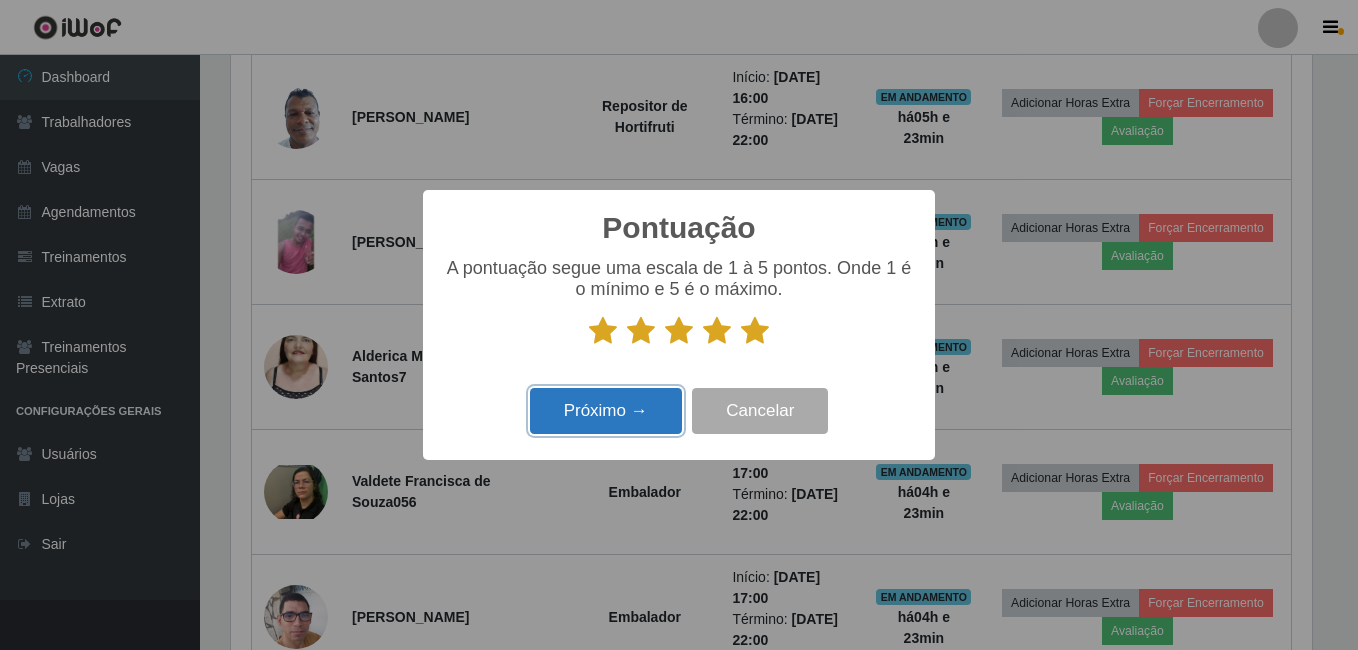 click on "Próximo →" at bounding box center [606, 411] 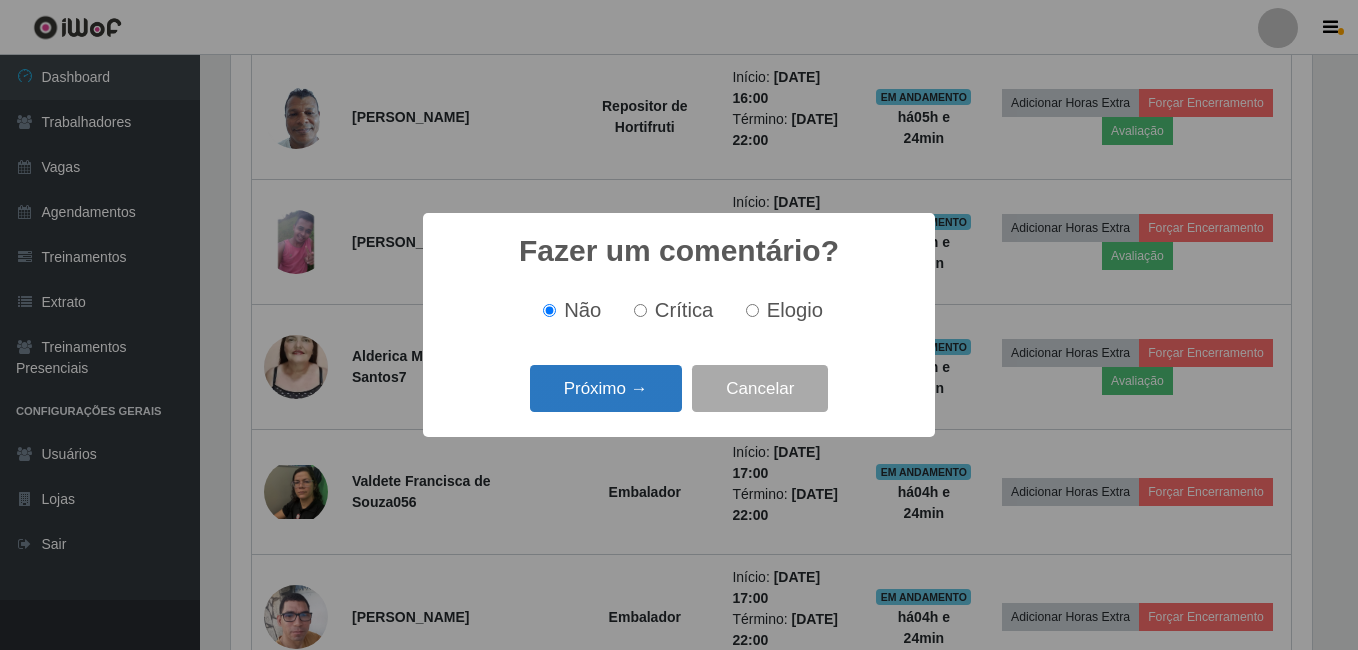click on "Próximo →" at bounding box center [606, 388] 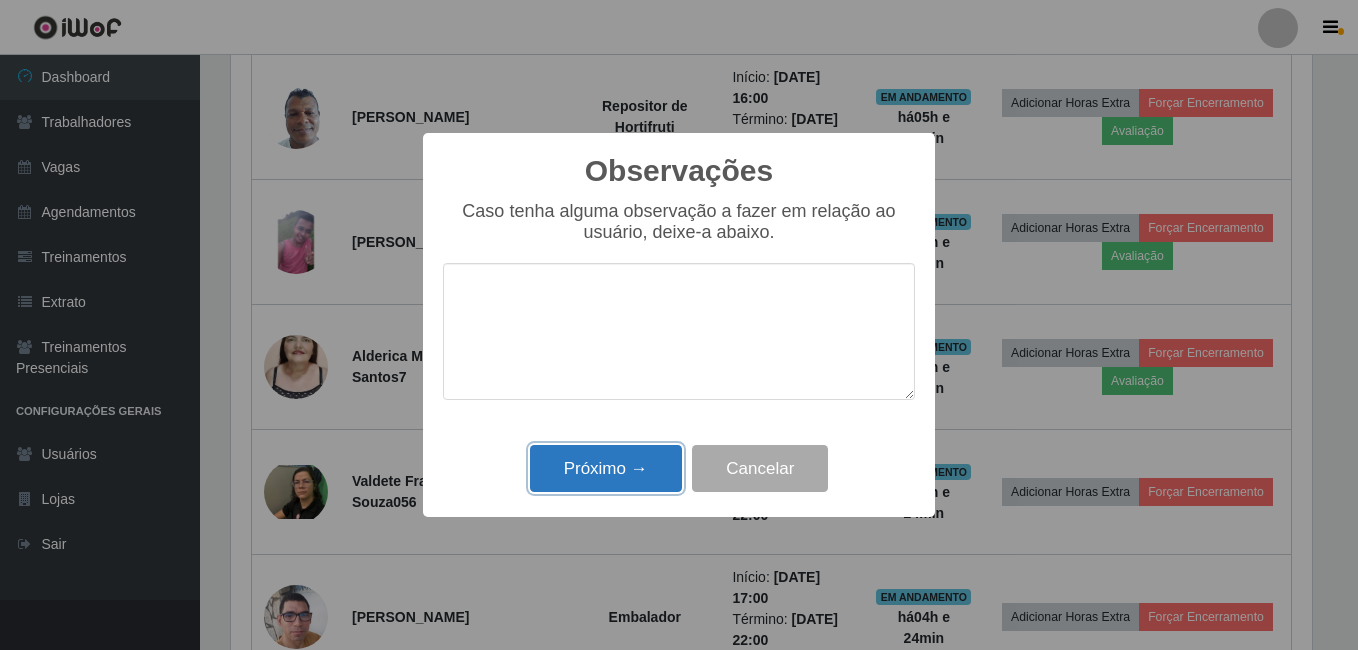 click on "Próximo →" at bounding box center [606, 468] 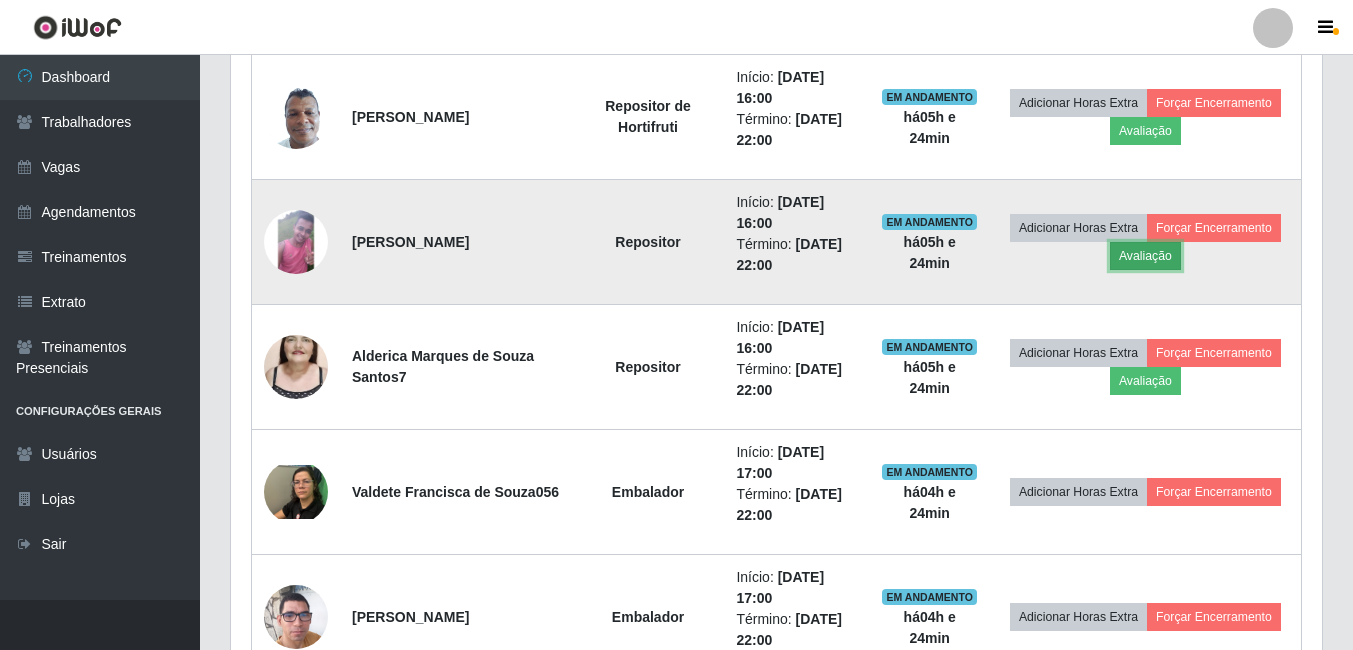 click on "Avaliação" at bounding box center [1145, 256] 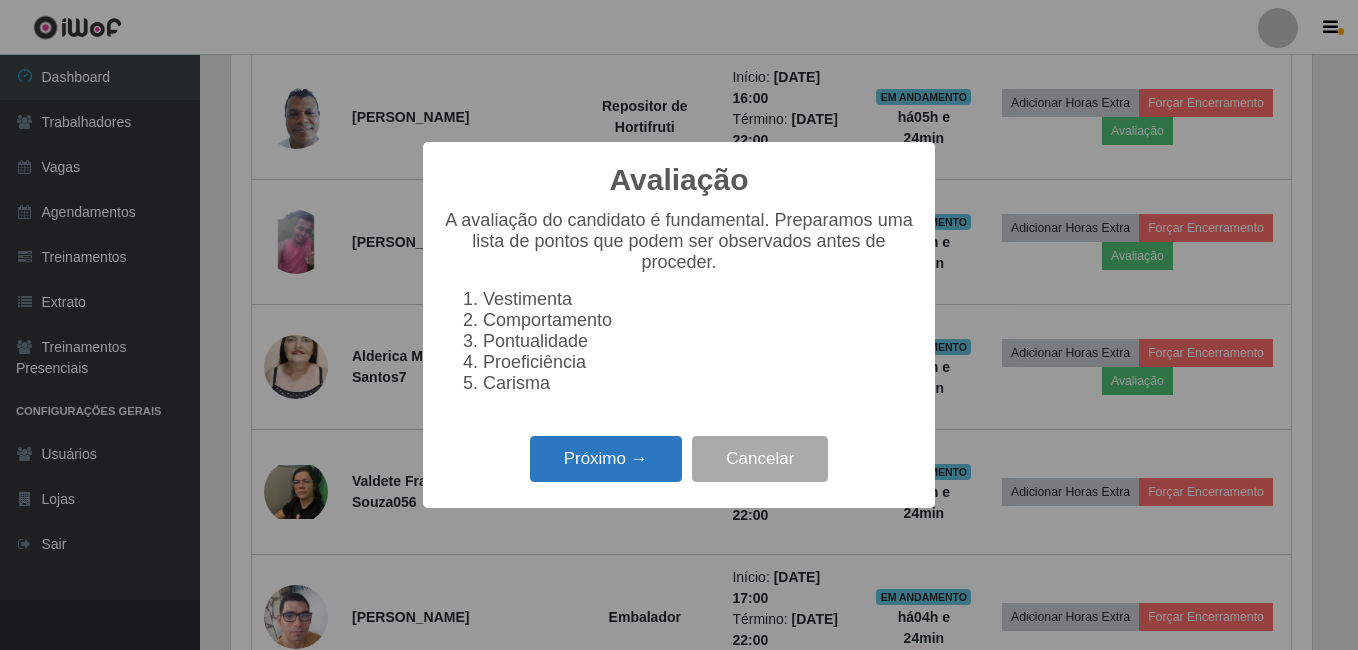 click on "Próximo →" at bounding box center [606, 459] 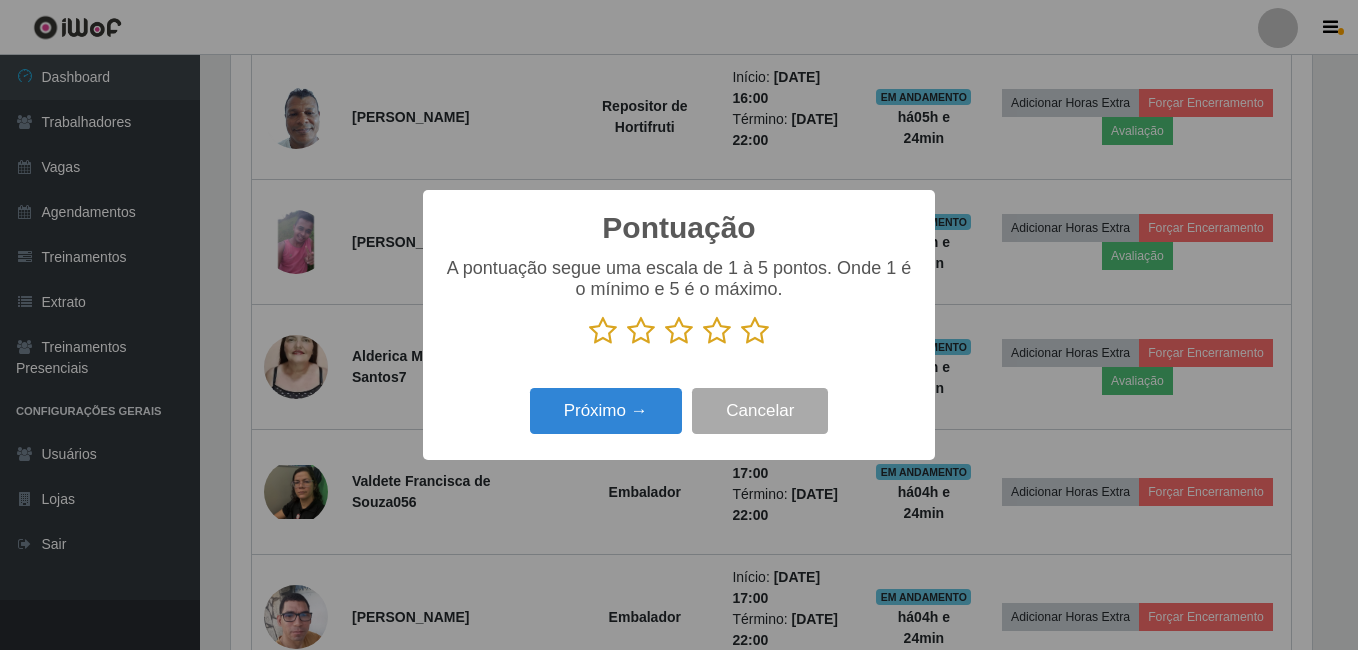click at bounding box center (755, 331) 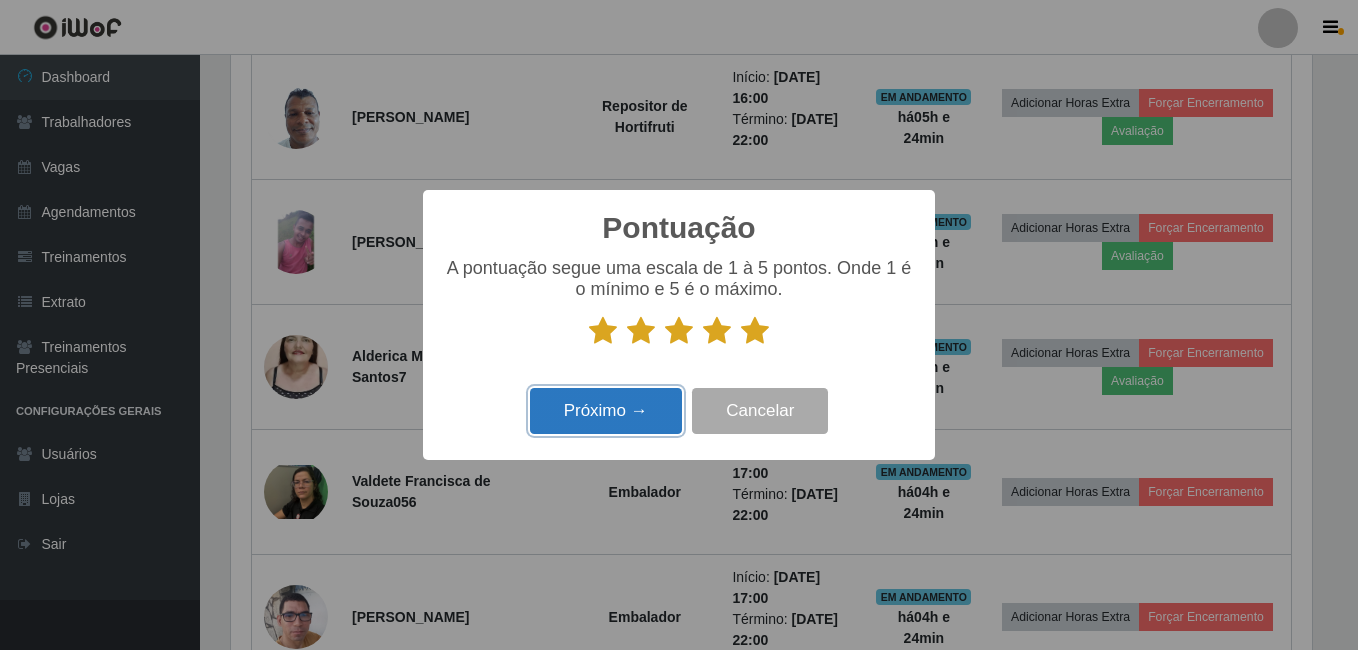 click on "Próximo →" at bounding box center (606, 411) 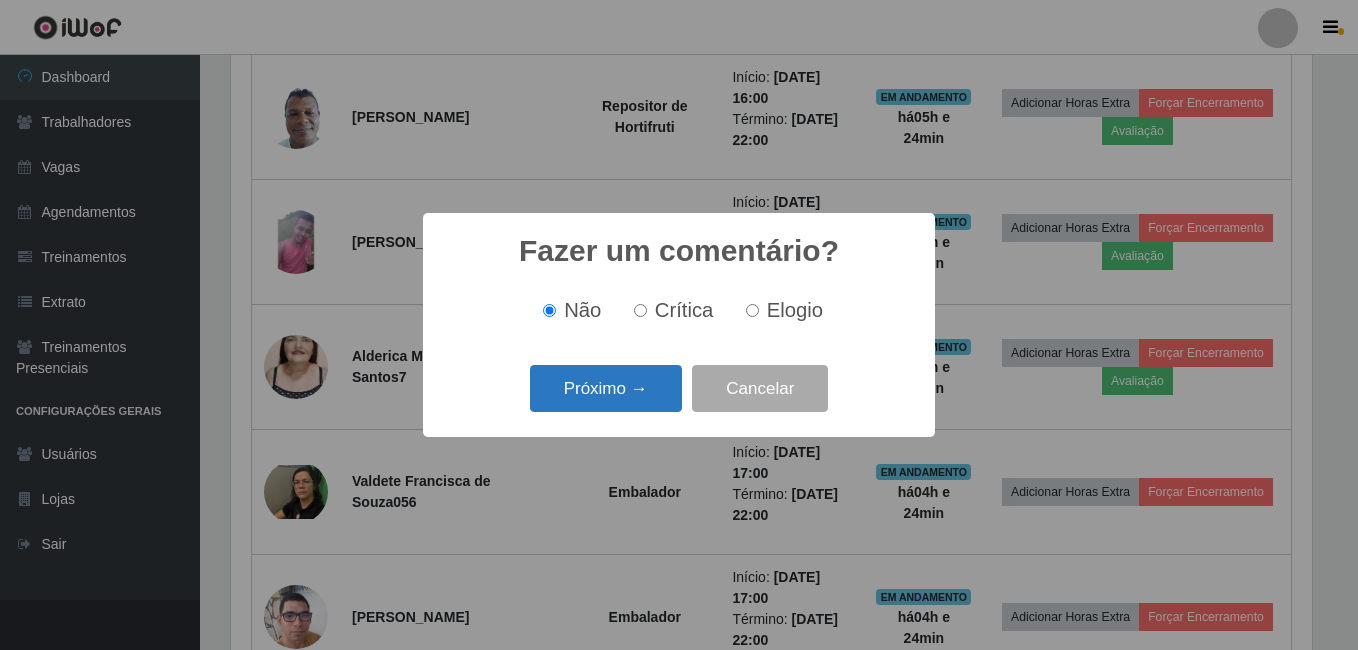 click on "Próximo →" at bounding box center (606, 388) 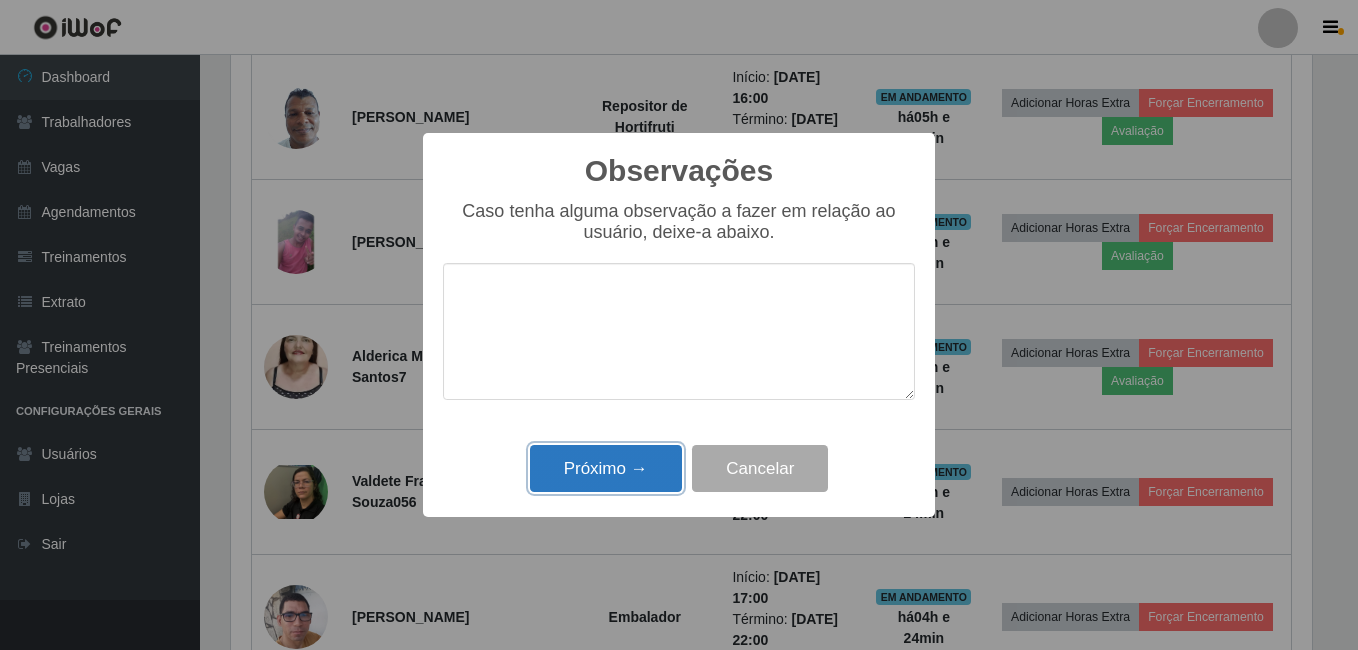 click on "Próximo →" at bounding box center [606, 468] 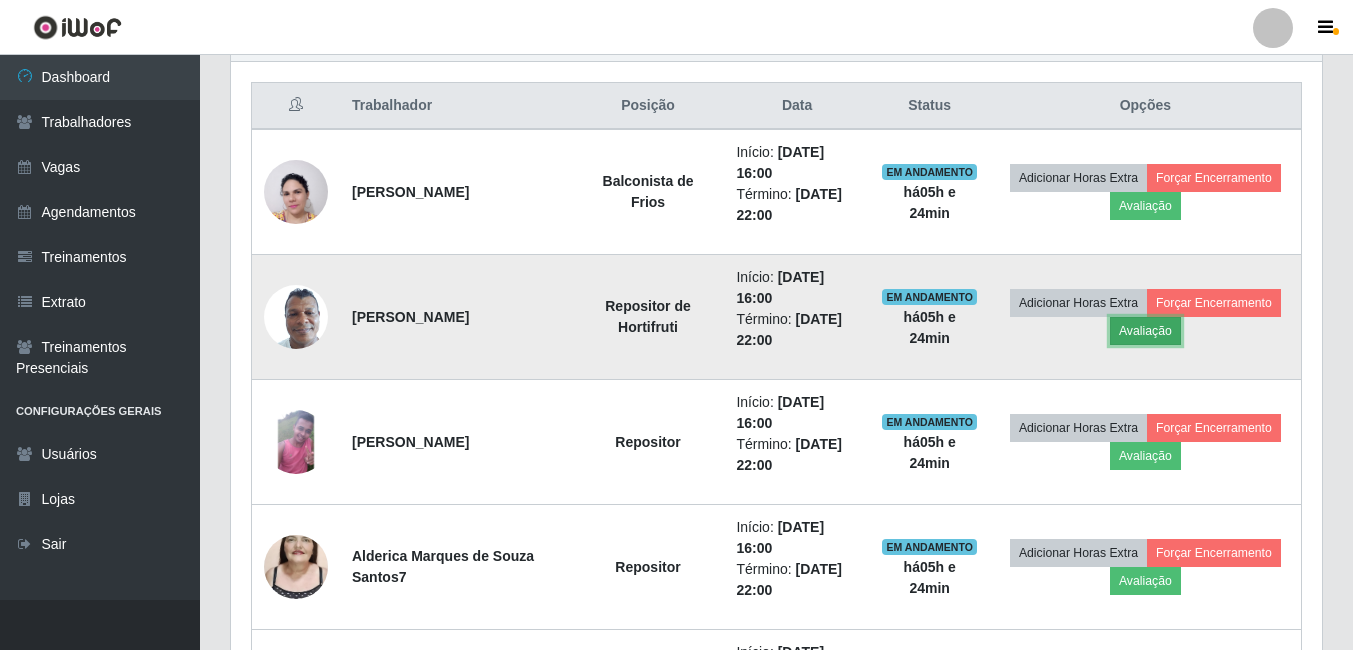 click on "Avaliação" at bounding box center (1145, 331) 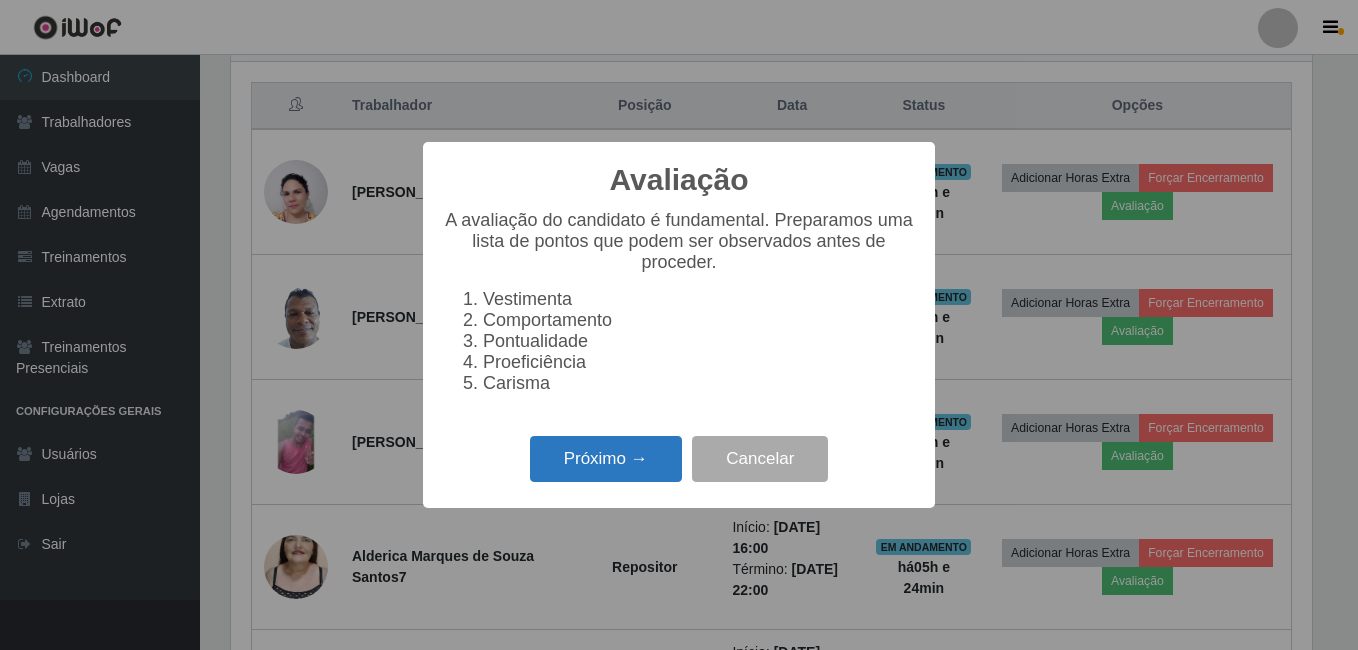 click on "Próximo →" at bounding box center [606, 459] 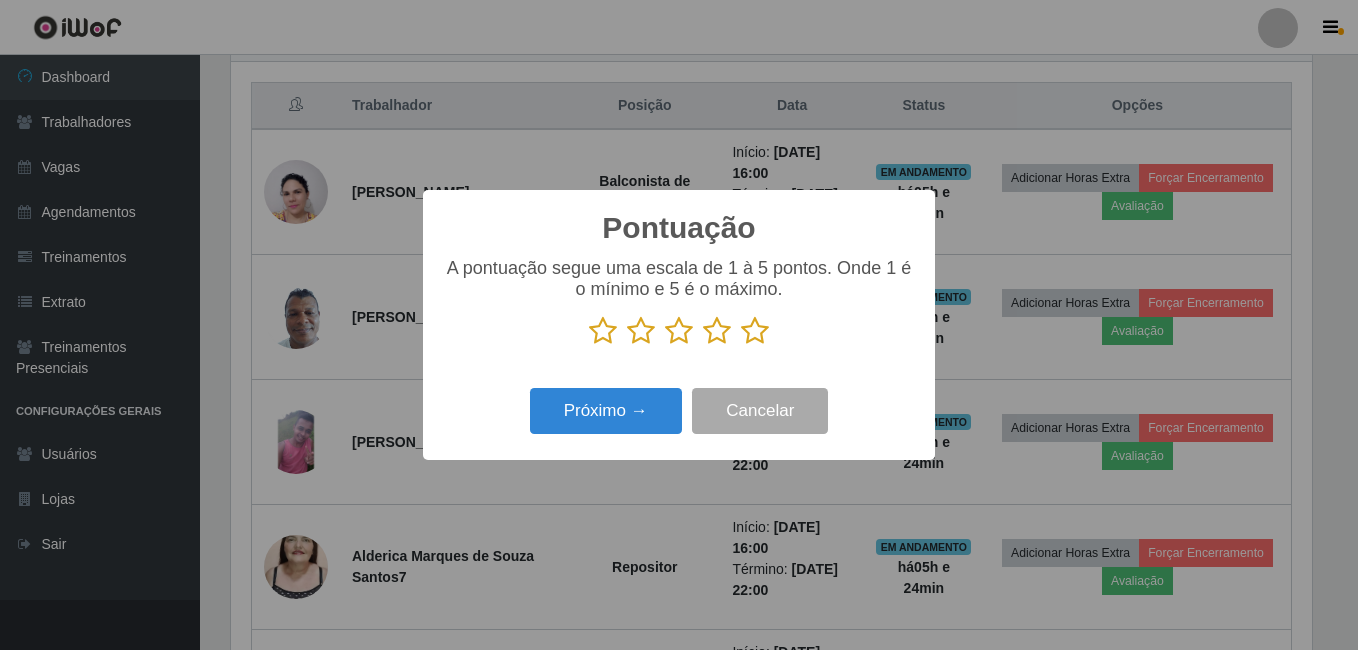 drag, startPoint x: 763, startPoint y: 337, endPoint x: 733, endPoint y: 338, distance: 30.016663 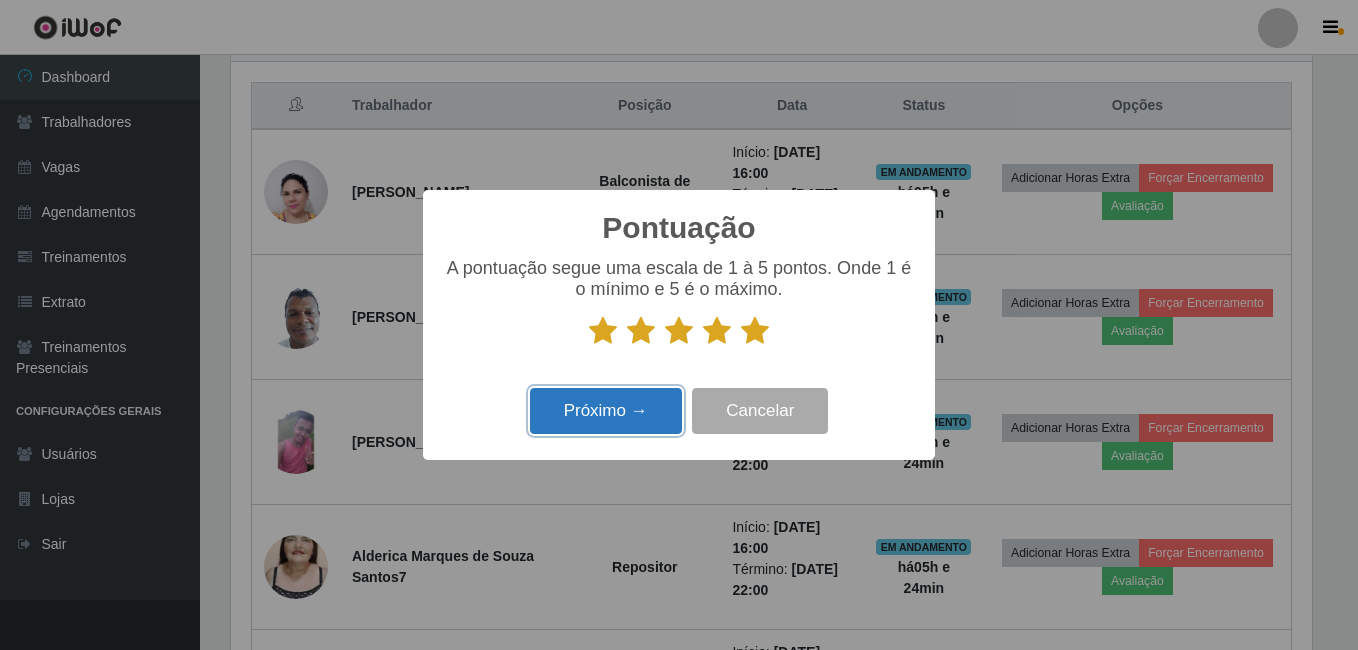 click on "Próximo →" at bounding box center [606, 411] 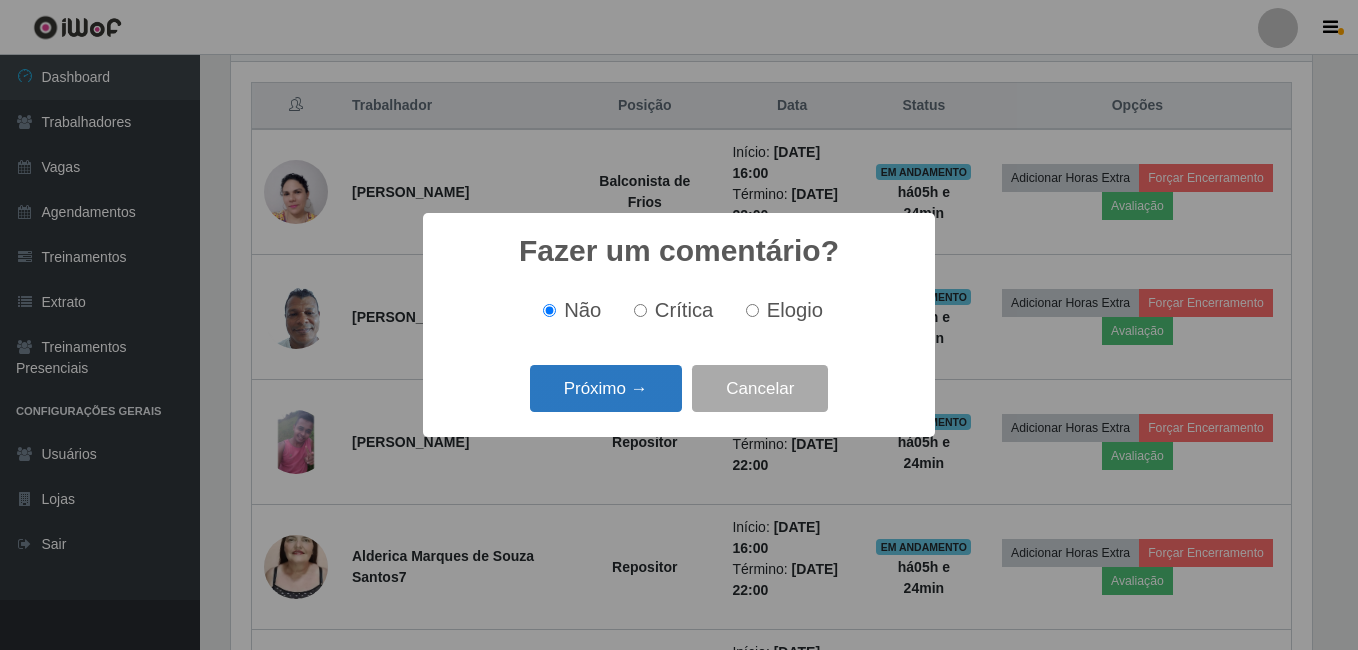 click on "Próximo →" at bounding box center [606, 388] 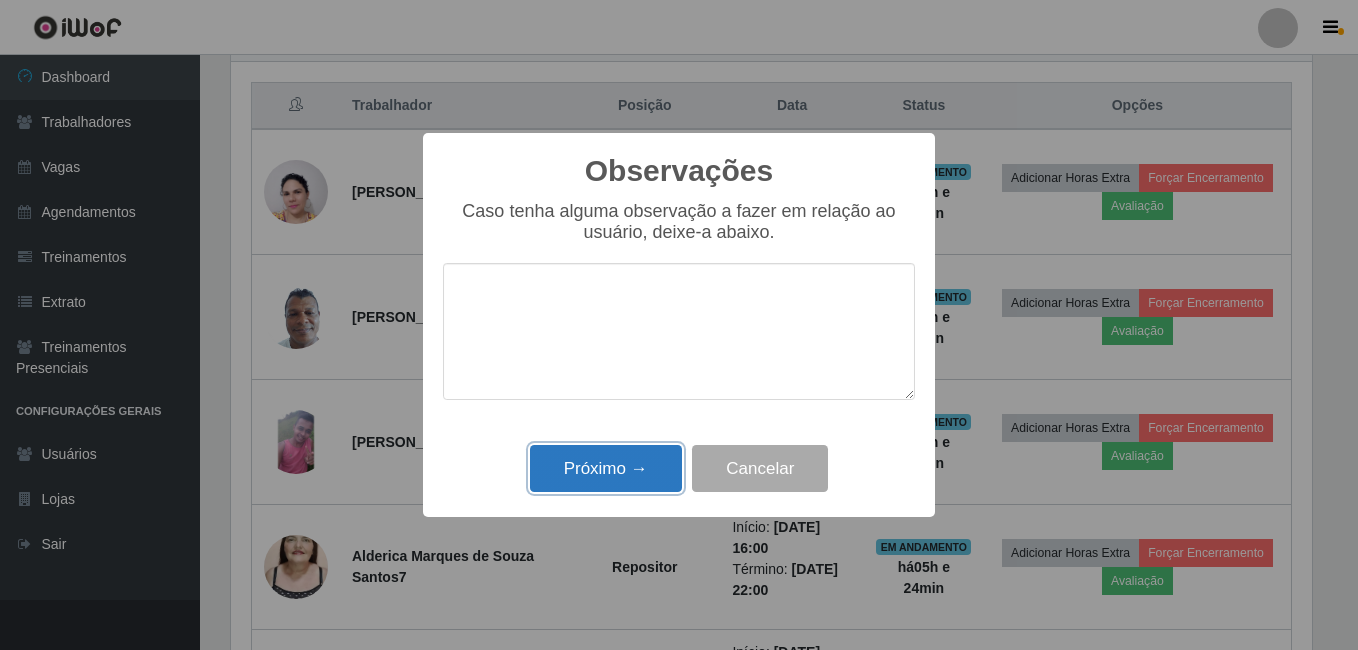 click on "Próximo →" at bounding box center (606, 468) 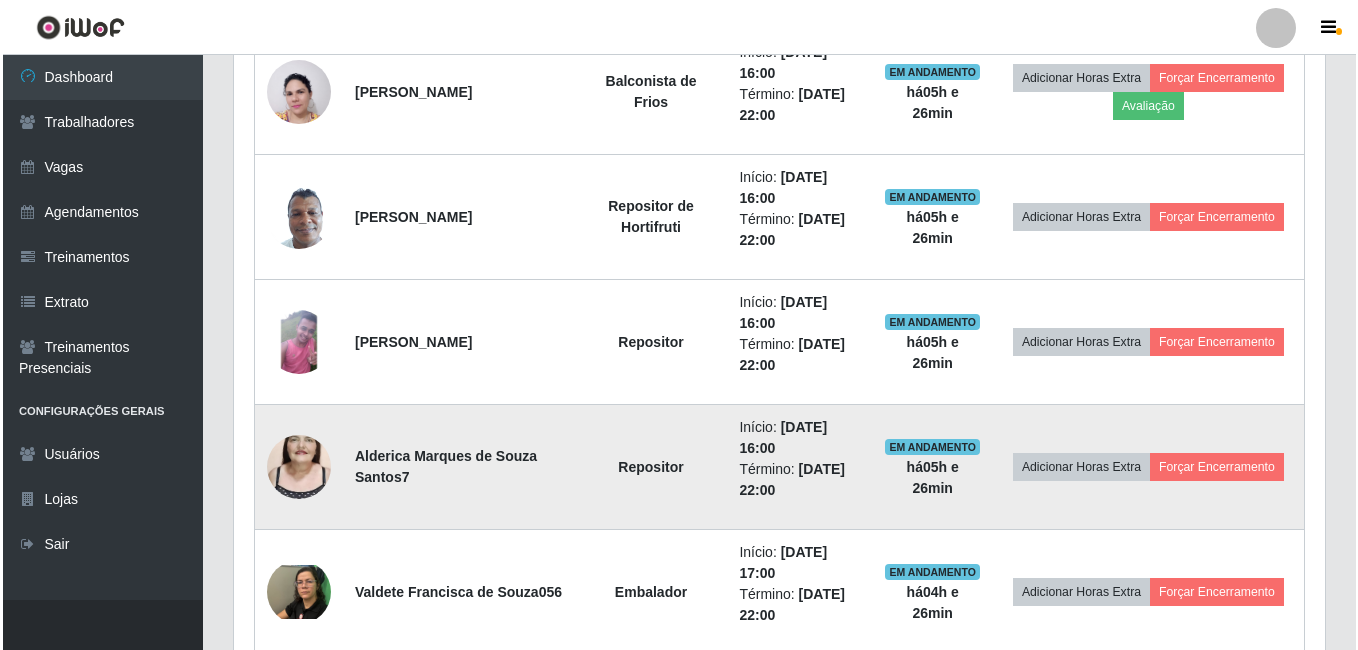 scroll, scrollTop: 747, scrollLeft: 0, axis: vertical 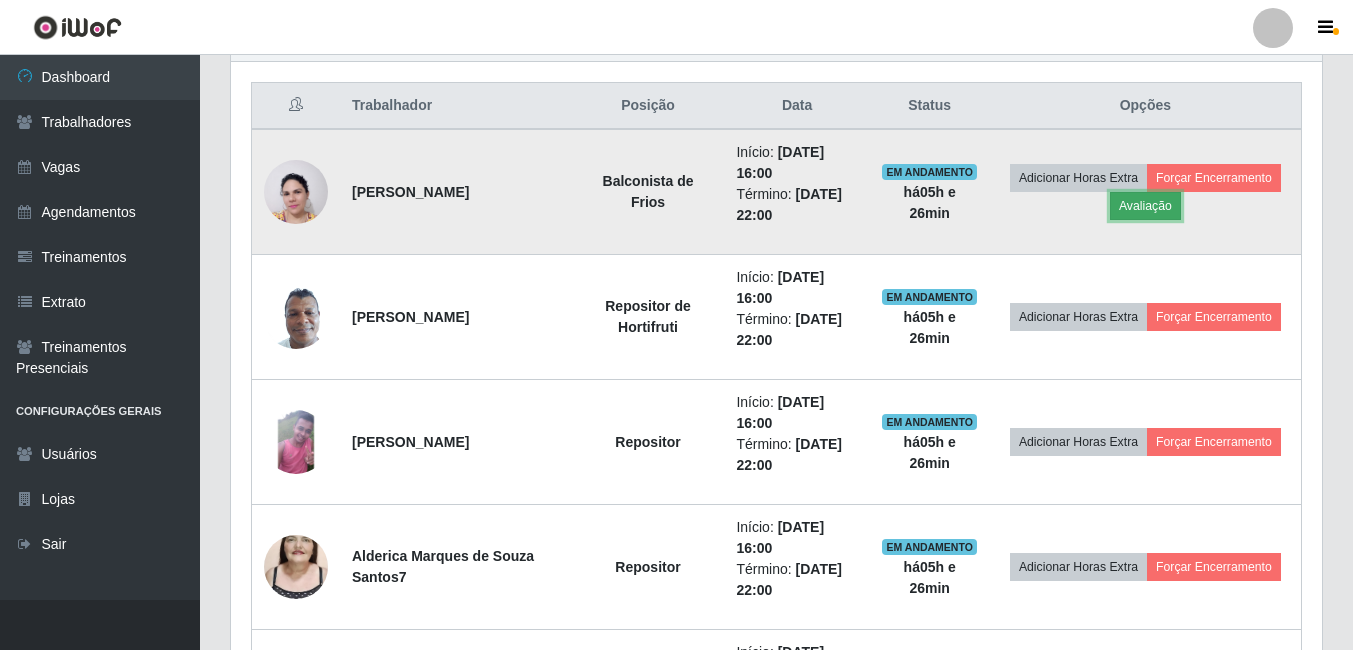 click on "Avaliação" at bounding box center [1145, 206] 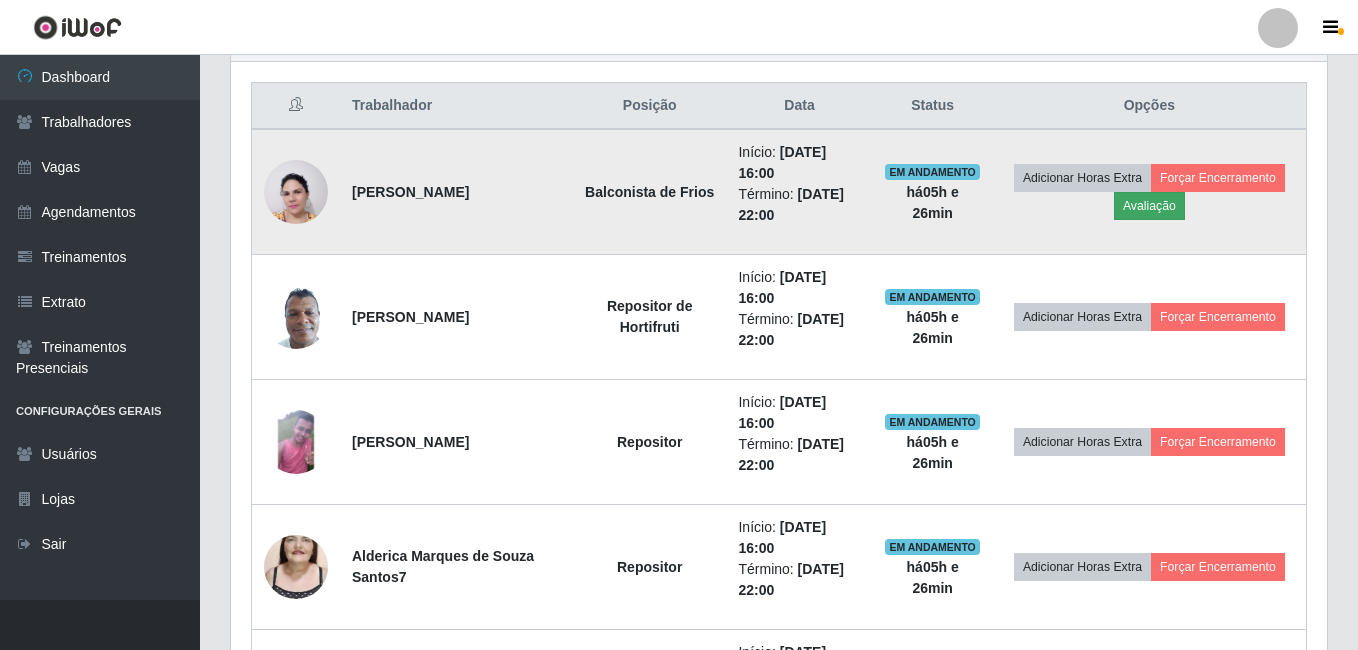 scroll, scrollTop: 999585, scrollLeft: 998919, axis: both 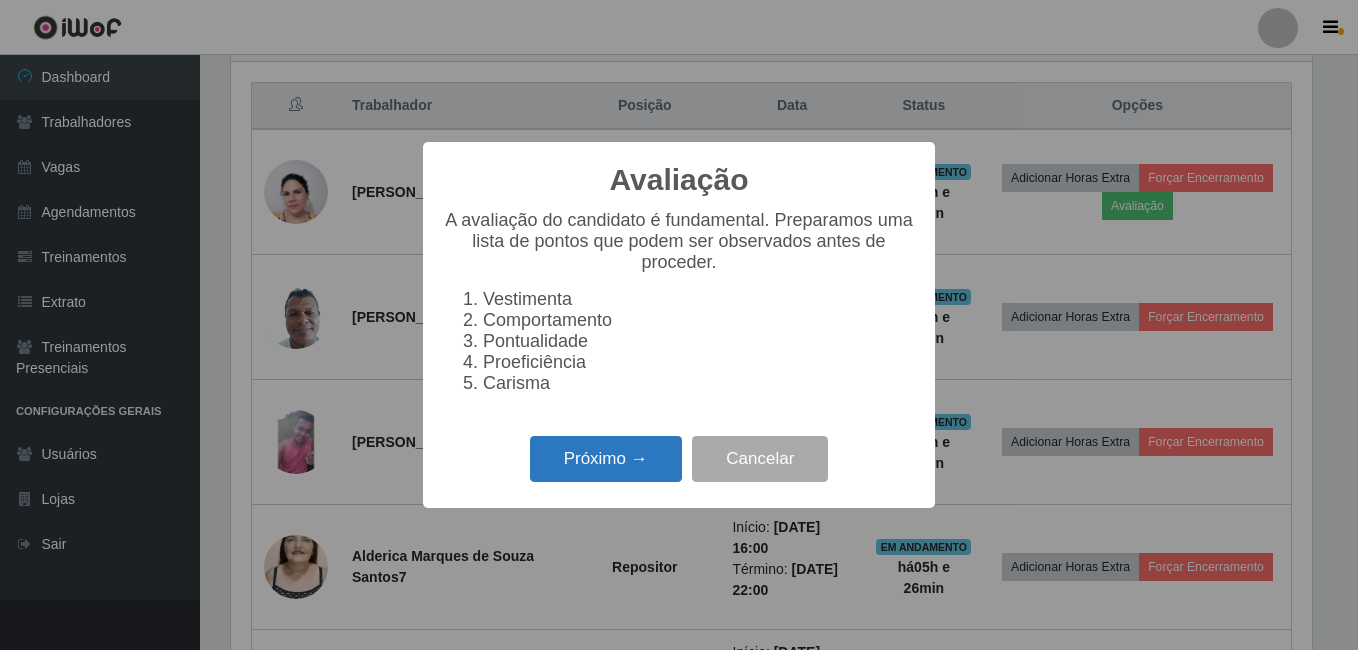 click on "Próximo →" at bounding box center [606, 459] 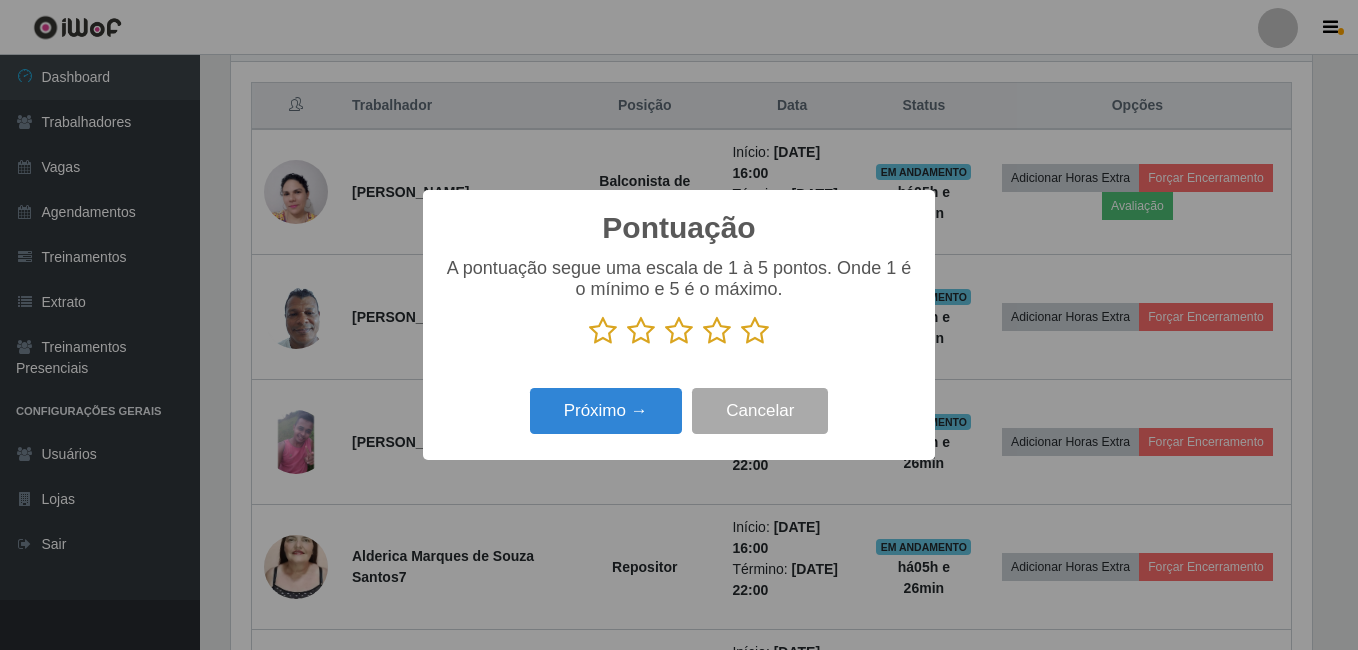 scroll, scrollTop: 999585, scrollLeft: 998919, axis: both 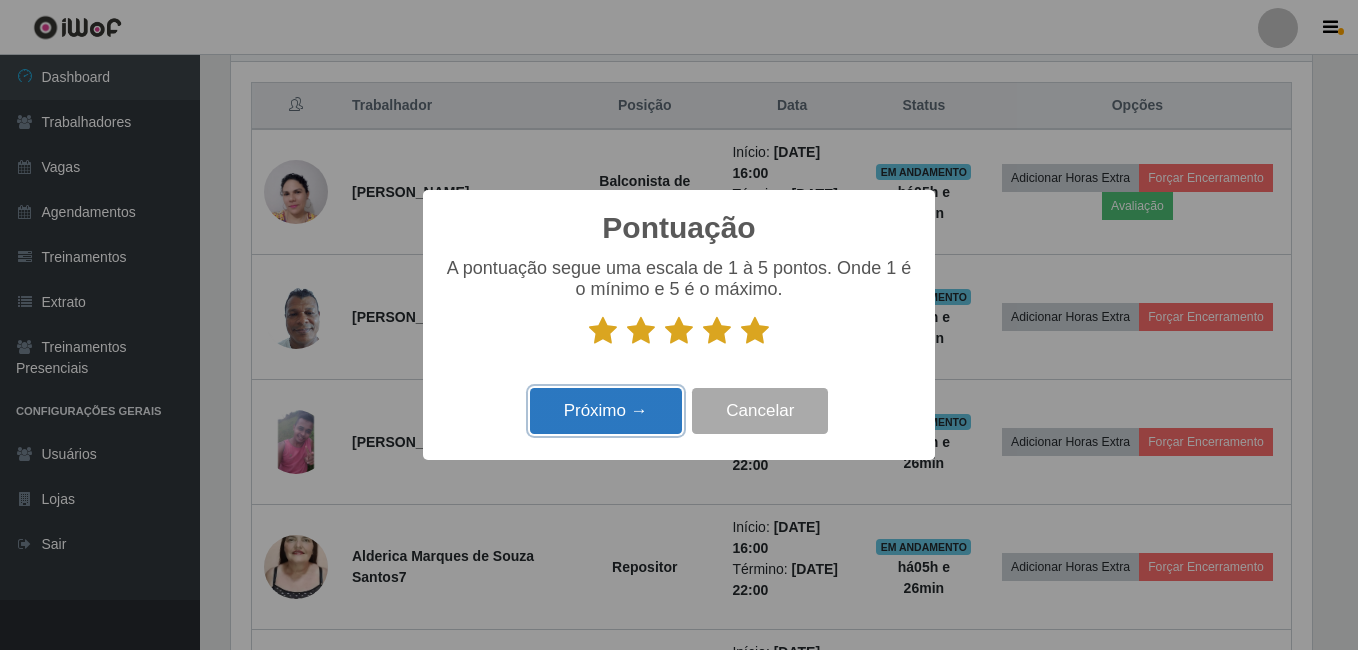 click on "Próximo →" at bounding box center (606, 411) 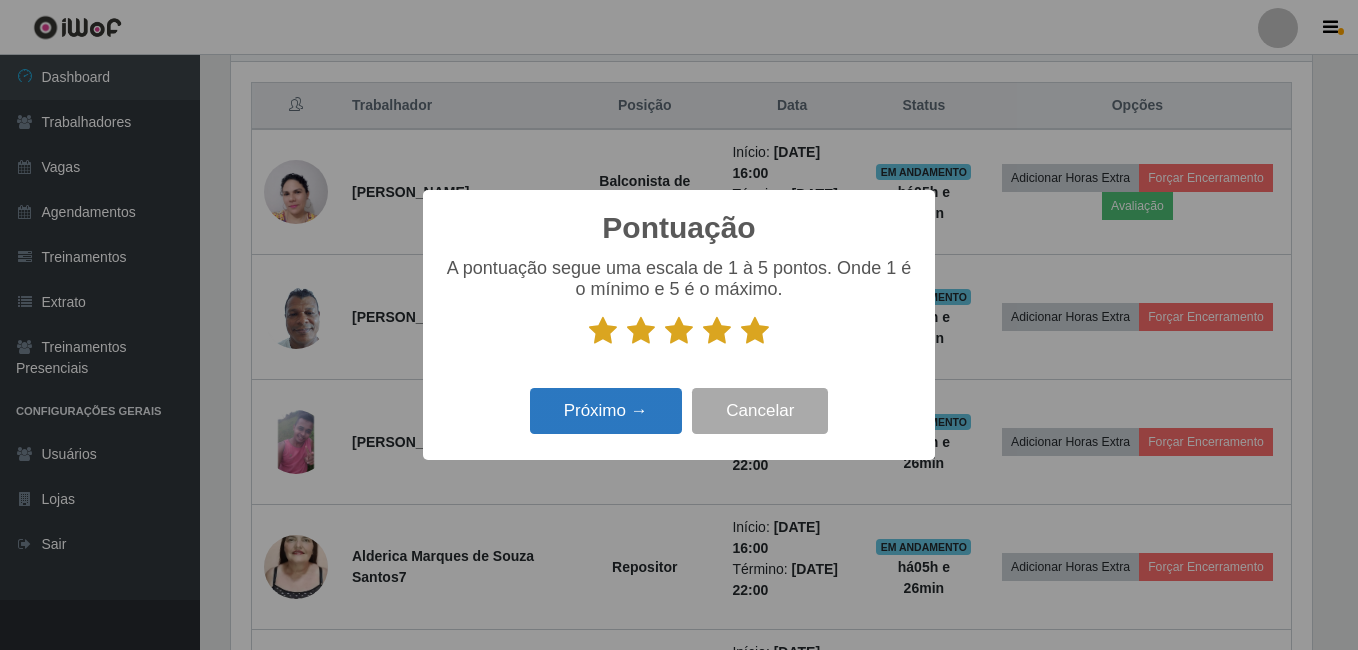 scroll, scrollTop: 999585, scrollLeft: 998919, axis: both 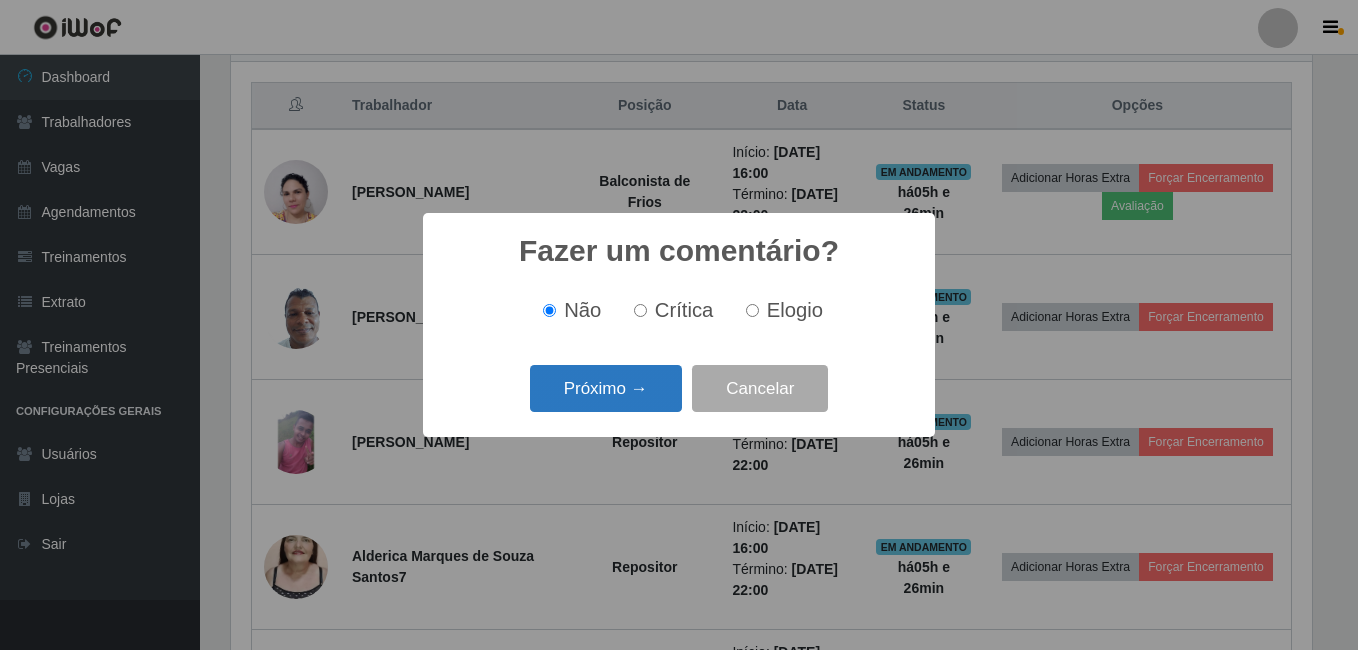 click on "Próximo →" at bounding box center (606, 388) 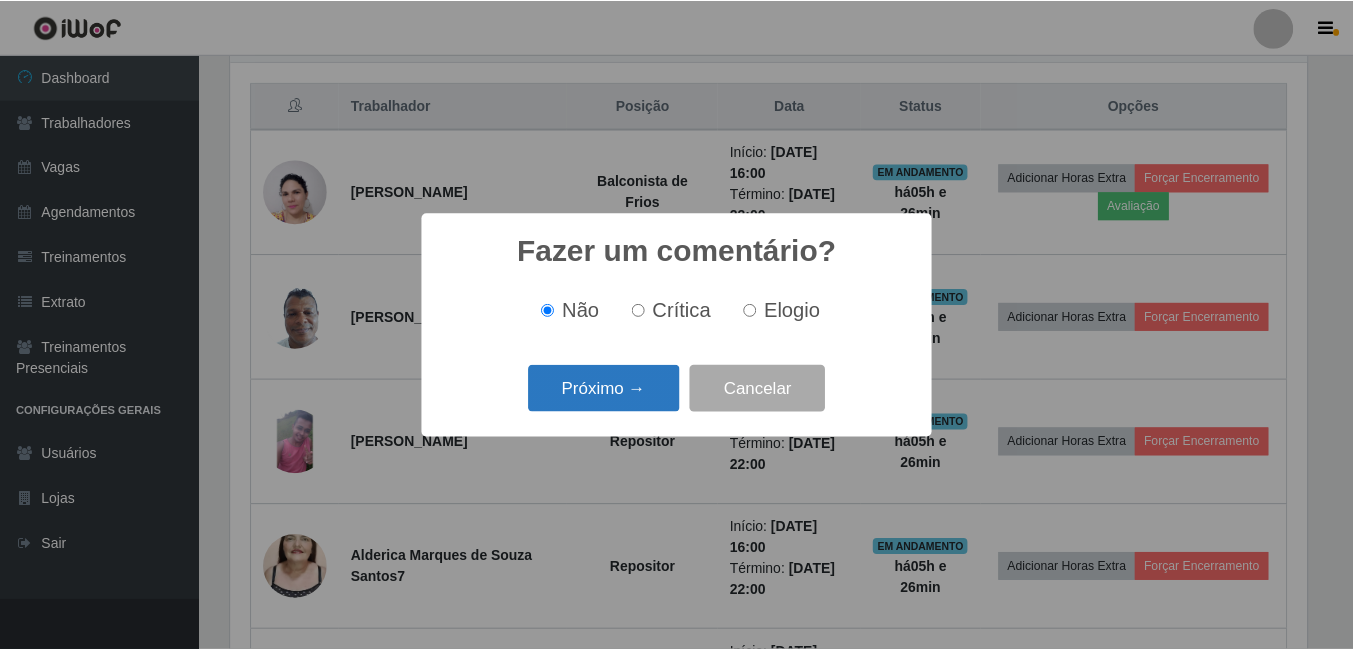 scroll, scrollTop: 999585, scrollLeft: 998919, axis: both 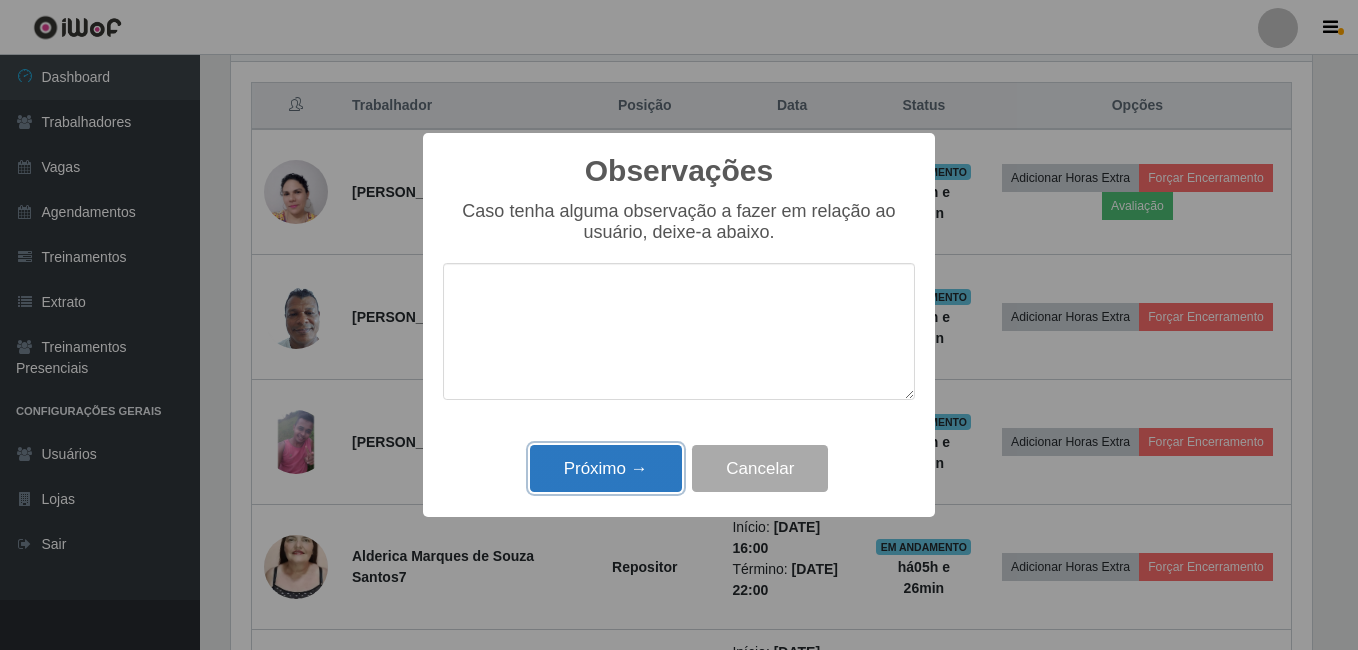 click on "Próximo →" at bounding box center [606, 468] 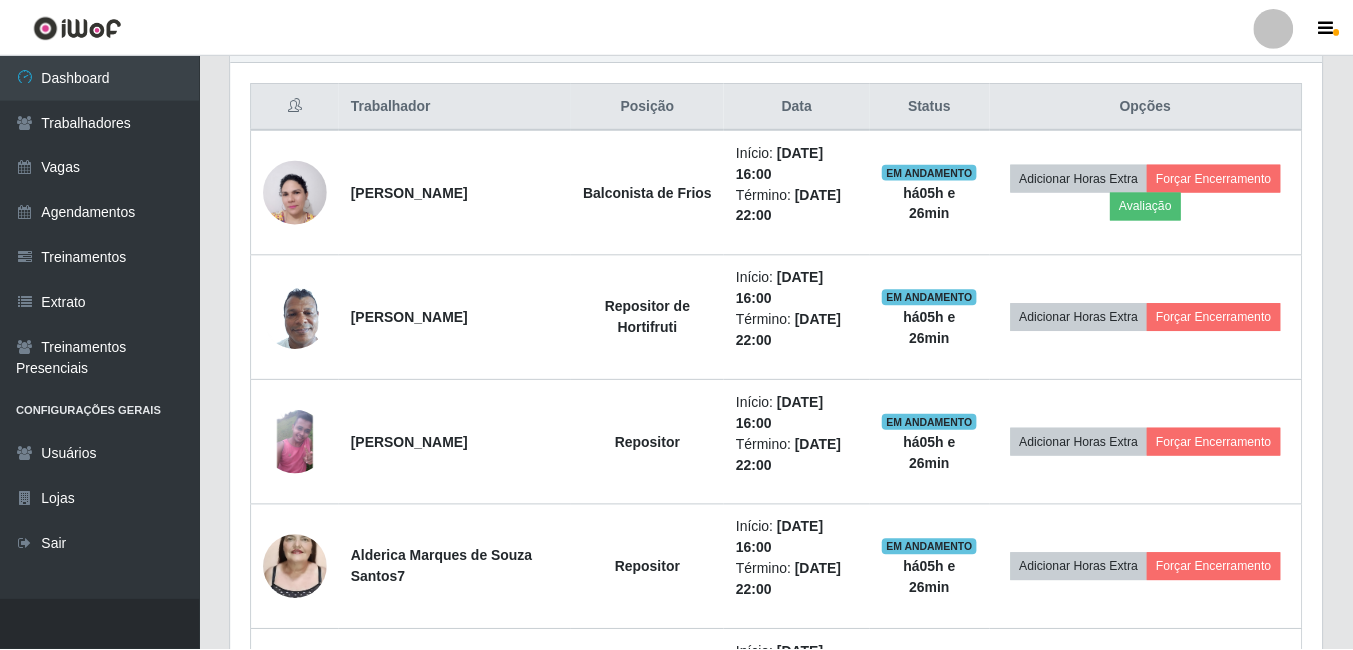 scroll, scrollTop: 999585, scrollLeft: 998909, axis: both 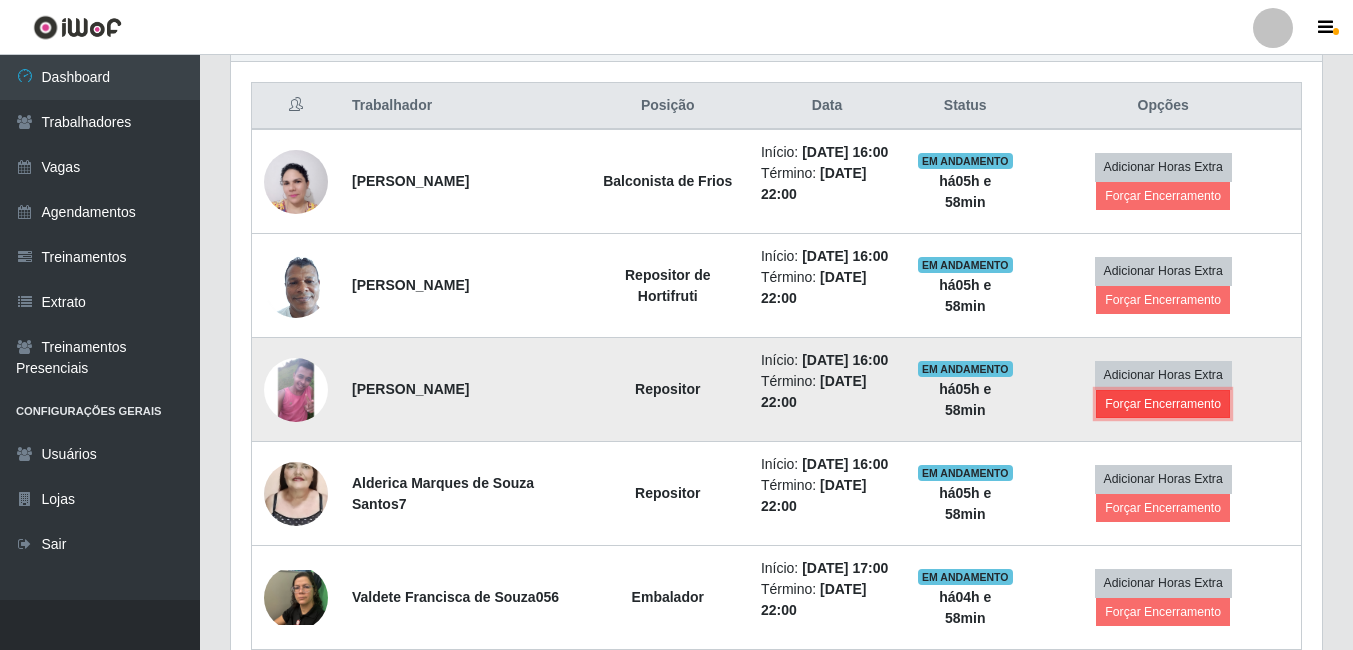 click on "Forçar Encerramento" at bounding box center (1163, 404) 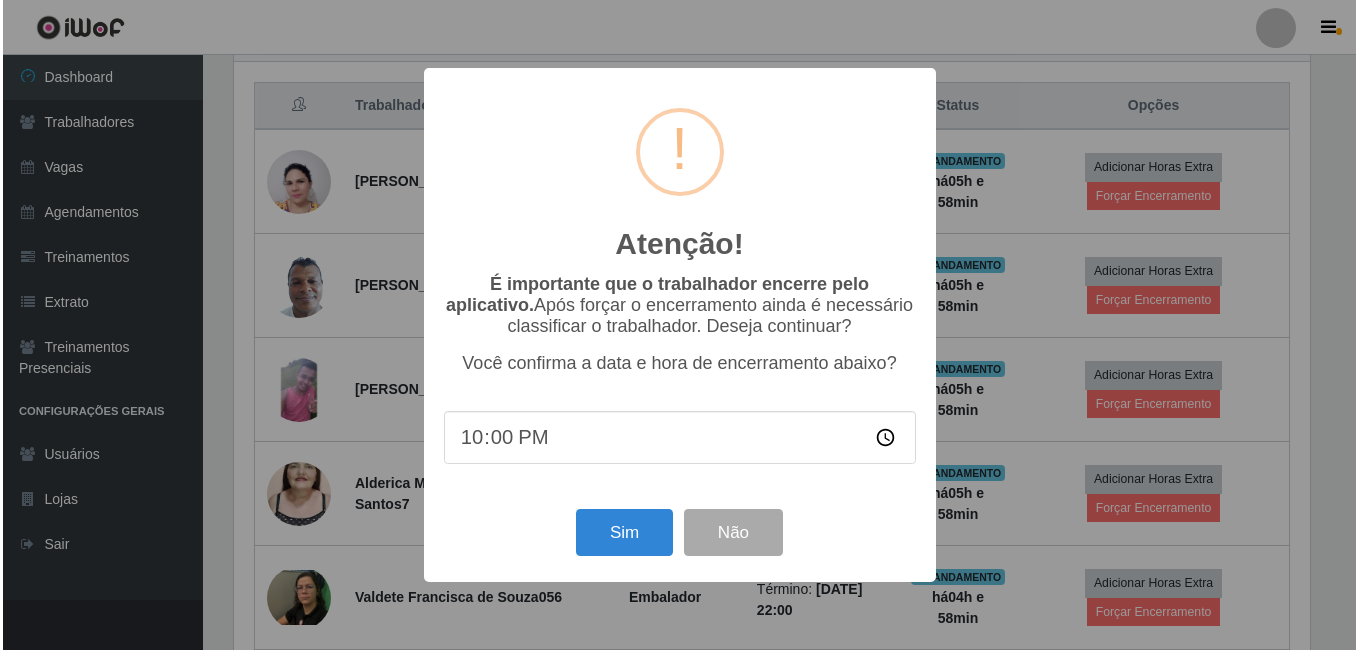 scroll, scrollTop: 999585, scrollLeft: 998919, axis: both 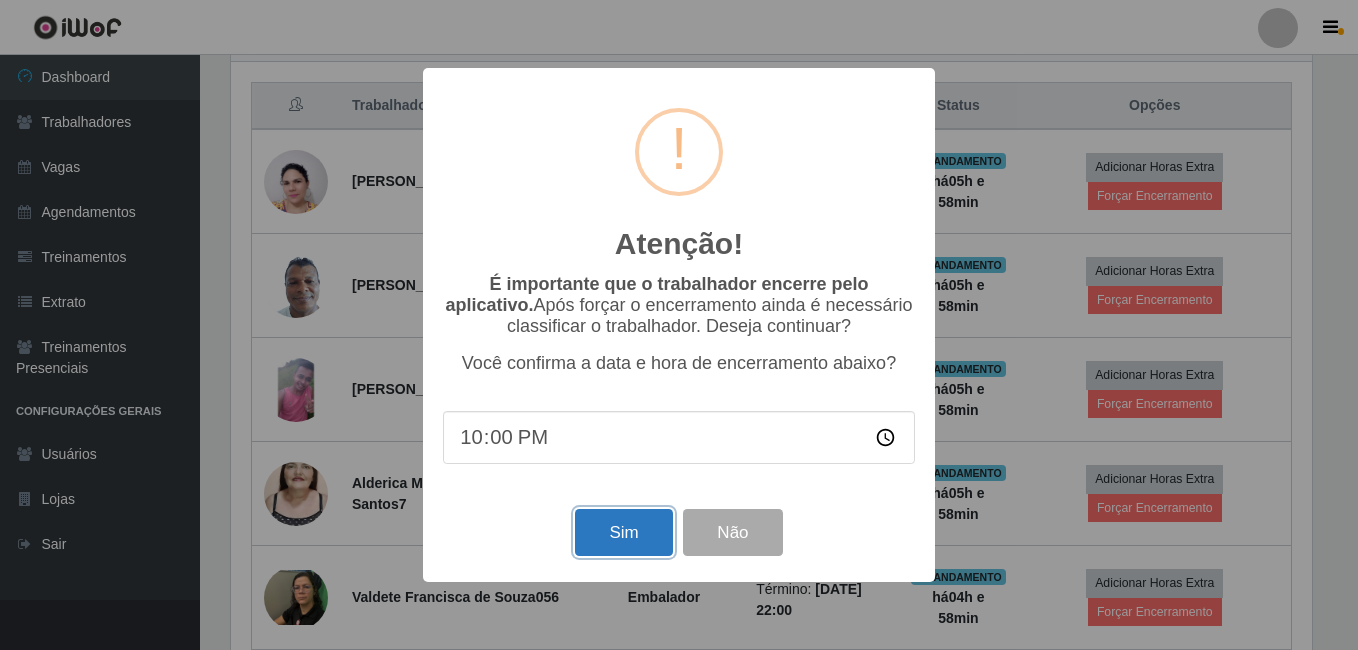 click on "Sim" at bounding box center (623, 532) 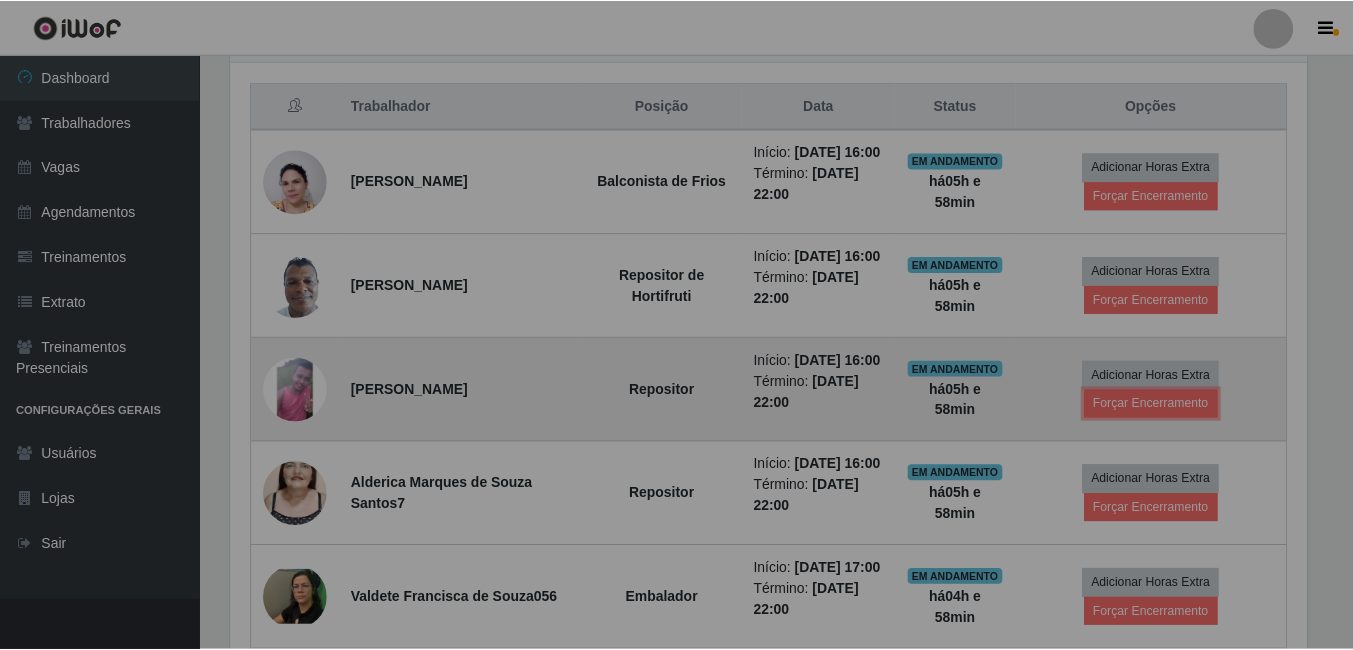scroll, scrollTop: 999585, scrollLeft: 998909, axis: both 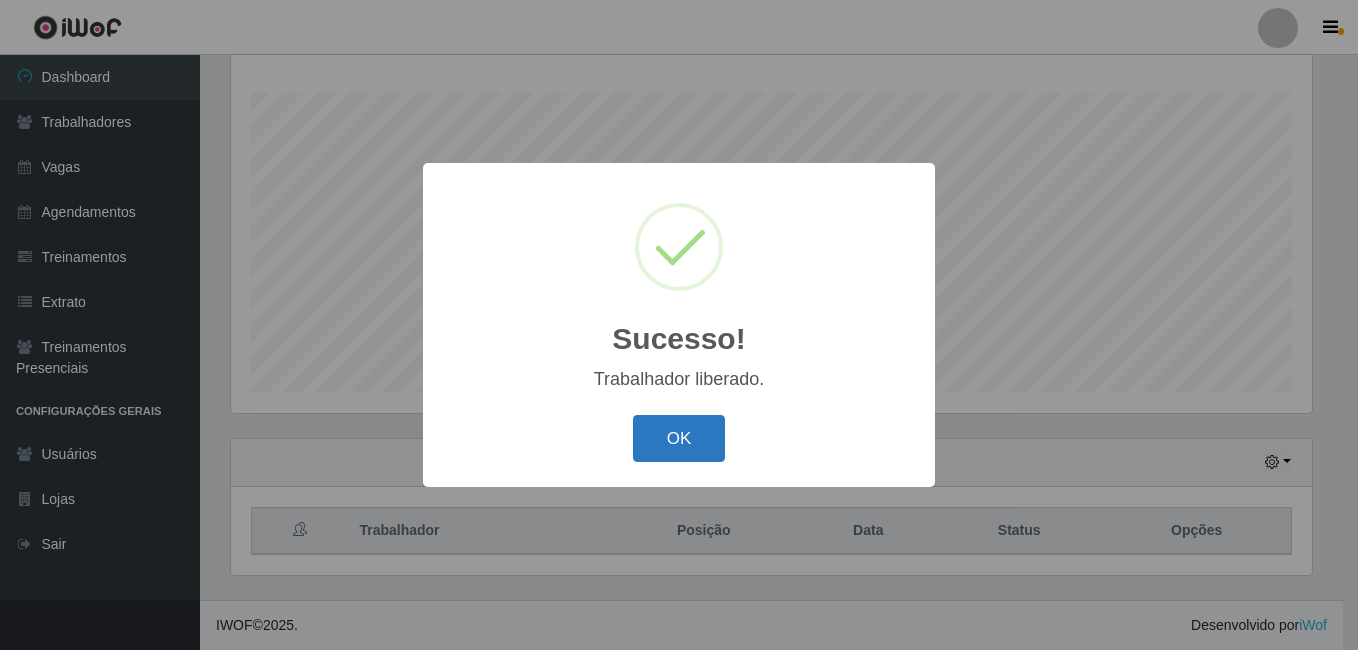 click on "OK" at bounding box center [679, 438] 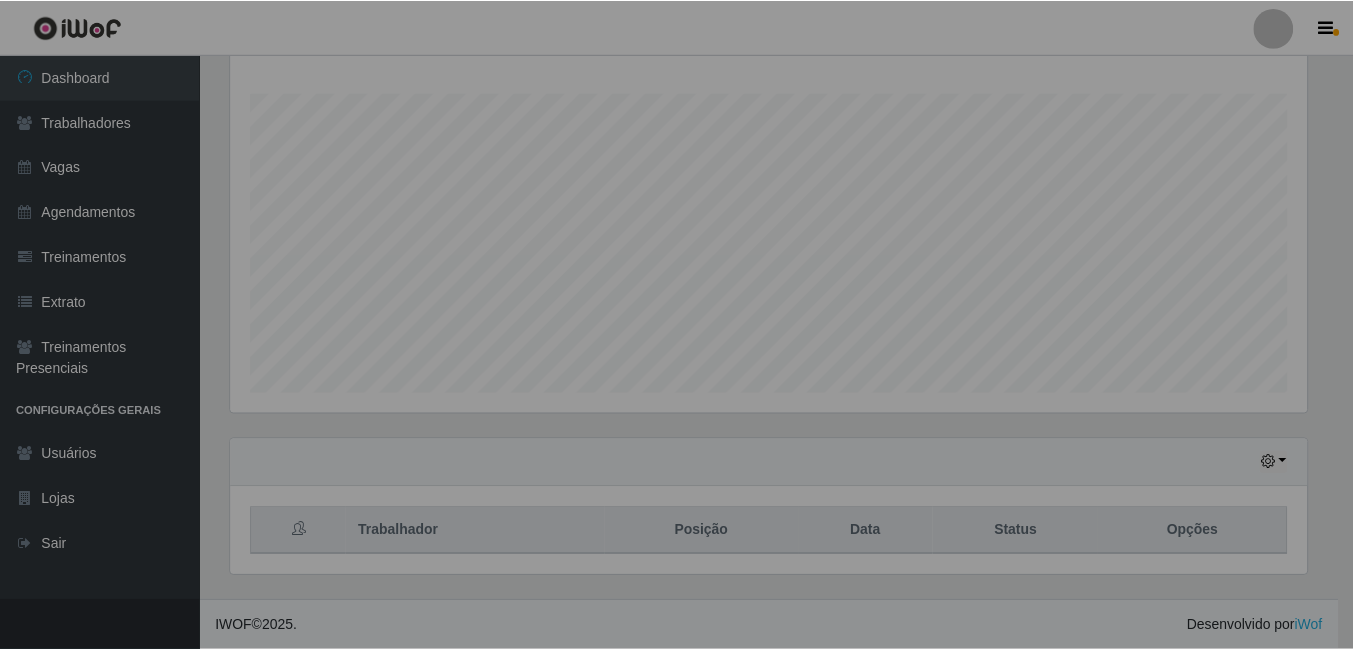 scroll, scrollTop: 999585, scrollLeft: 998909, axis: both 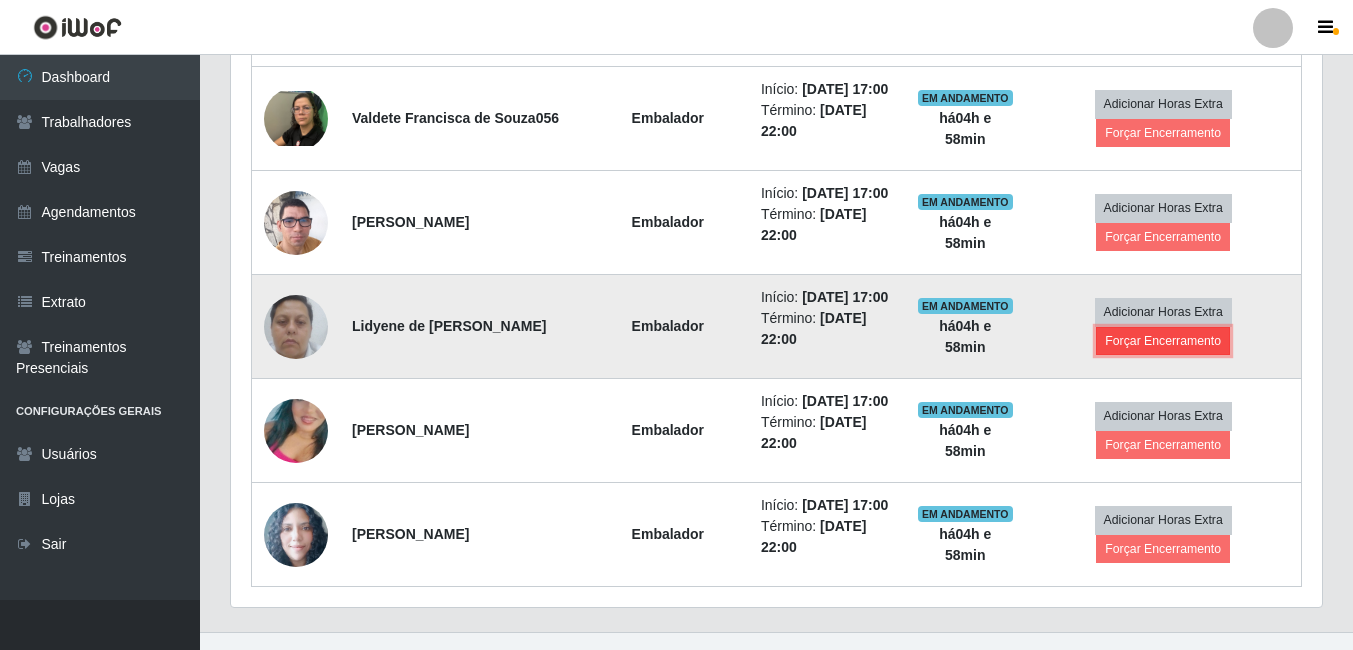 click on "Forçar Encerramento" at bounding box center [1163, 341] 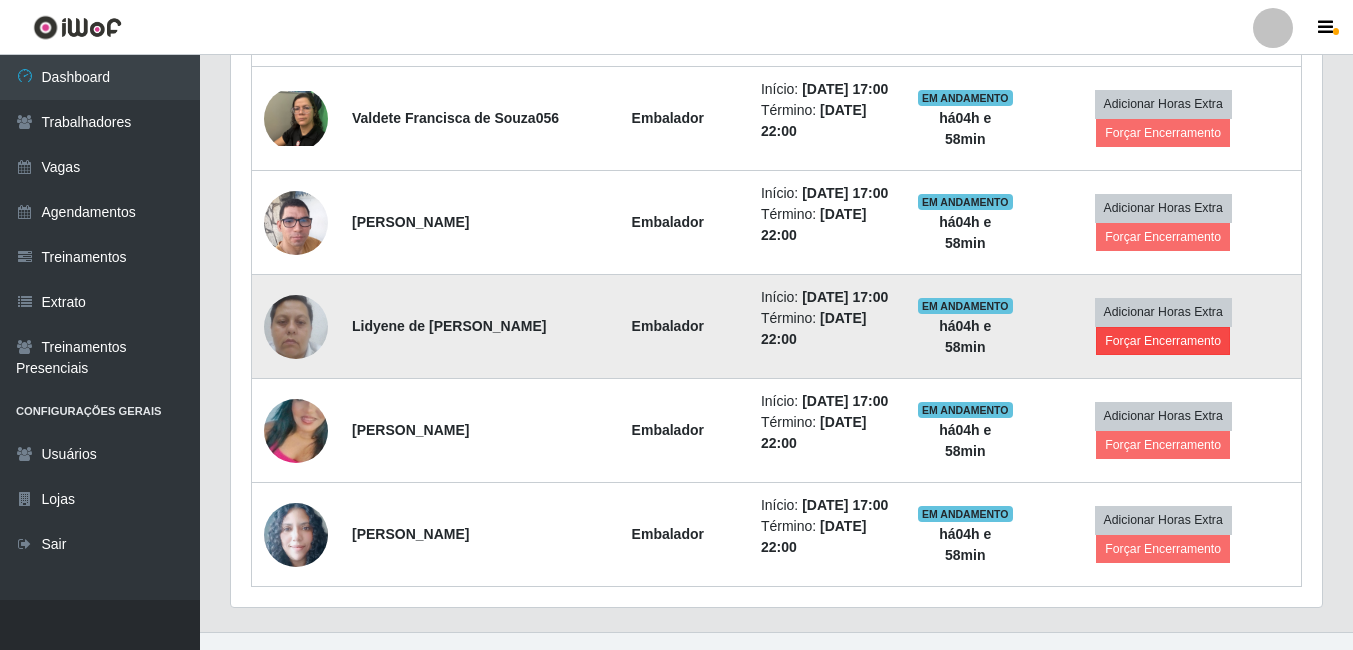 scroll, scrollTop: 999585, scrollLeft: 998919, axis: both 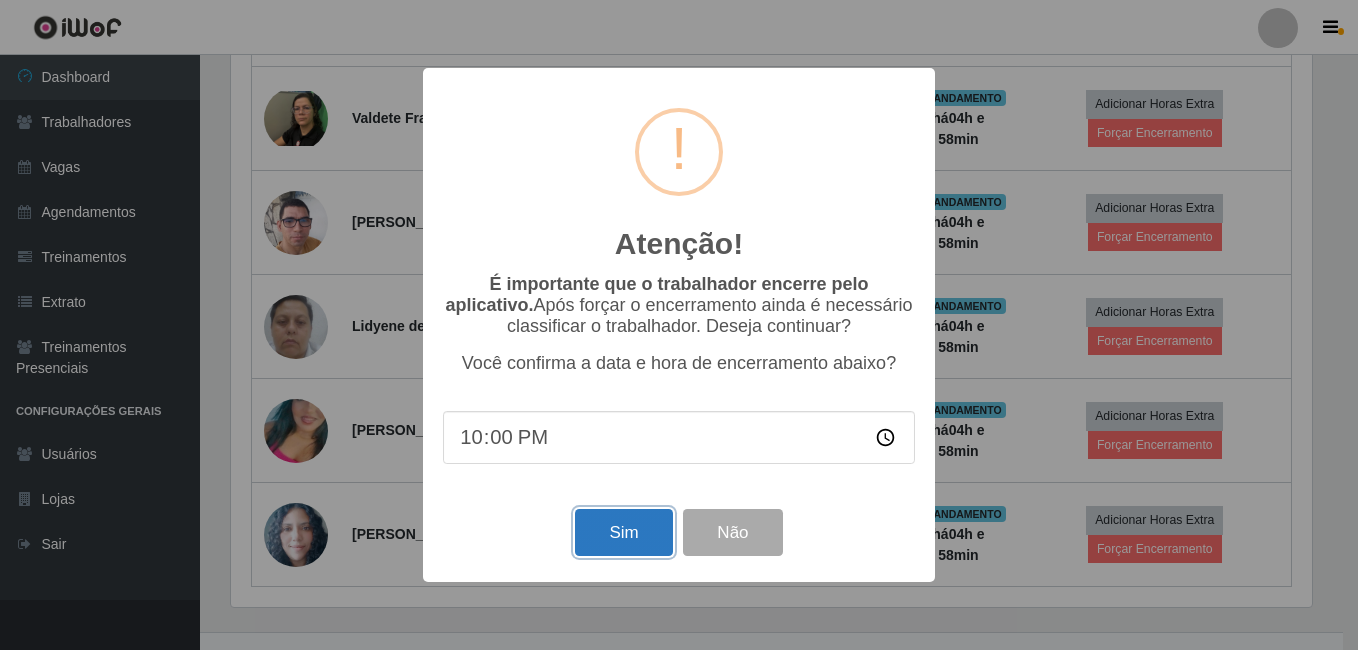 click on "Sim" at bounding box center [623, 532] 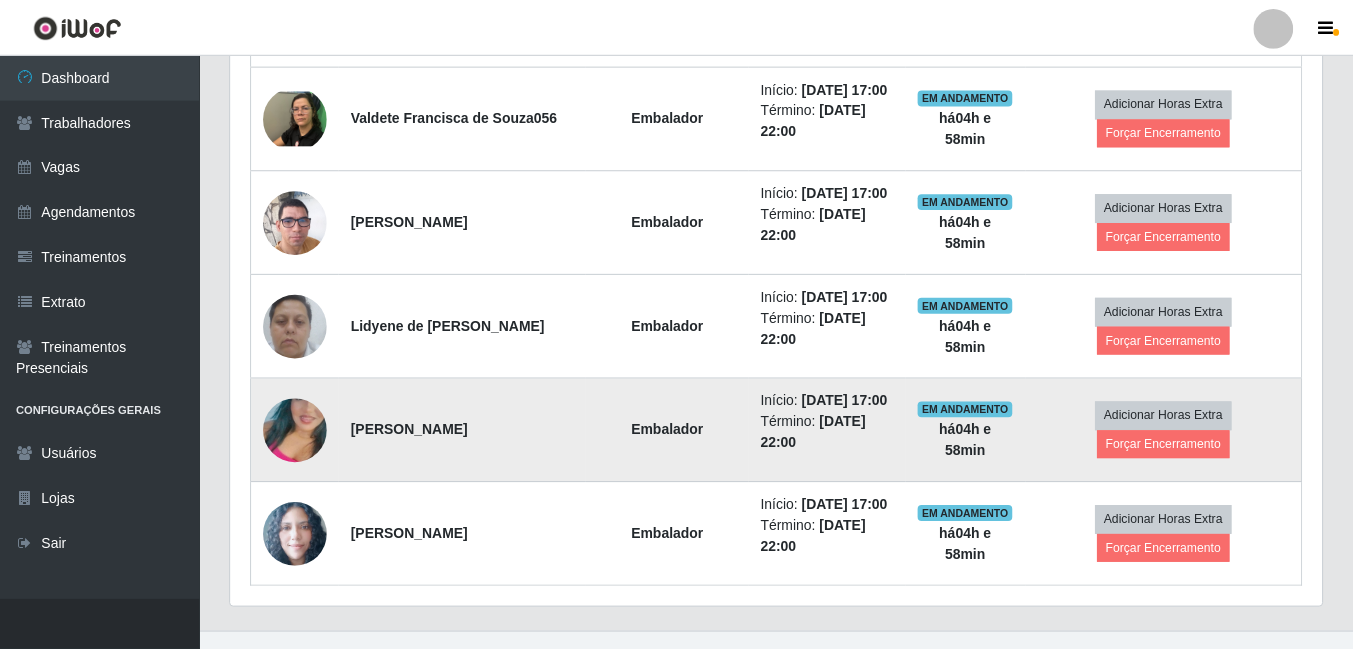 scroll, scrollTop: 999585, scrollLeft: 998909, axis: both 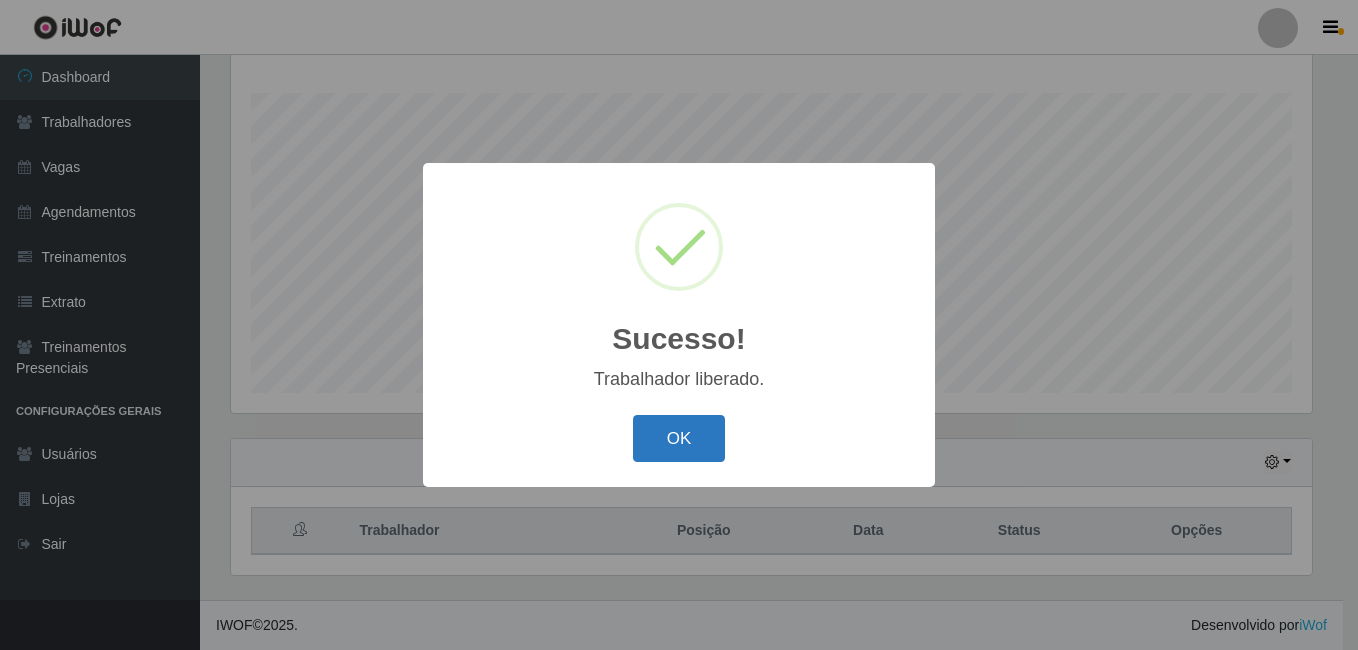 click on "OK" at bounding box center (679, 438) 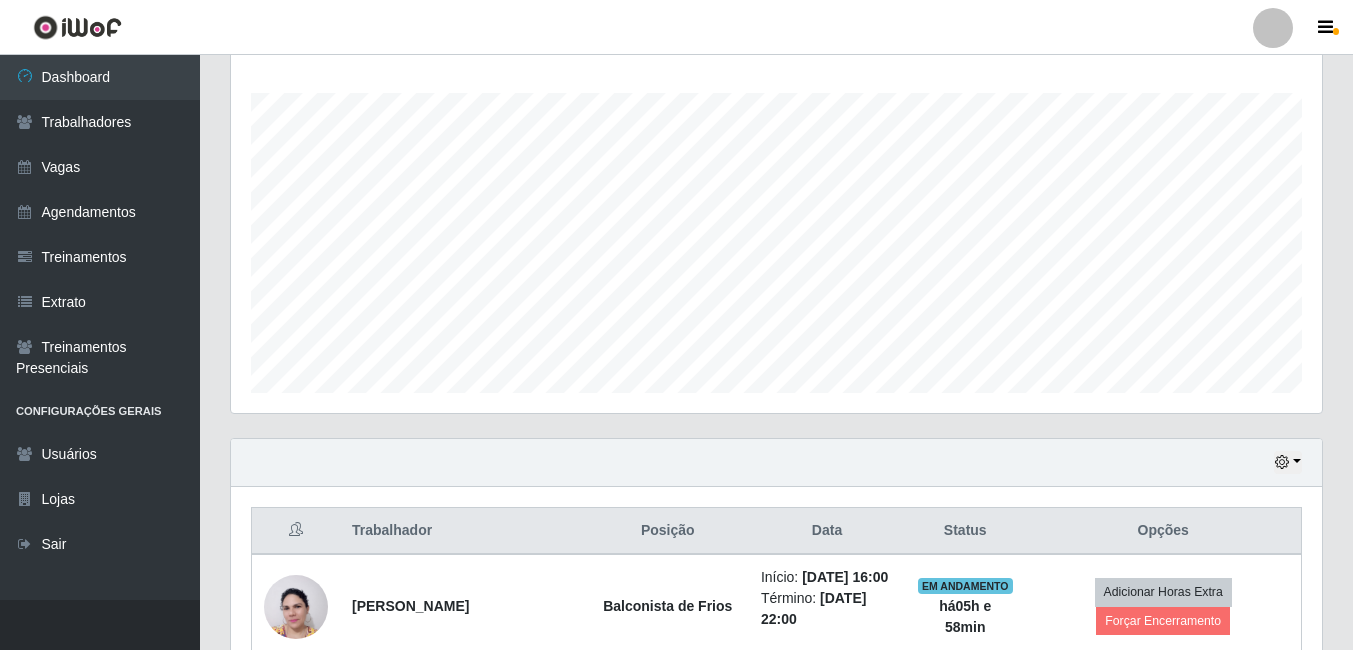 scroll, scrollTop: 999585, scrollLeft: 998909, axis: both 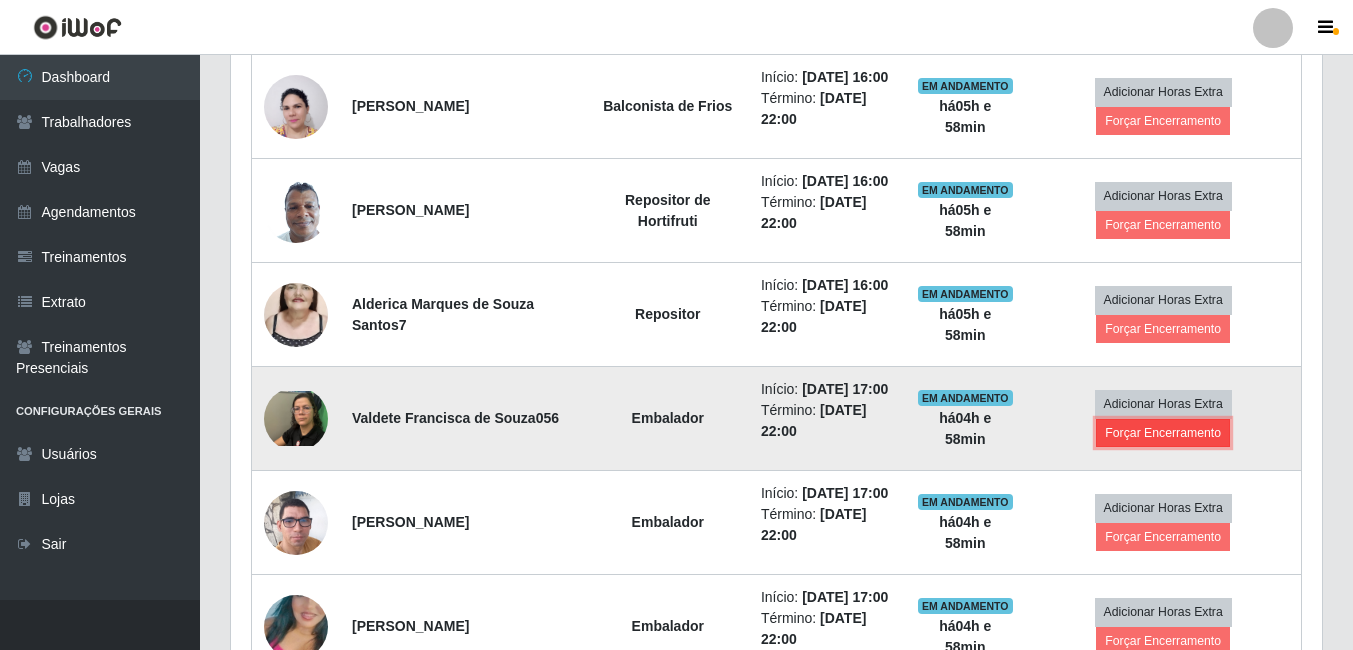 click on "Forçar Encerramento" at bounding box center (1163, 433) 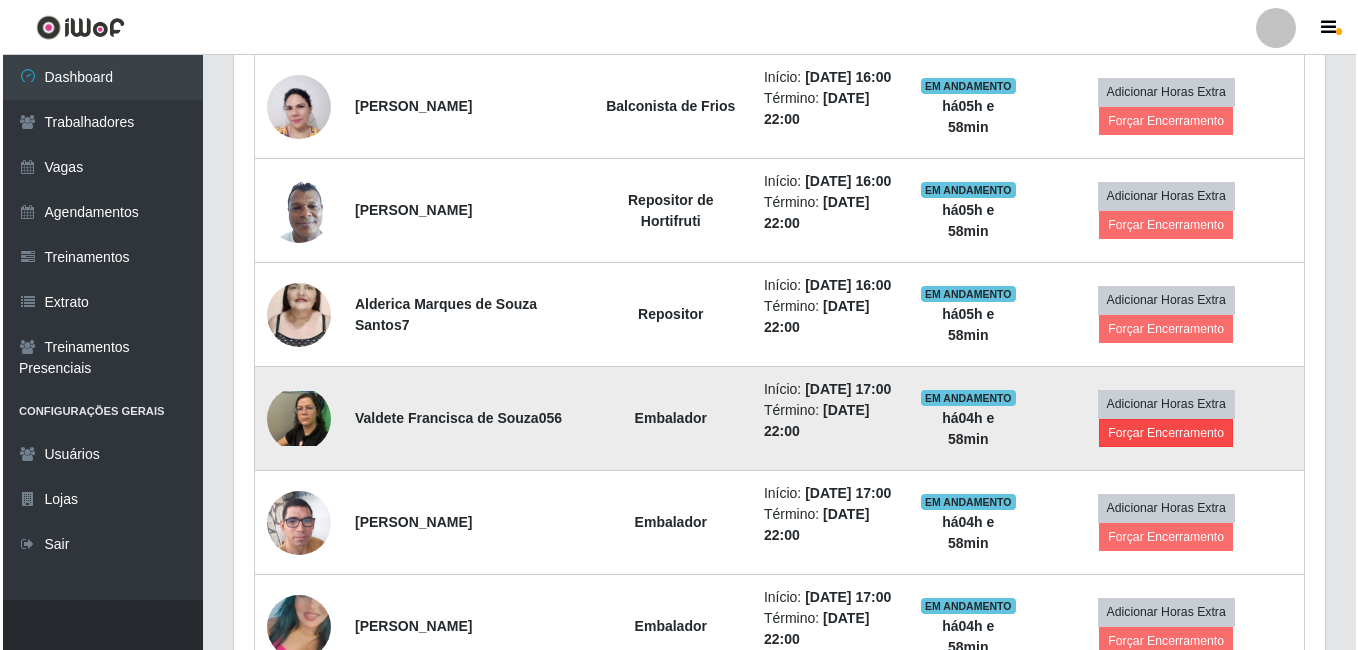 scroll, scrollTop: 999585, scrollLeft: 998919, axis: both 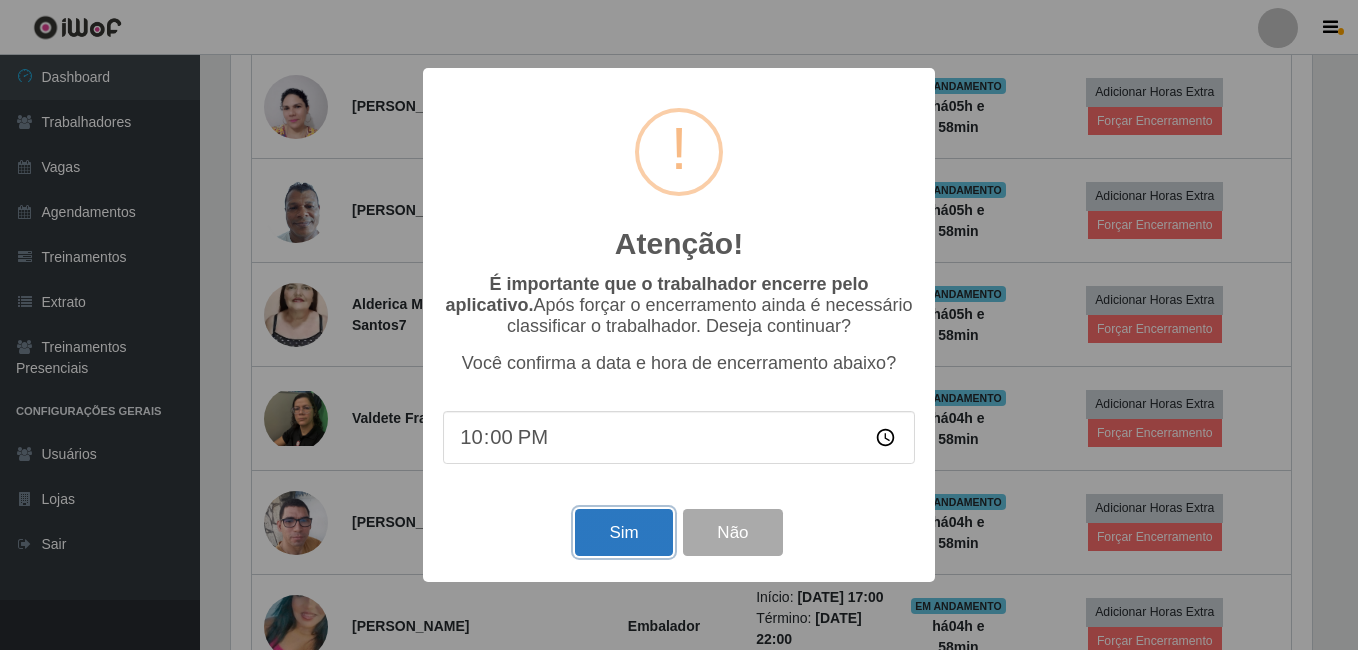 click on "Sim" at bounding box center (623, 532) 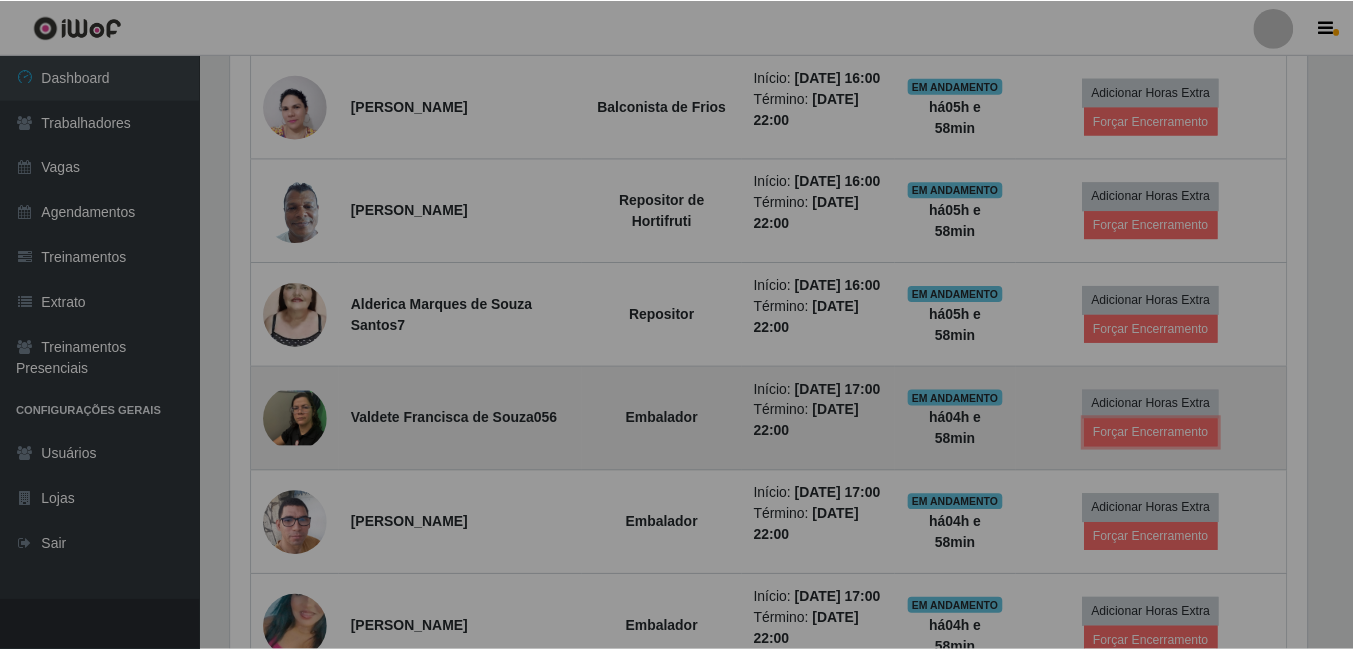 scroll, scrollTop: 999585, scrollLeft: 998909, axis: both 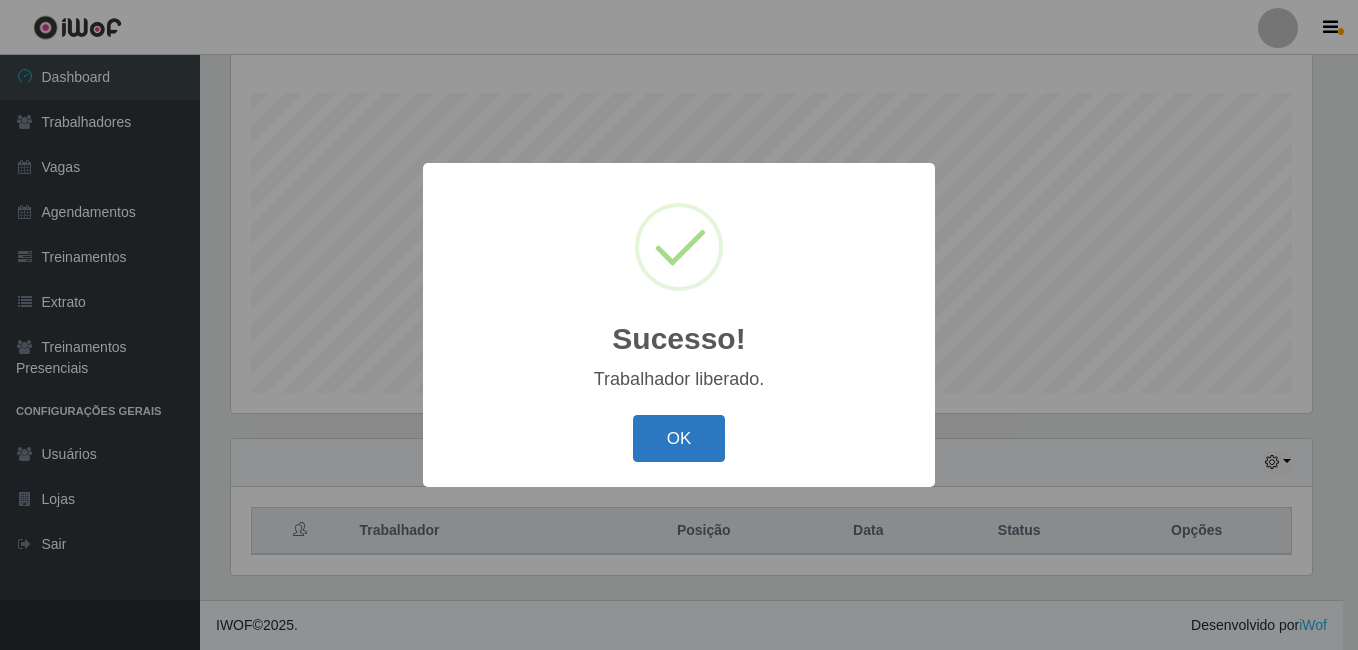 click on "OK" at bounding box center [679, 438] 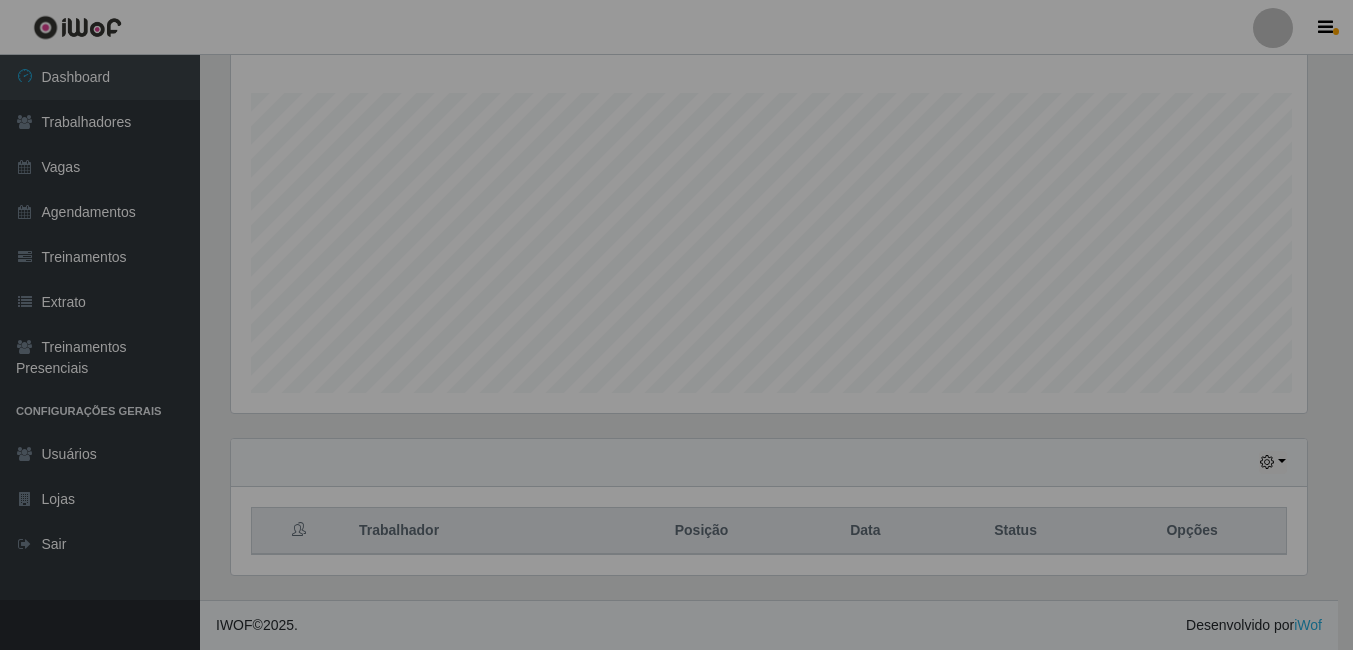 scroll, scrollTop: 999585, scrollLeft: 998909, axis: both 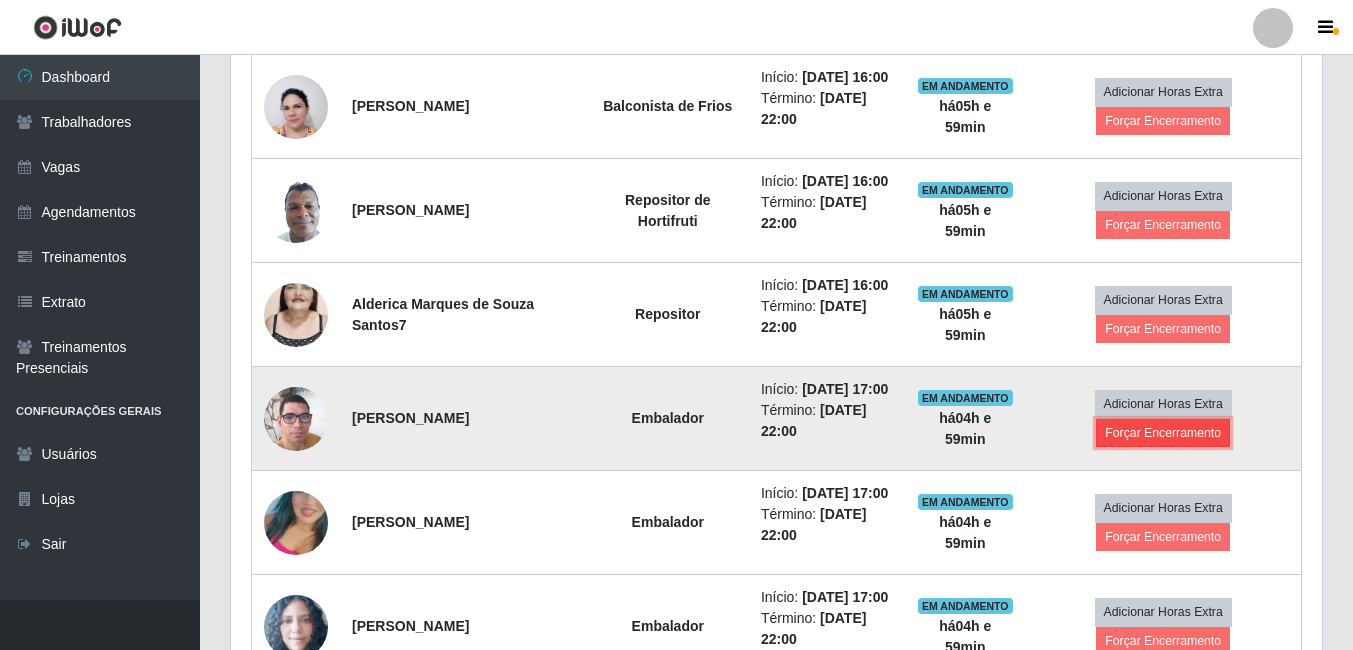 click on "Forçar Encerramento" at bounding box center (1163, 433) 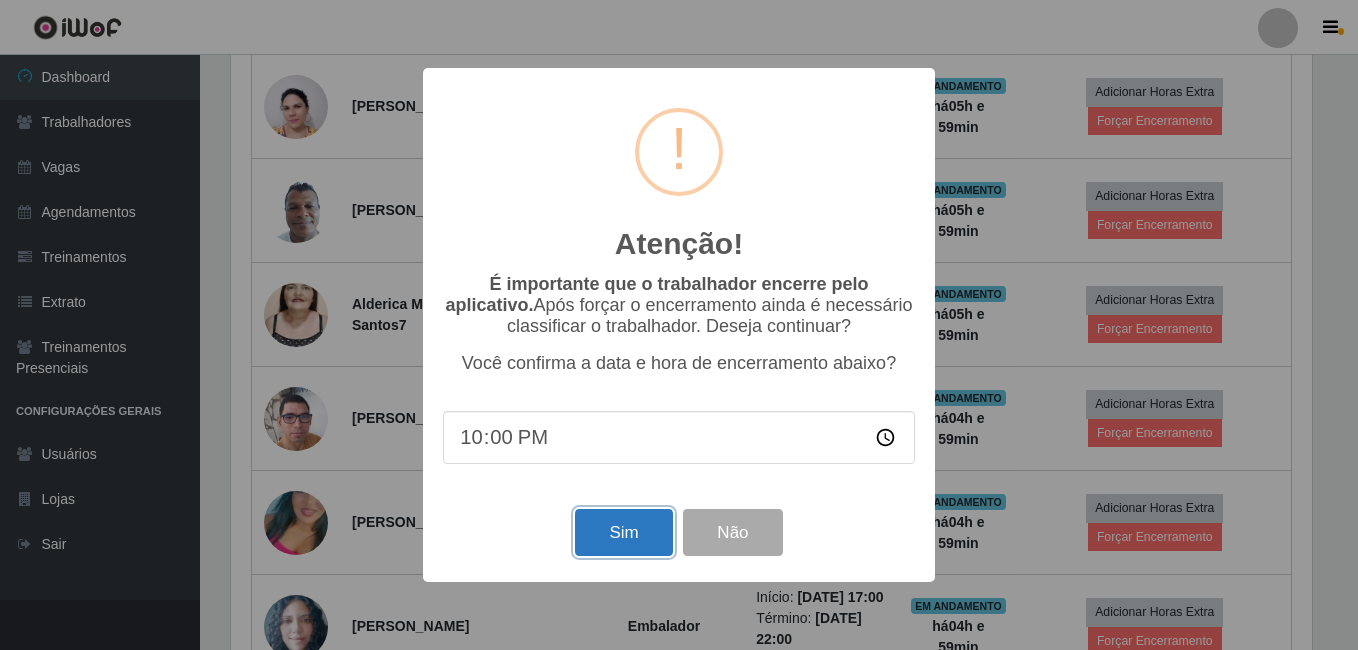 click on "Sim" at bounding box center [623, 532] 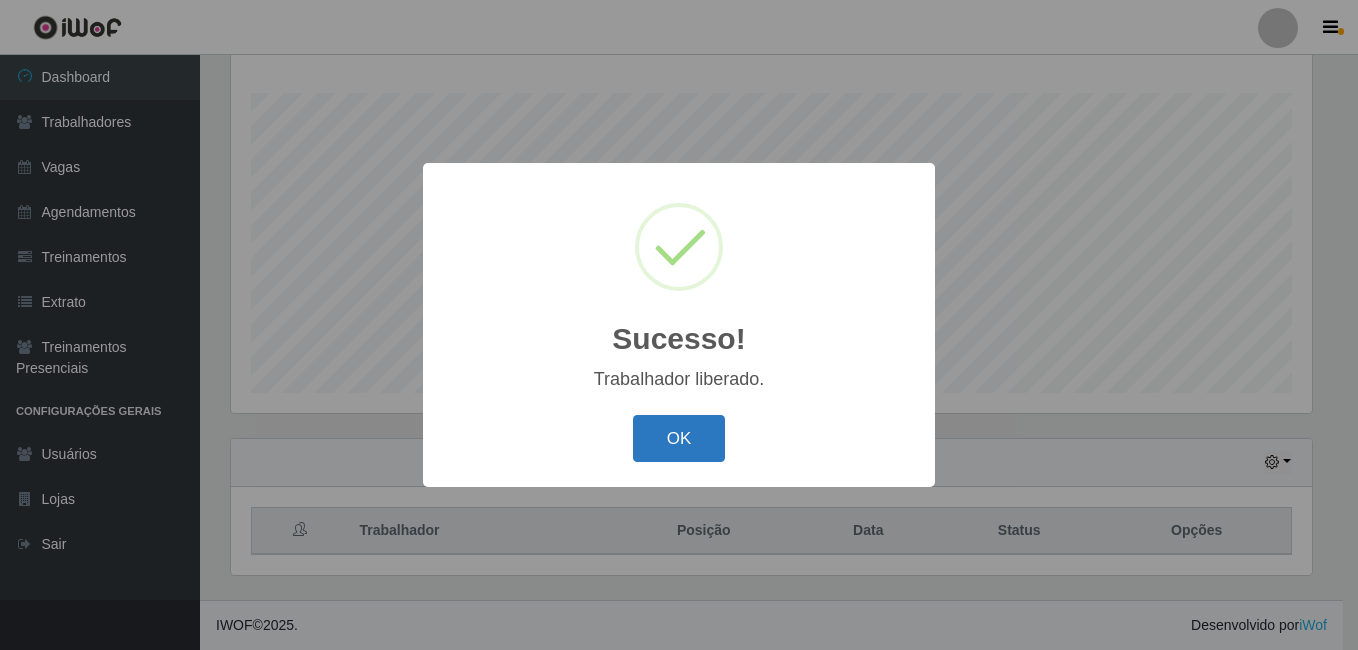 click on "OK" at bounding box center [679, 438] 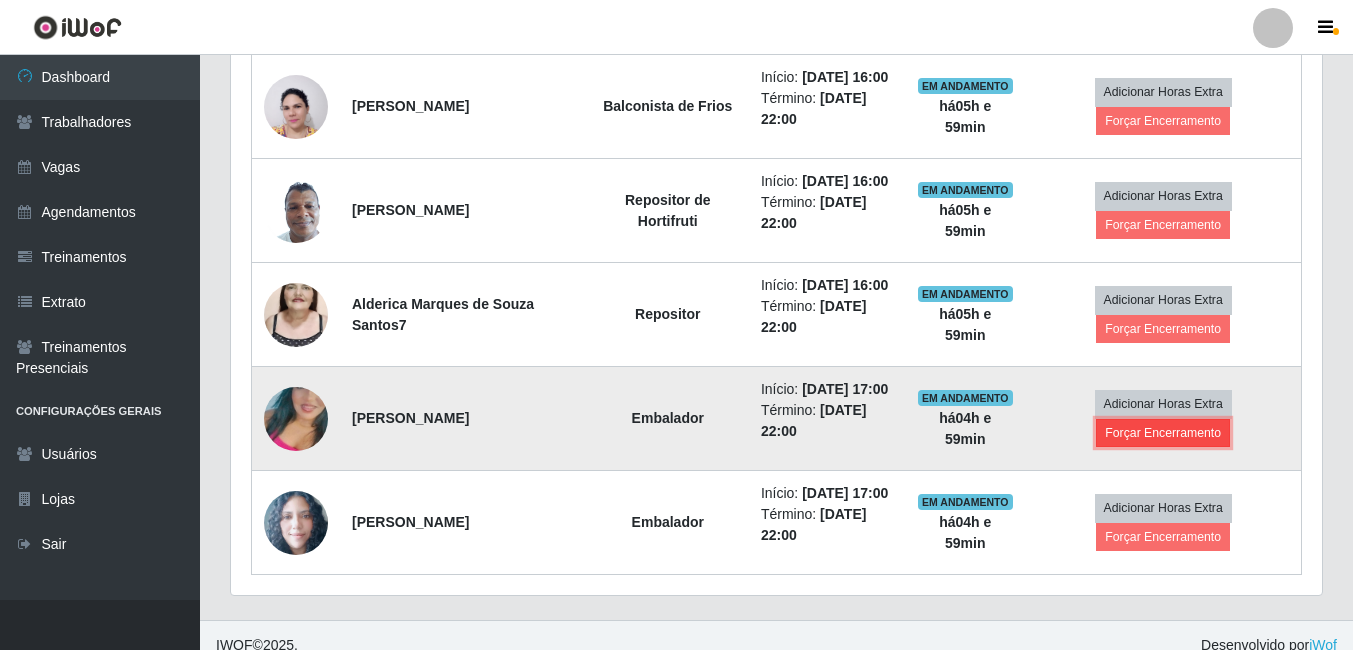 click on "Forçar Encerramento" at bounding box center [1163, 433] 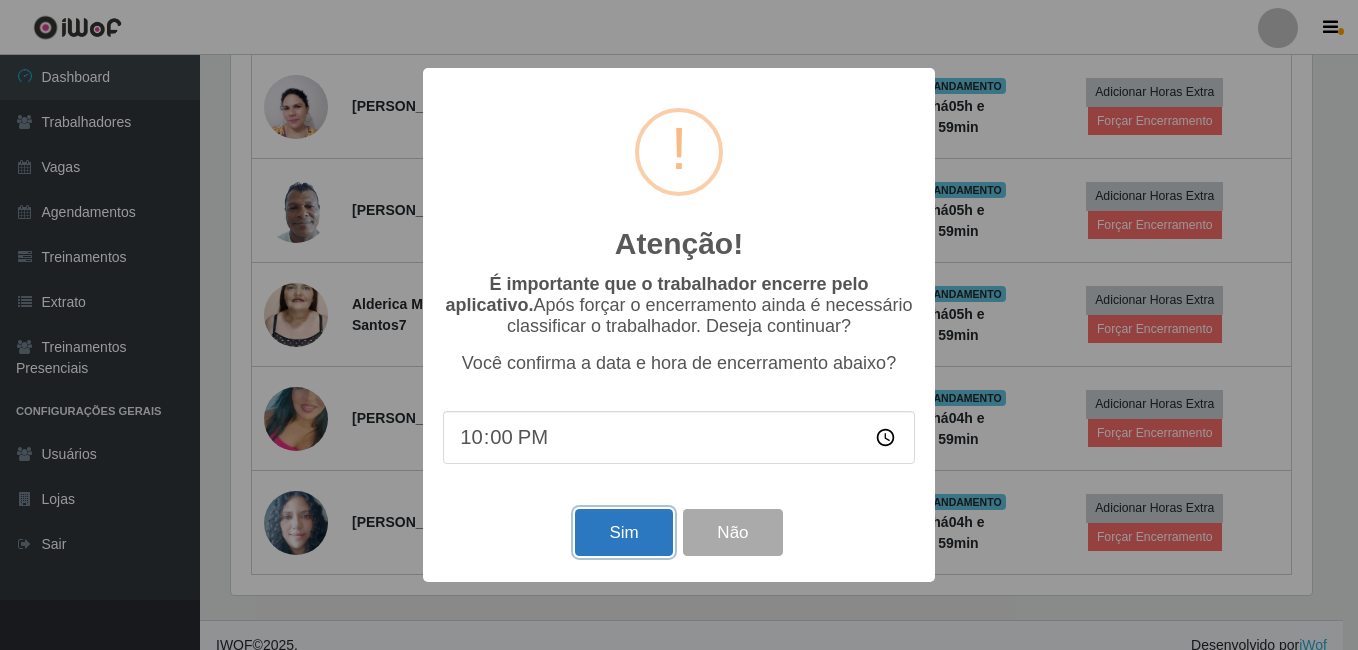 click on "Sim" at bounding box center [623, 532] 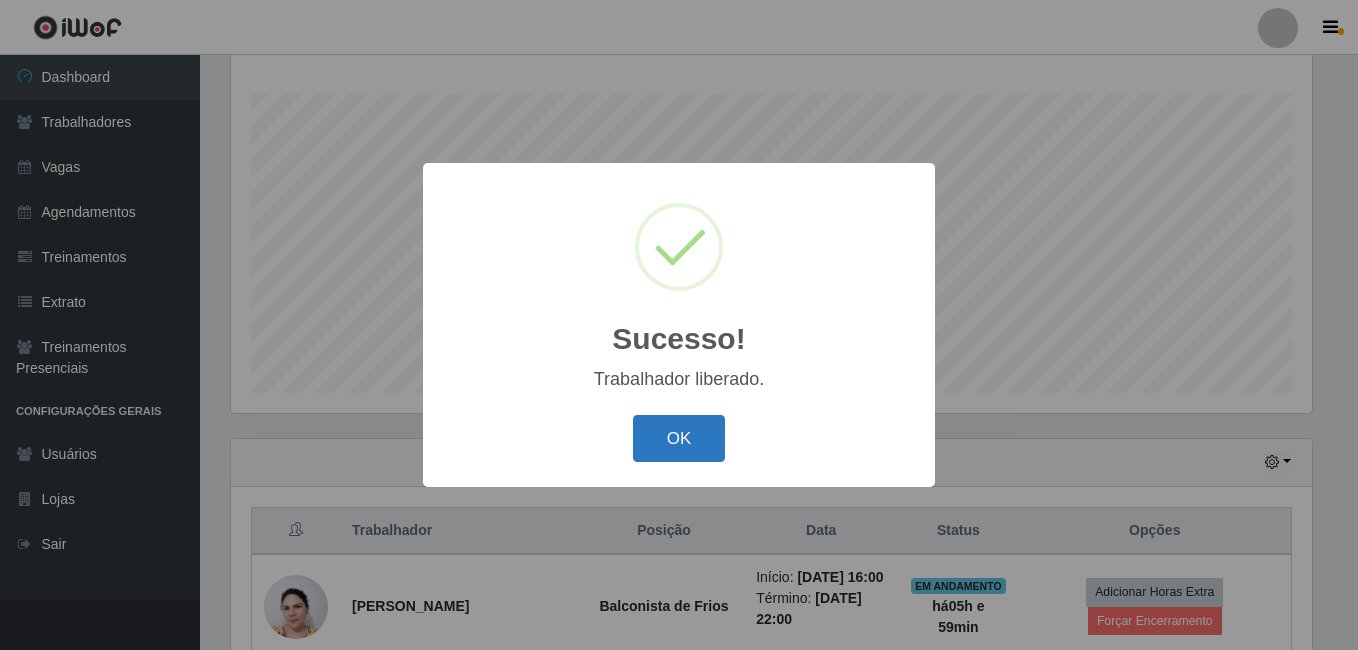 click on "OK" at bounding box center [679, 438] 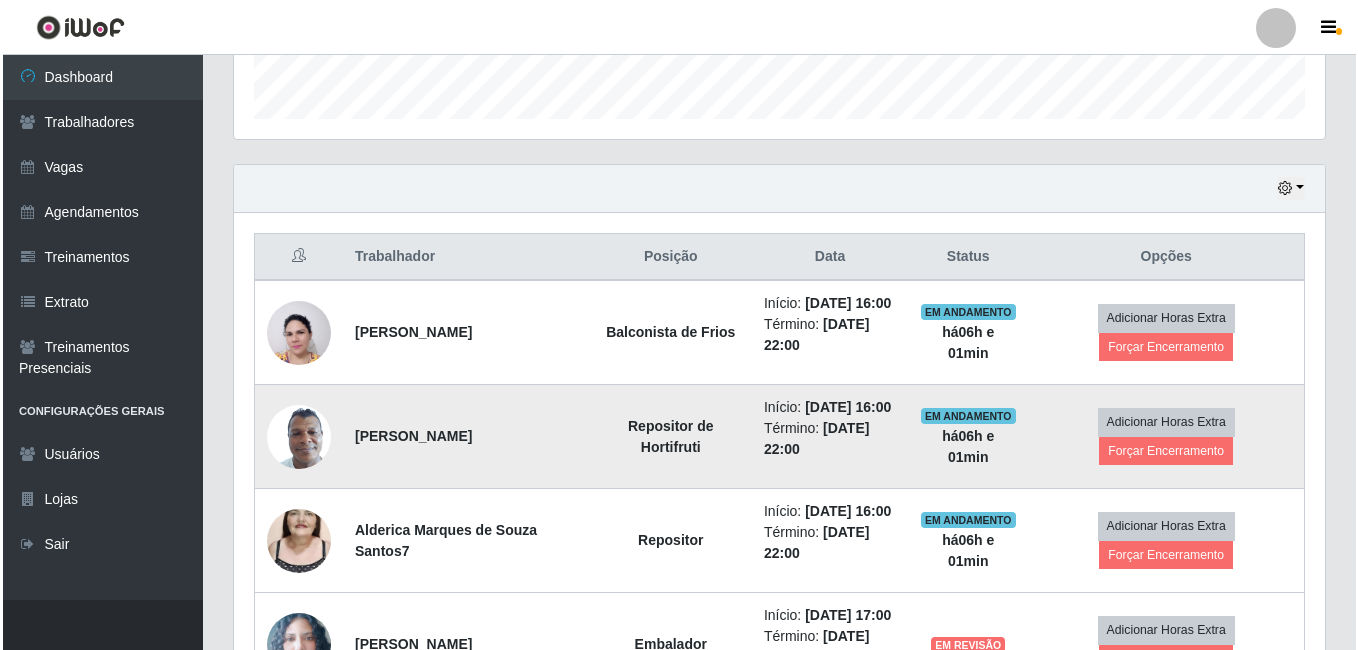 scroll, scrollTop: 522, scrollLeft: 0, axis: vertical 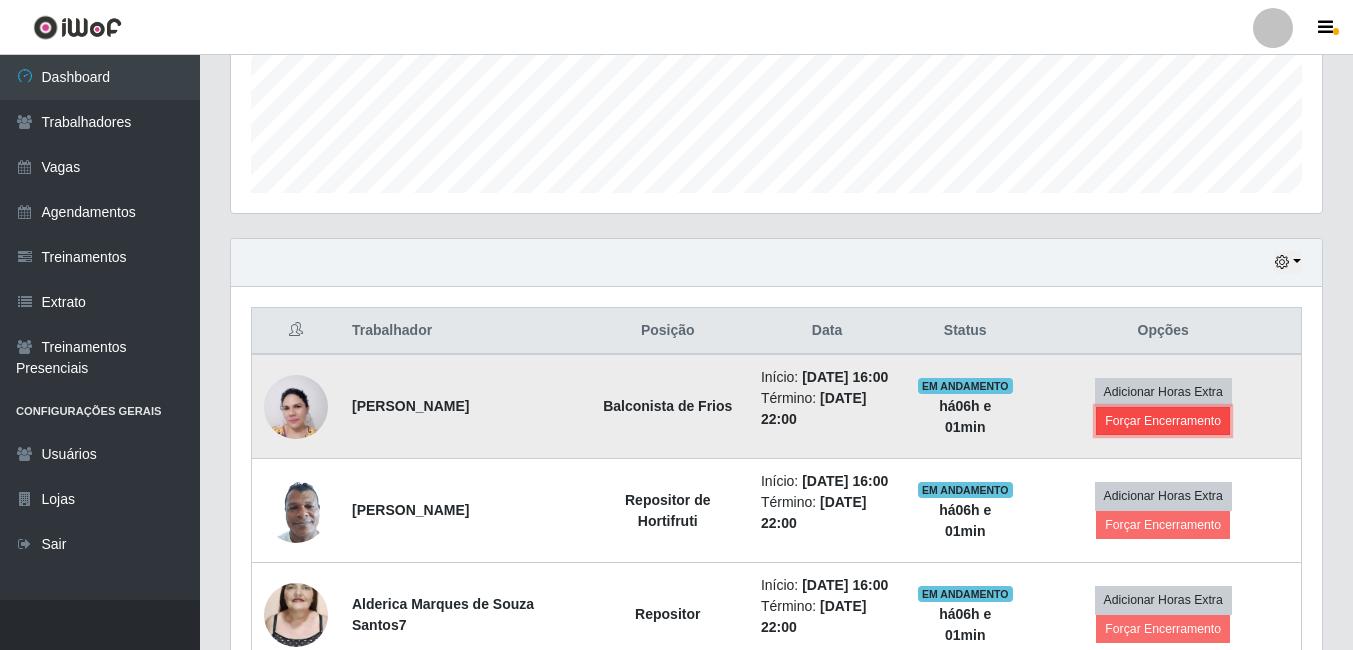 click on "Forçar Encerramento" at bounding box center (1163, 421) 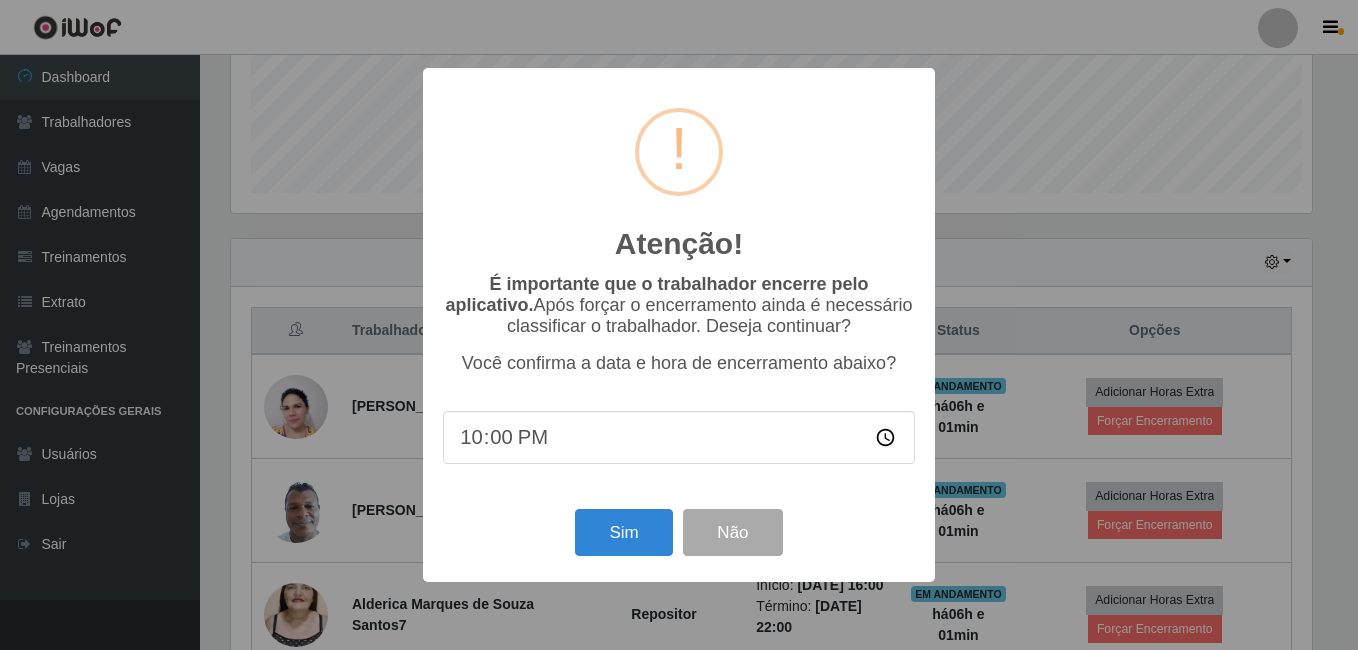 scroll, scrollTop: 999585, scrollLeft: 998919, axis: both 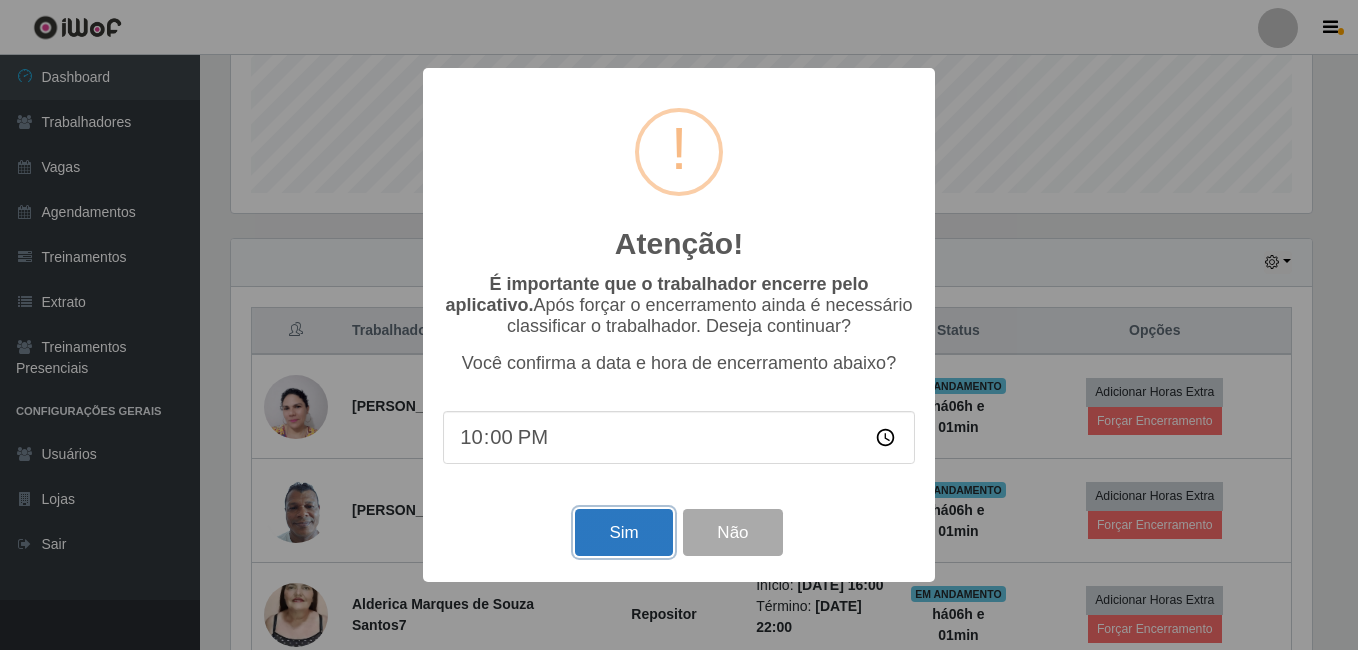 click on "Sim" at bounding box center (623, 532) 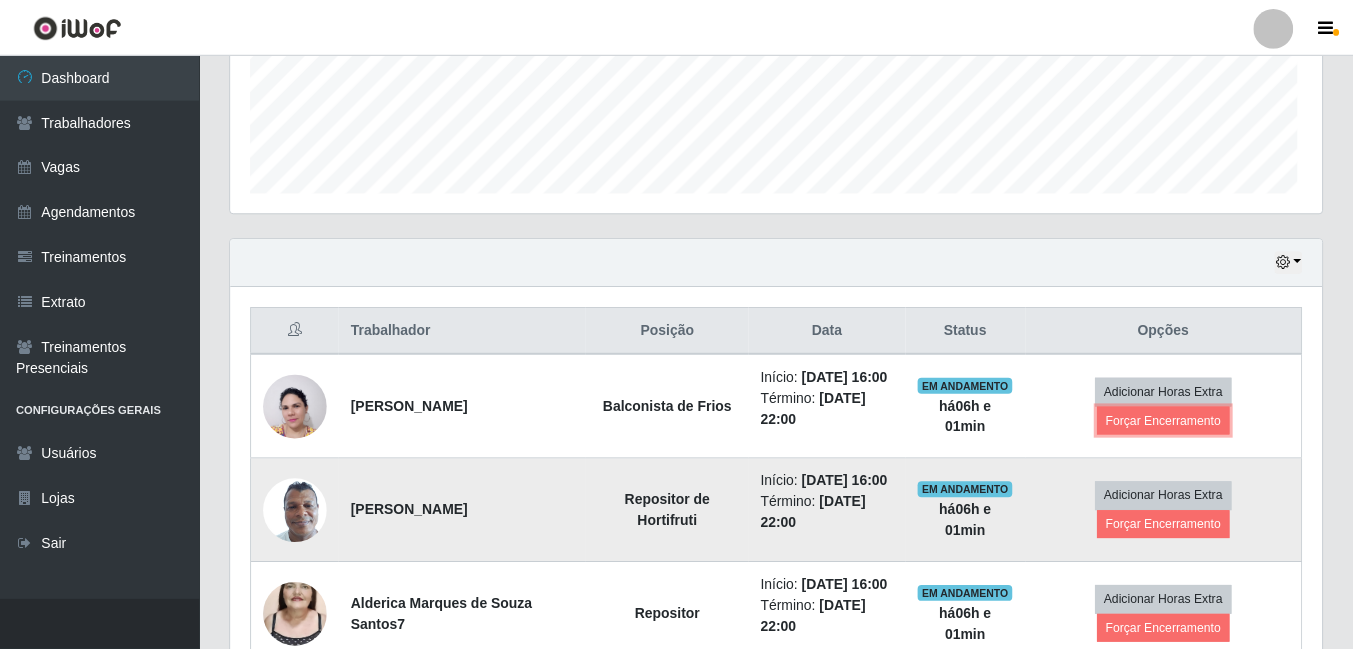 scroll, scrollTop: 999585, scrollLeft: 998909, axis: both 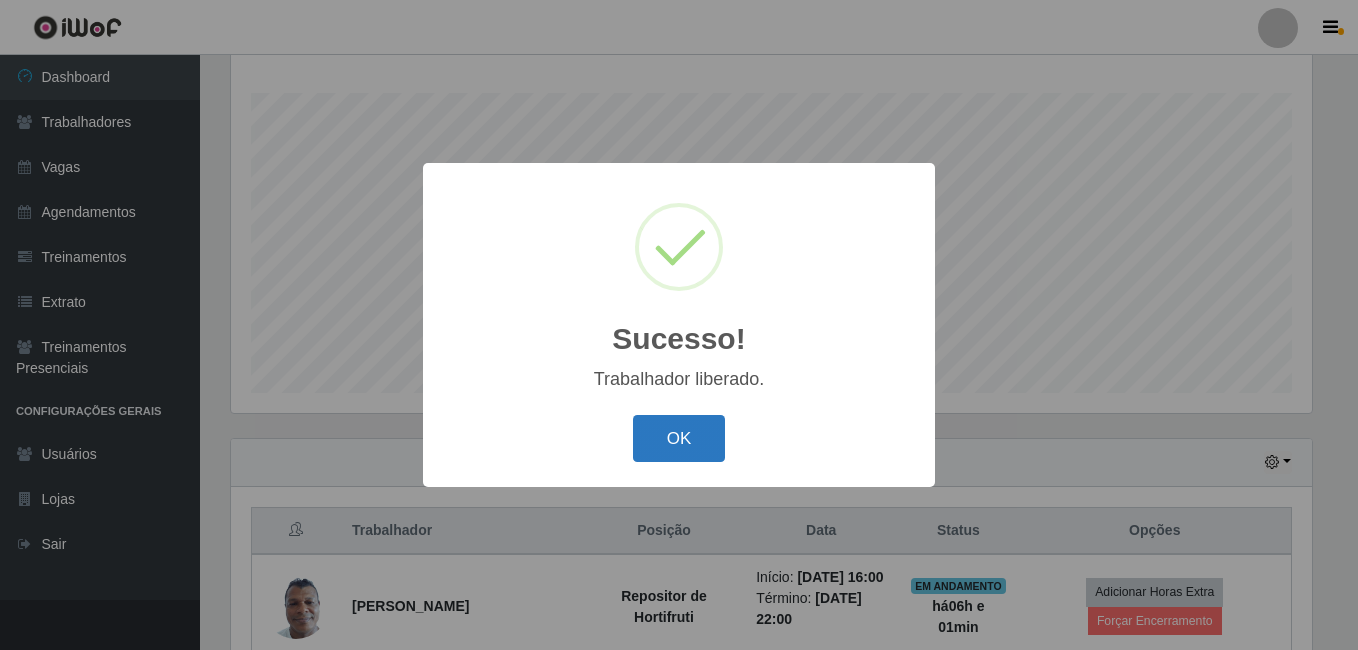click on "OK" at bounding box center [679, 438] 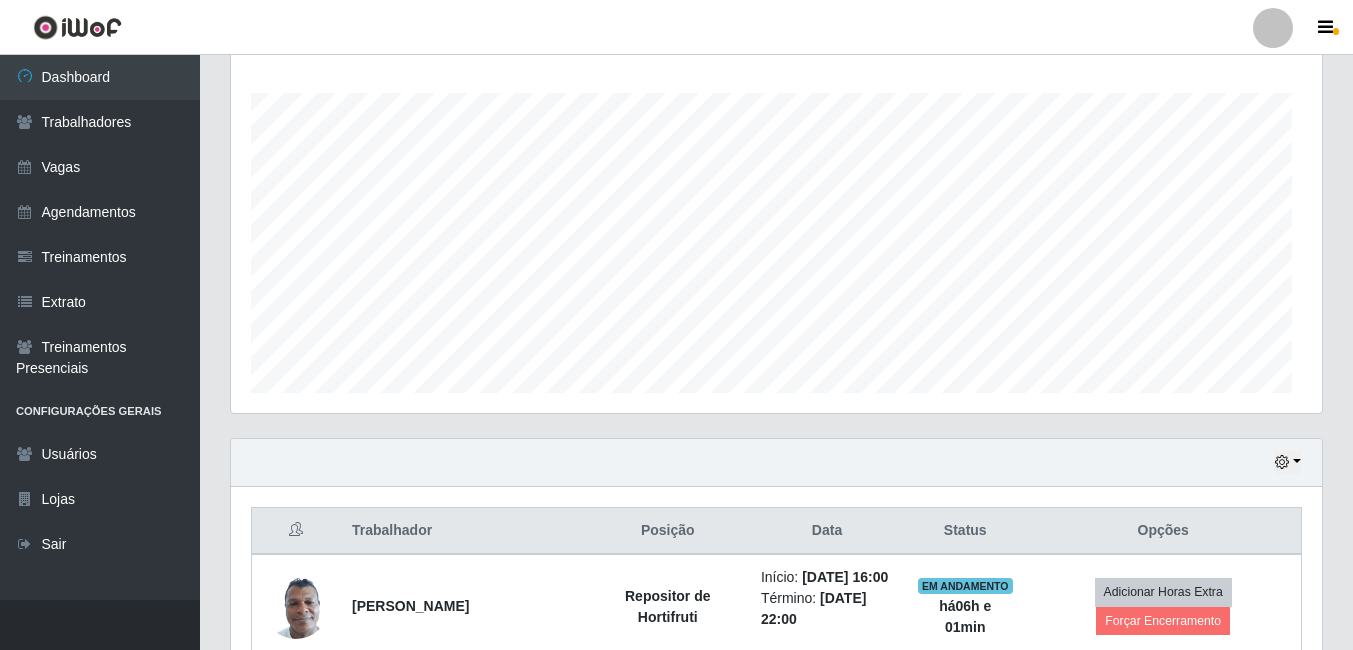 scroll, scrollTop: 999585, scrollLeft: 998909, axis: both 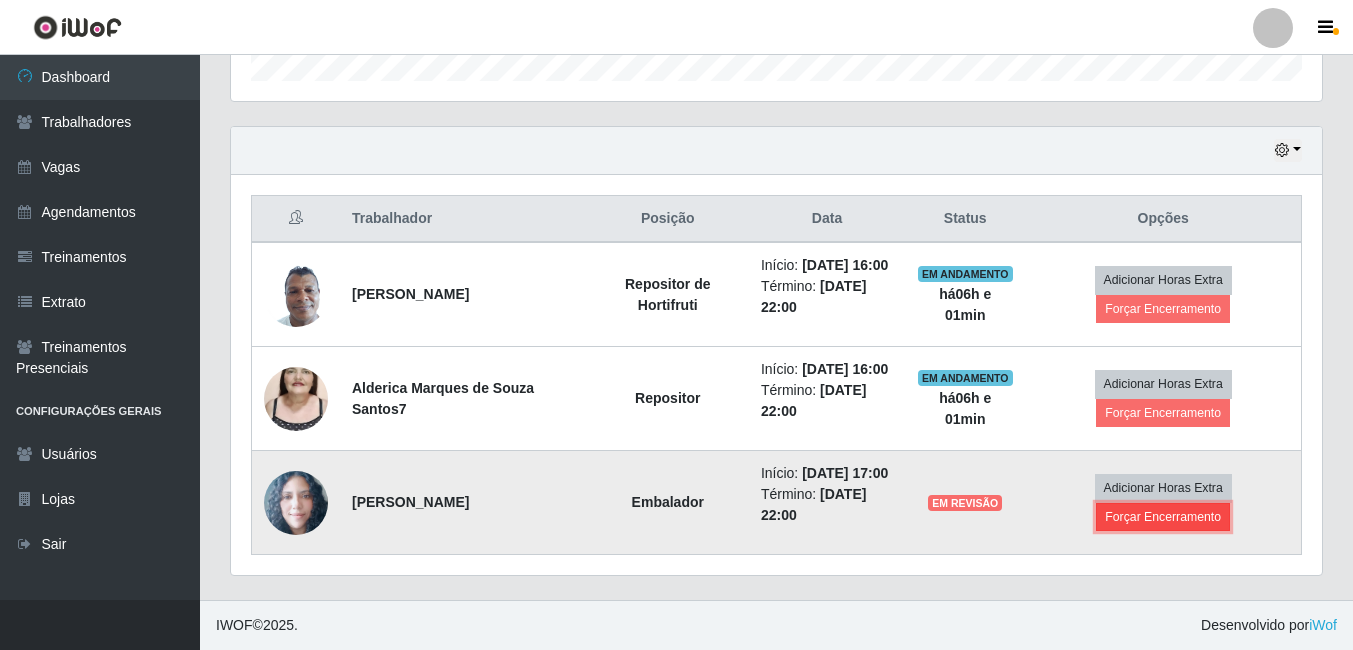 click on "Forçar Encerramento" at bounding box center (1163, 517) 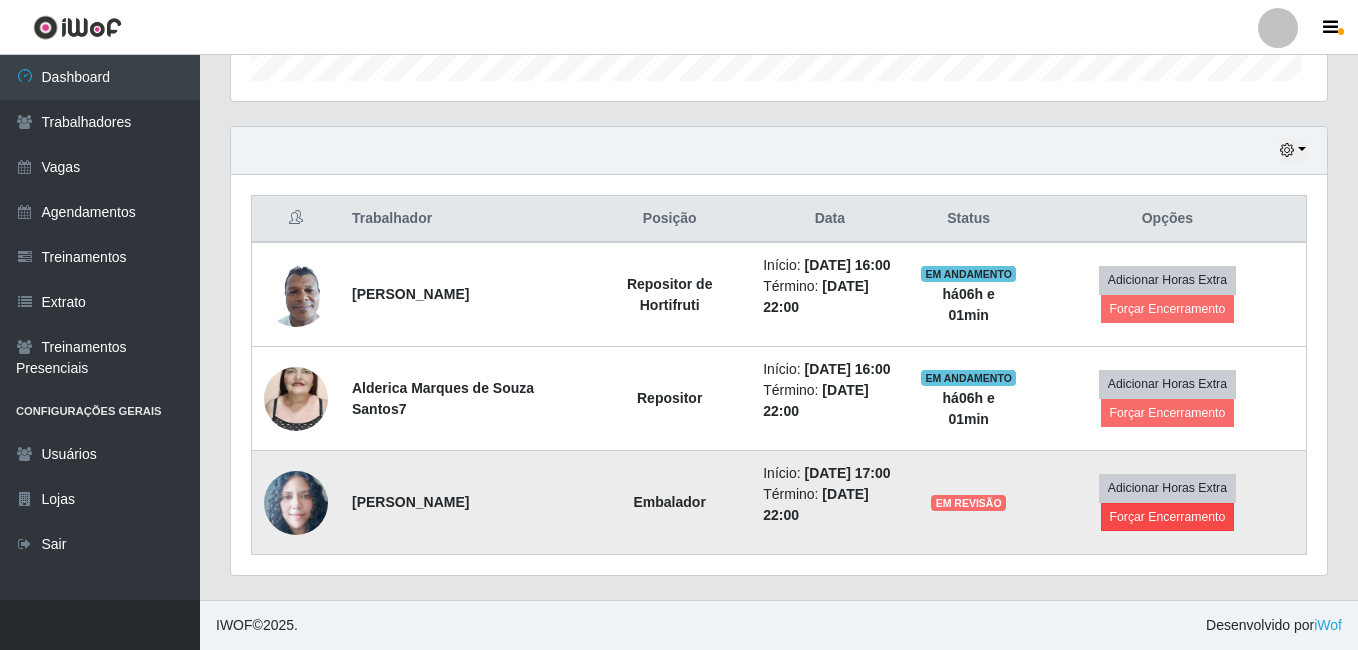 scroll, scrollTop: 999585, scrollLeft: 998919, axis: both 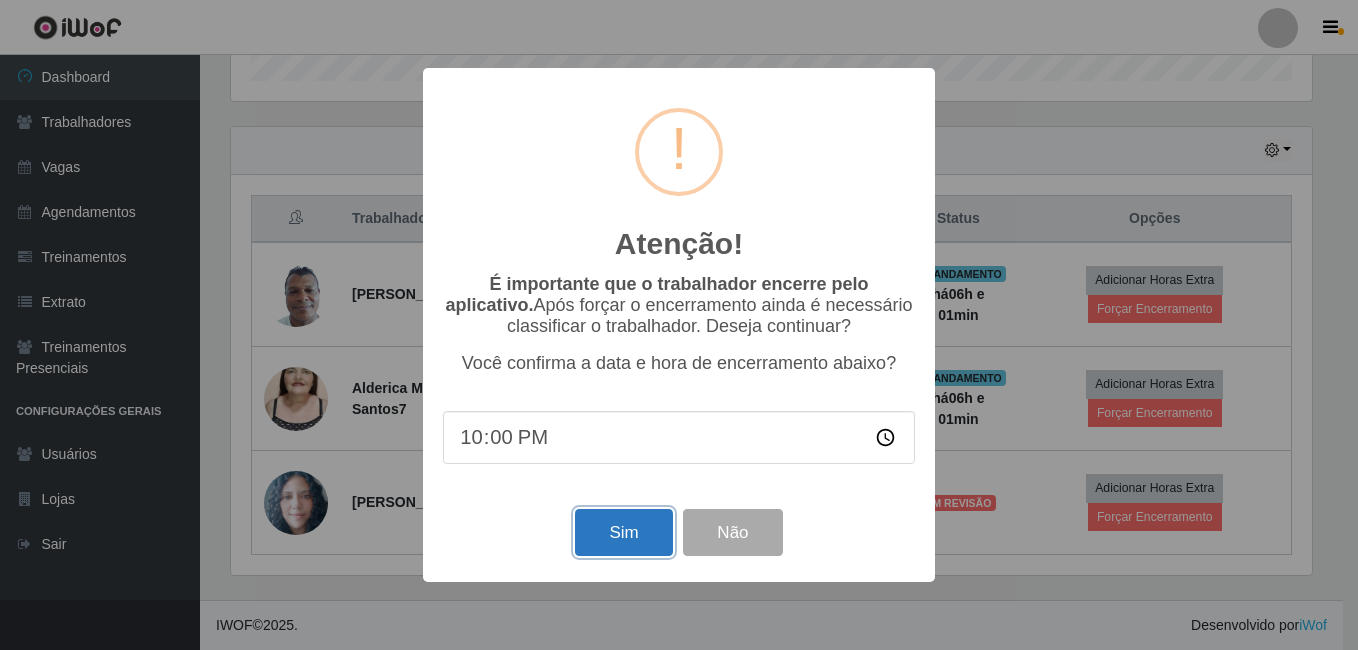 click on "Sim" at bounding box center [623, 532] 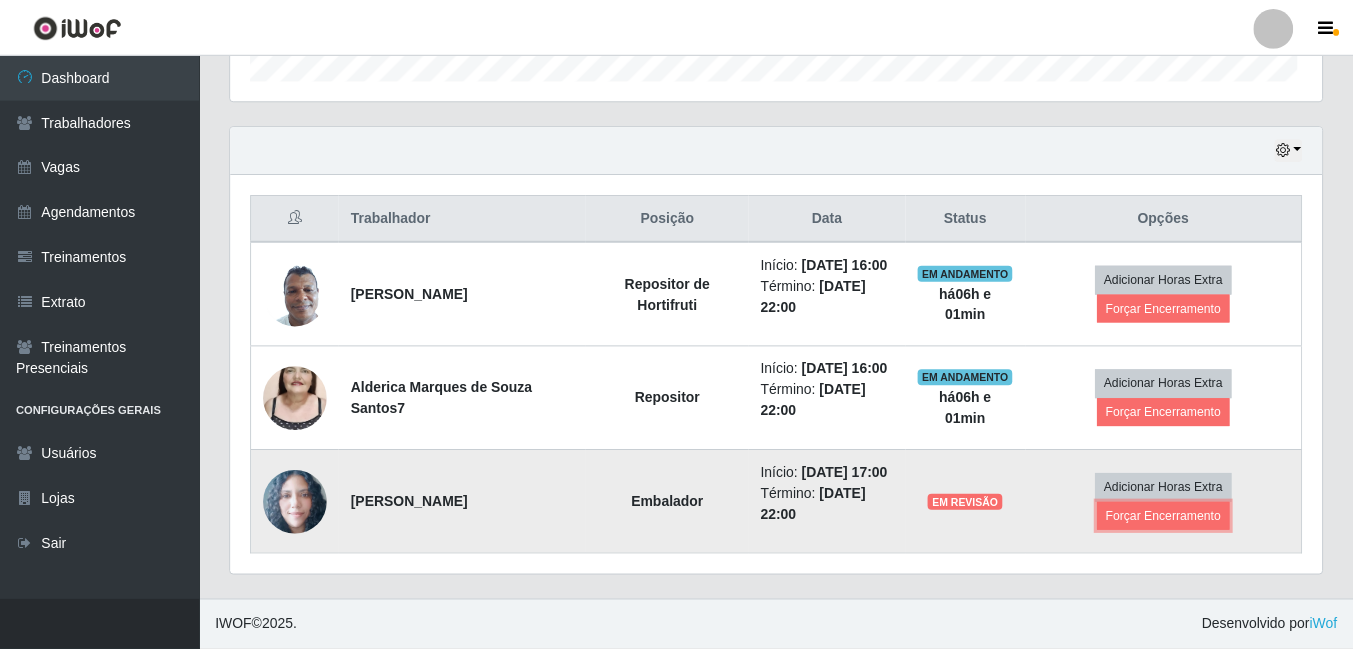 scroll, scrollTop: 999585, scrollLeft: 998909, axis: both 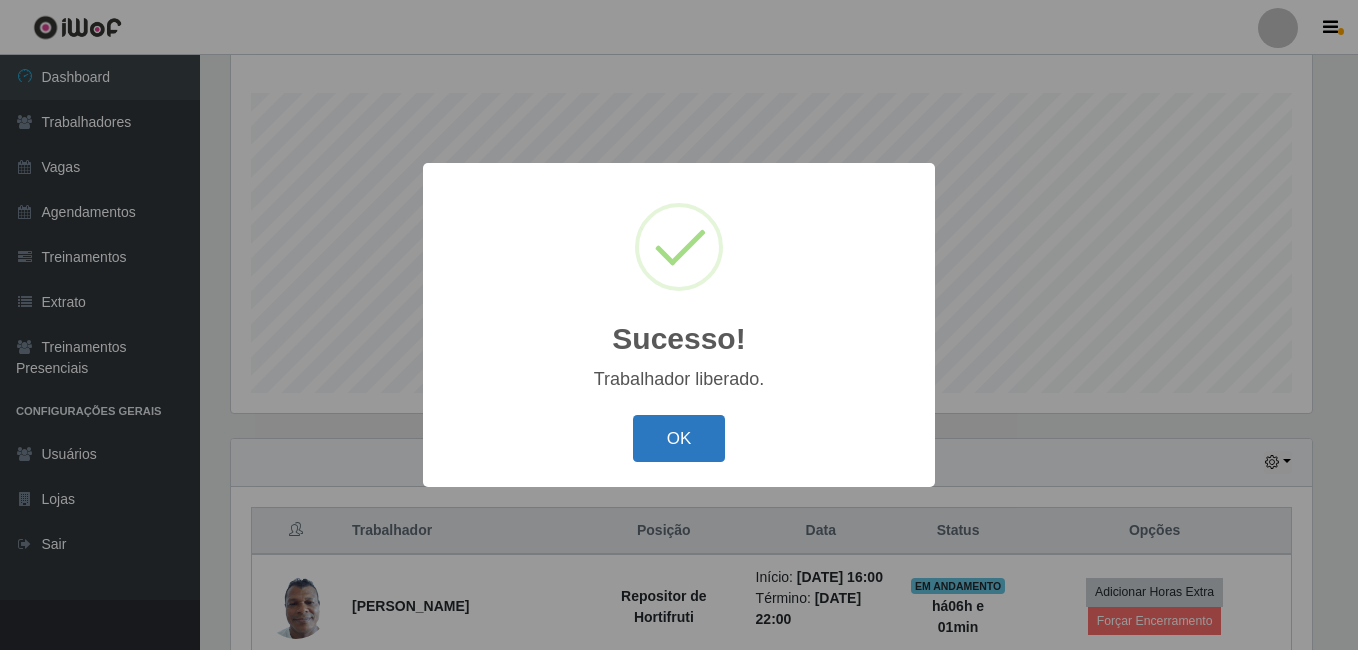 click on "OK" at bounding box center [679, 438] 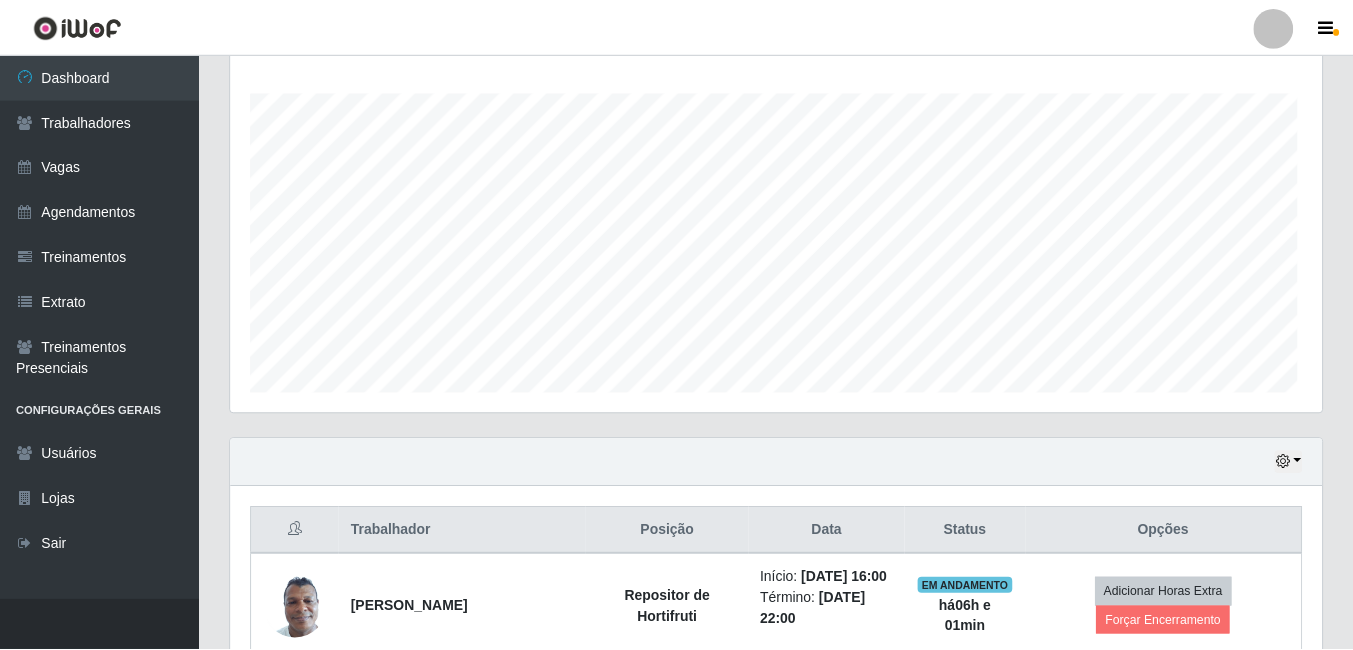 scroll, scrollTop: 999585, scrollLeft: 998909, axis: both 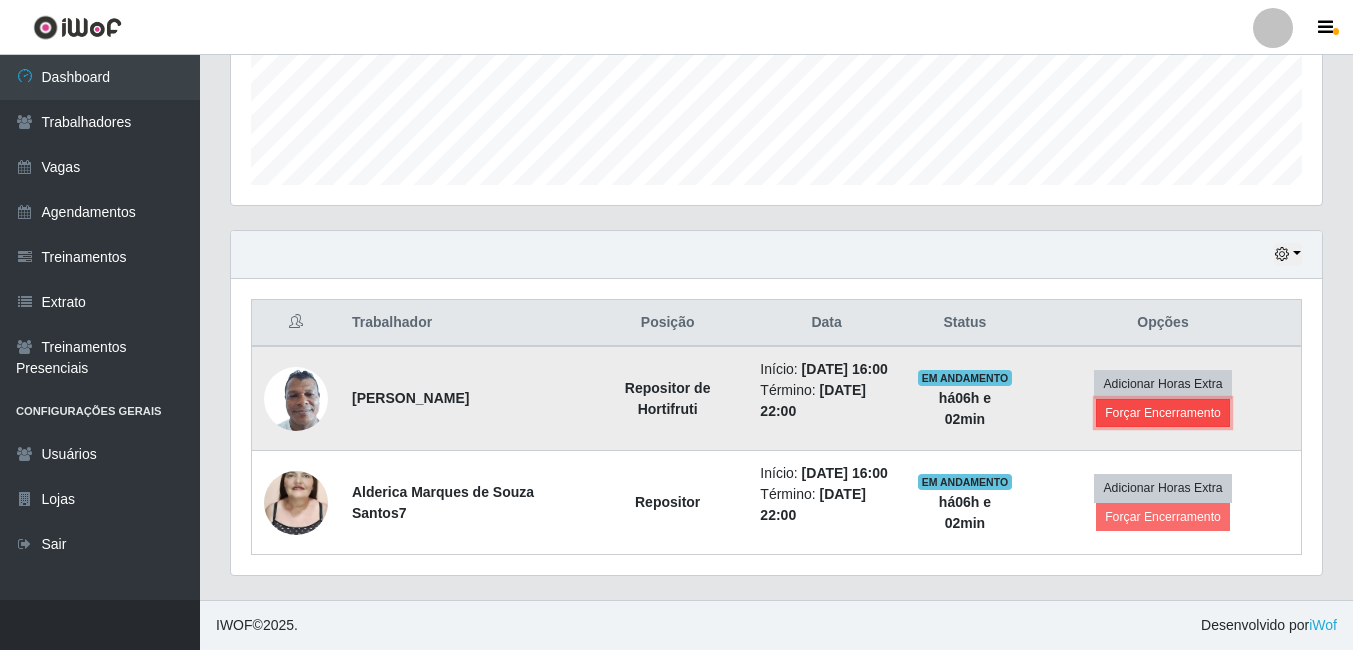 click on "Forçar Encerramento" at bounding box center (1163, 413) 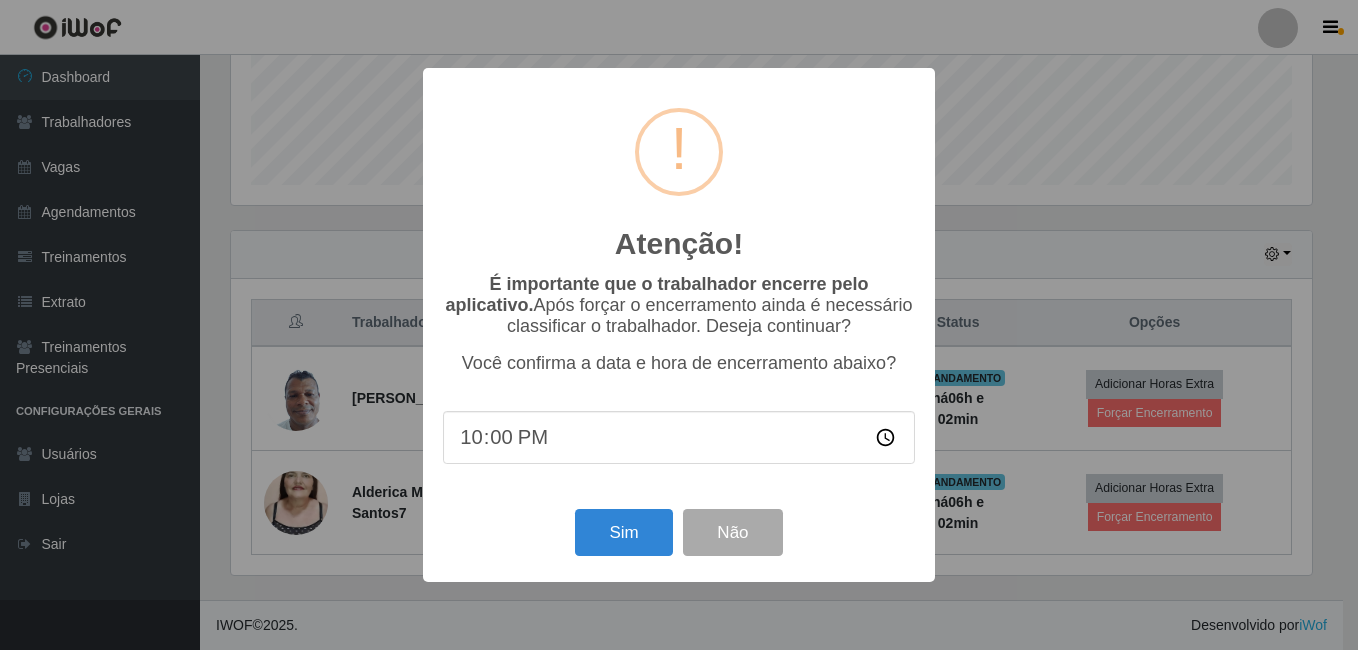 scroll, scrollTop: 999585, scrollLeft: 998919, axis: both 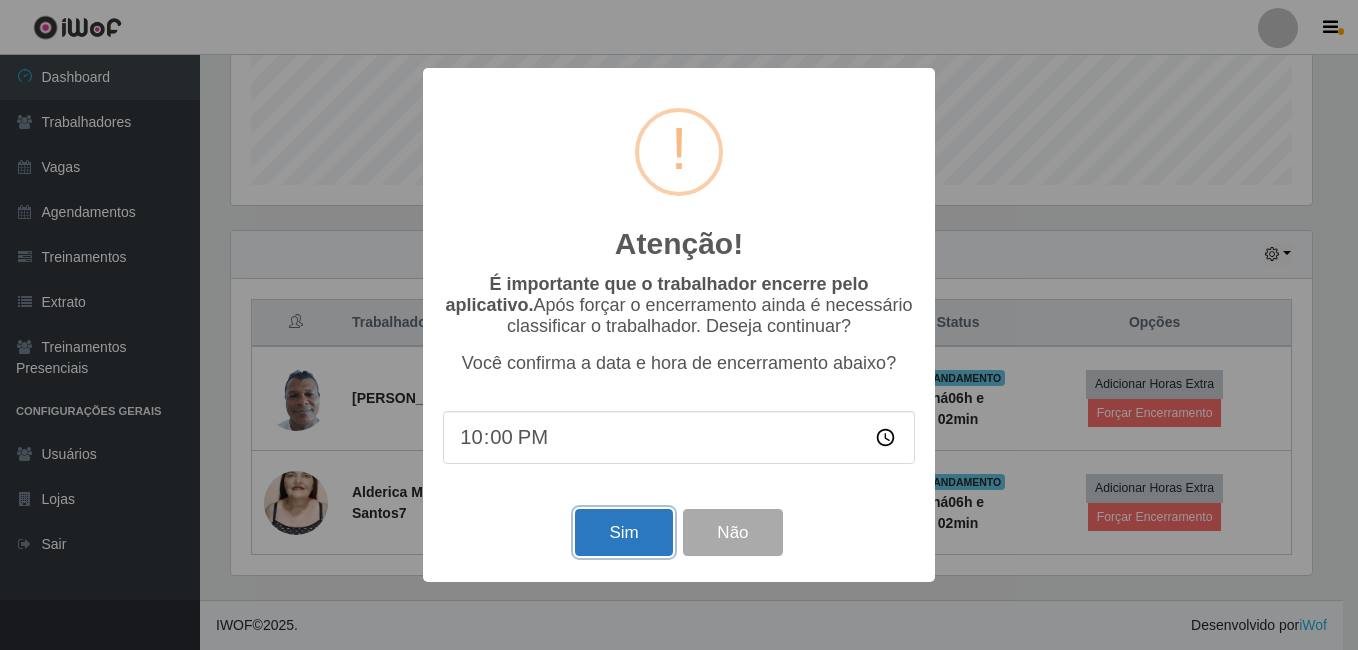click on "Sim" at bounding box center [623, 532] 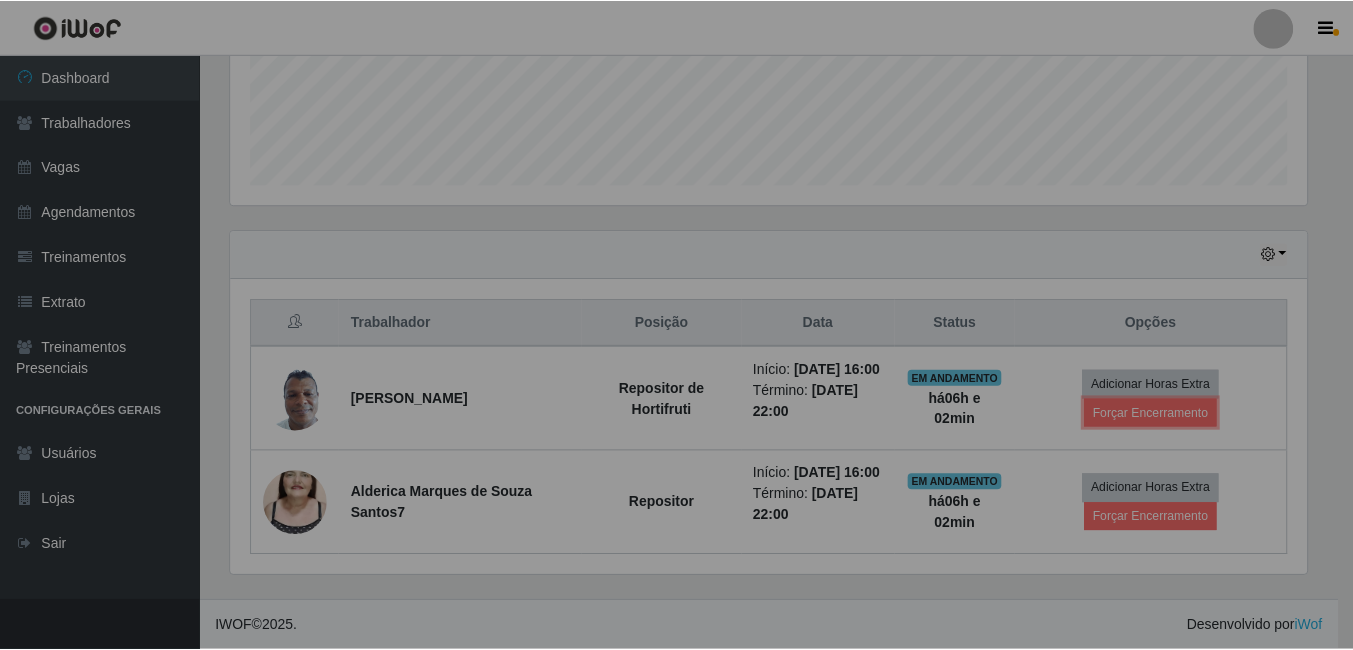 scroll, scrollTop: 999585, scrollLeft: 998909, axis: both 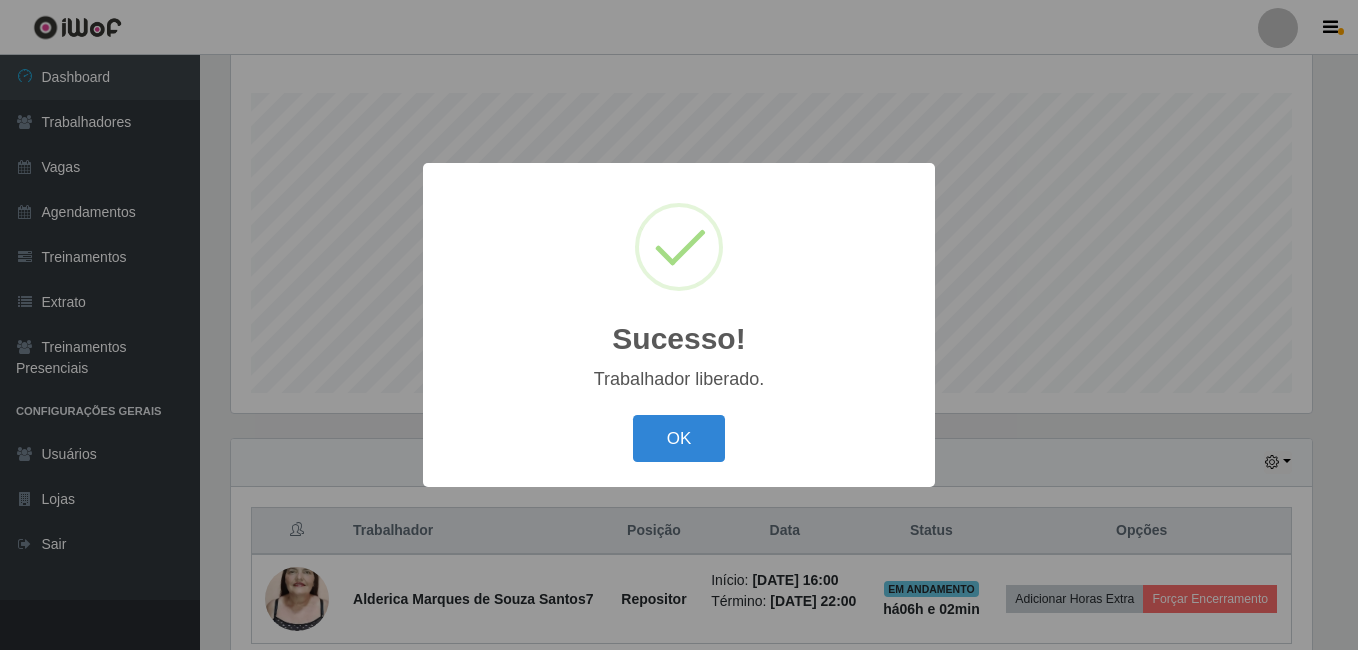 click on "OK Cancel" at bounding box center (679, 438) 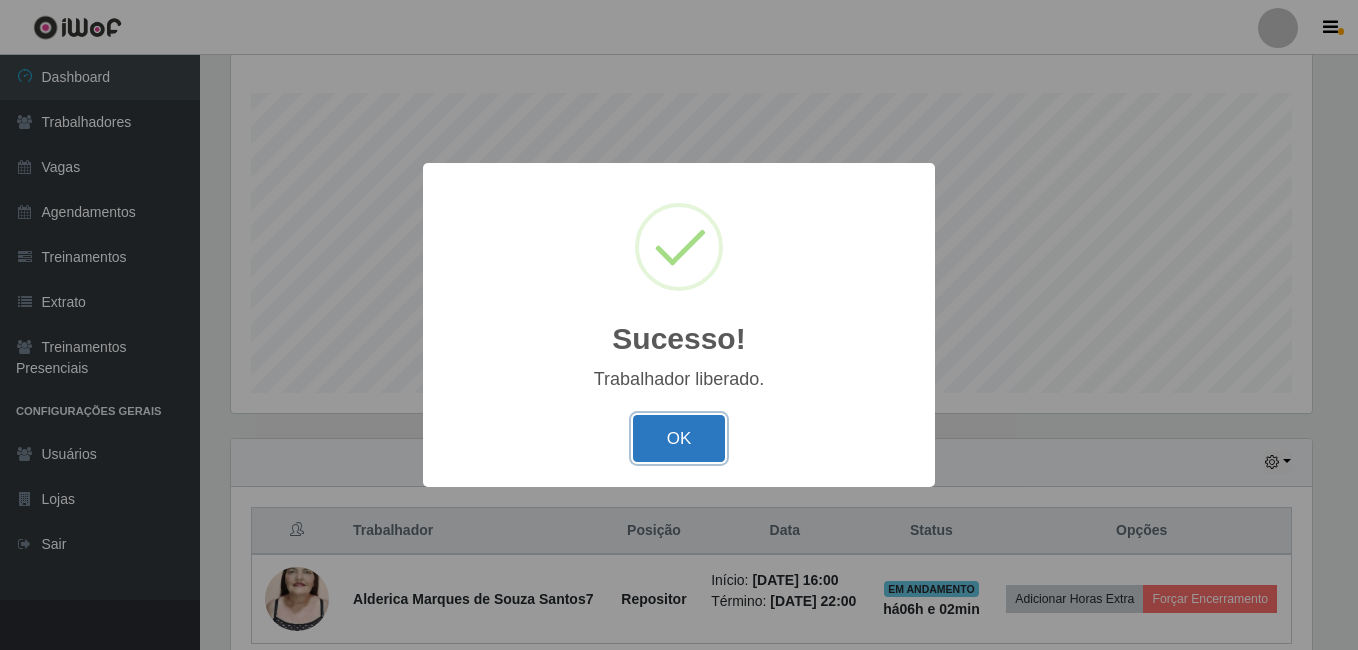 click on "OK" at bounding box center (679, 438) 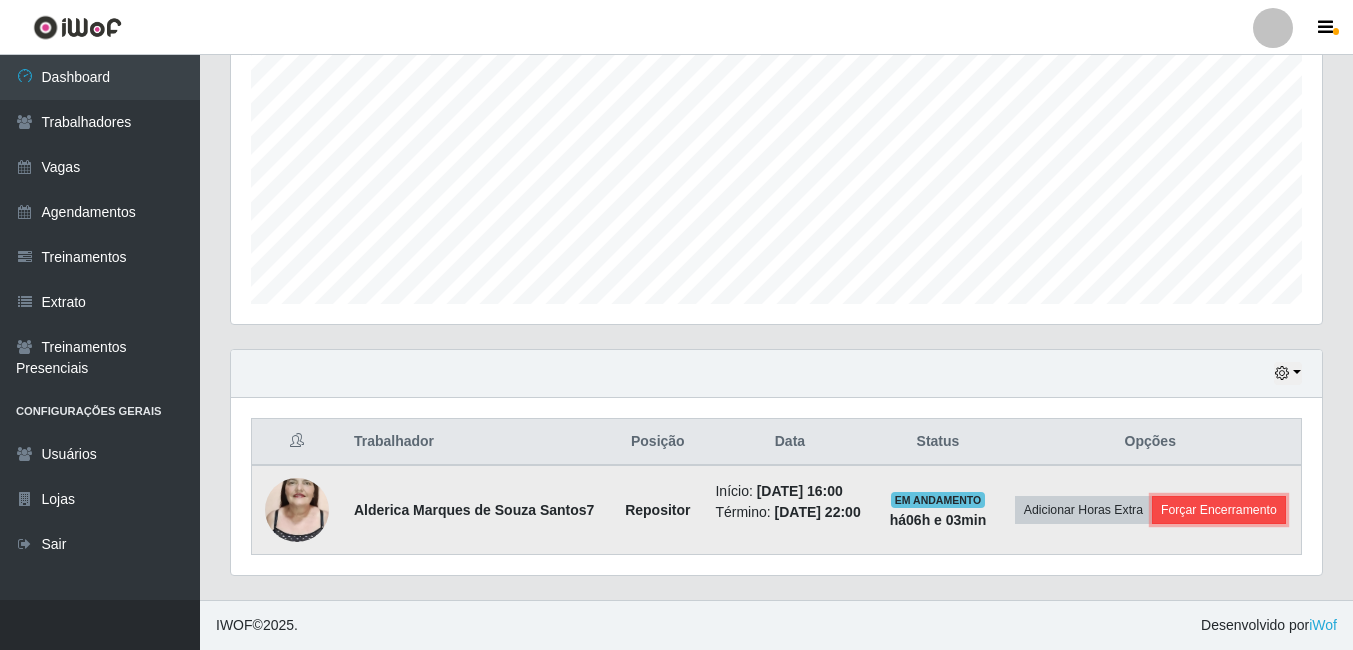 click on "Forçar Encerramento" at bounding box center (1219, 510) 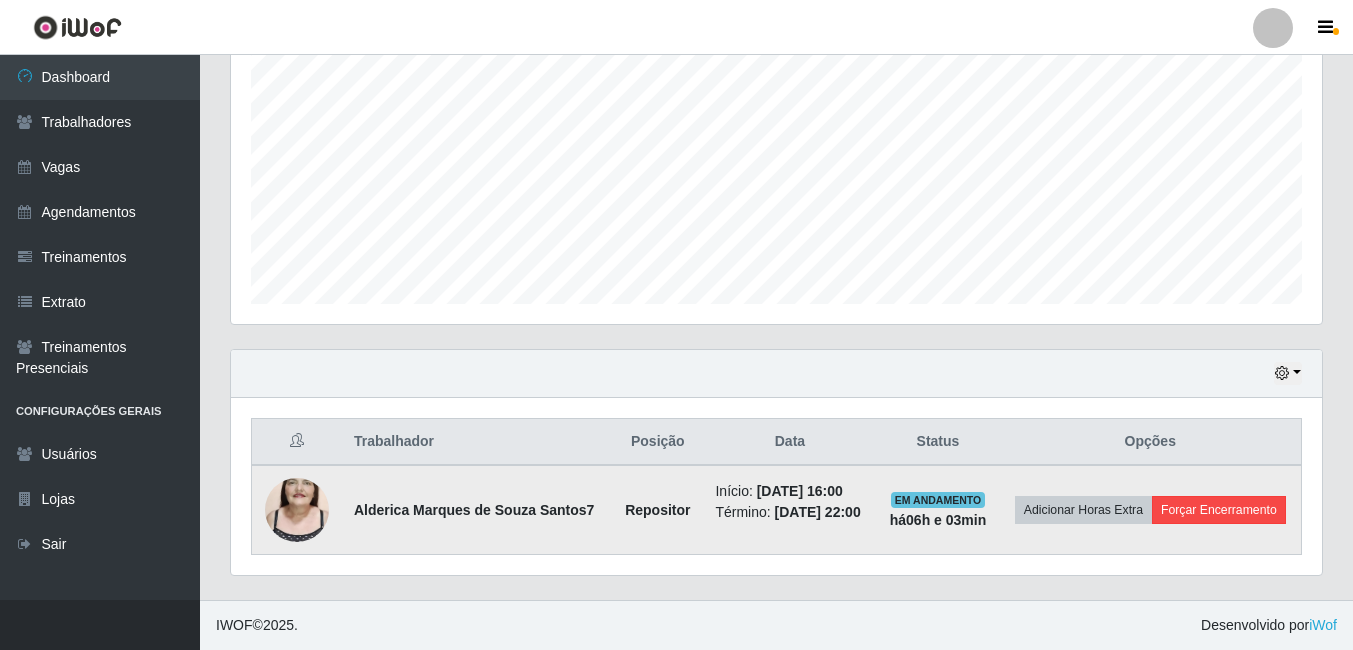 scroll, scrollTop: 999585, scrollLeft: 998919, axis: both 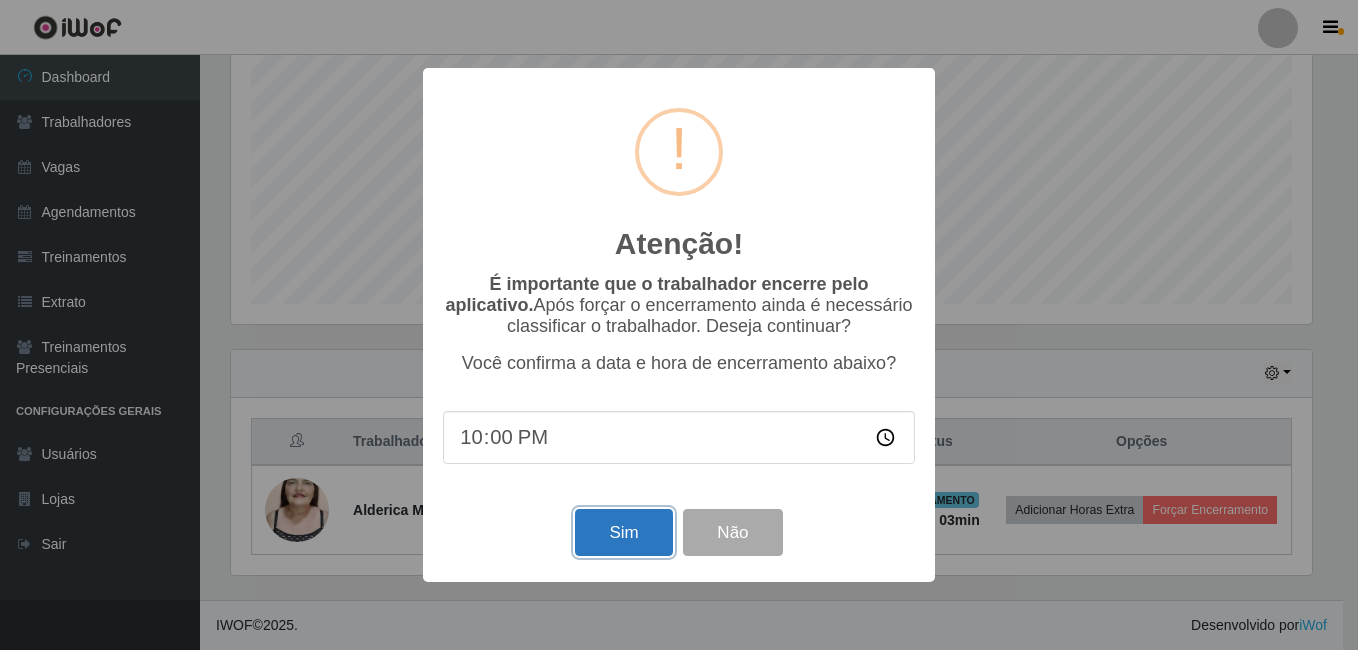 click on "Sim" at bounding box center (623, 532) 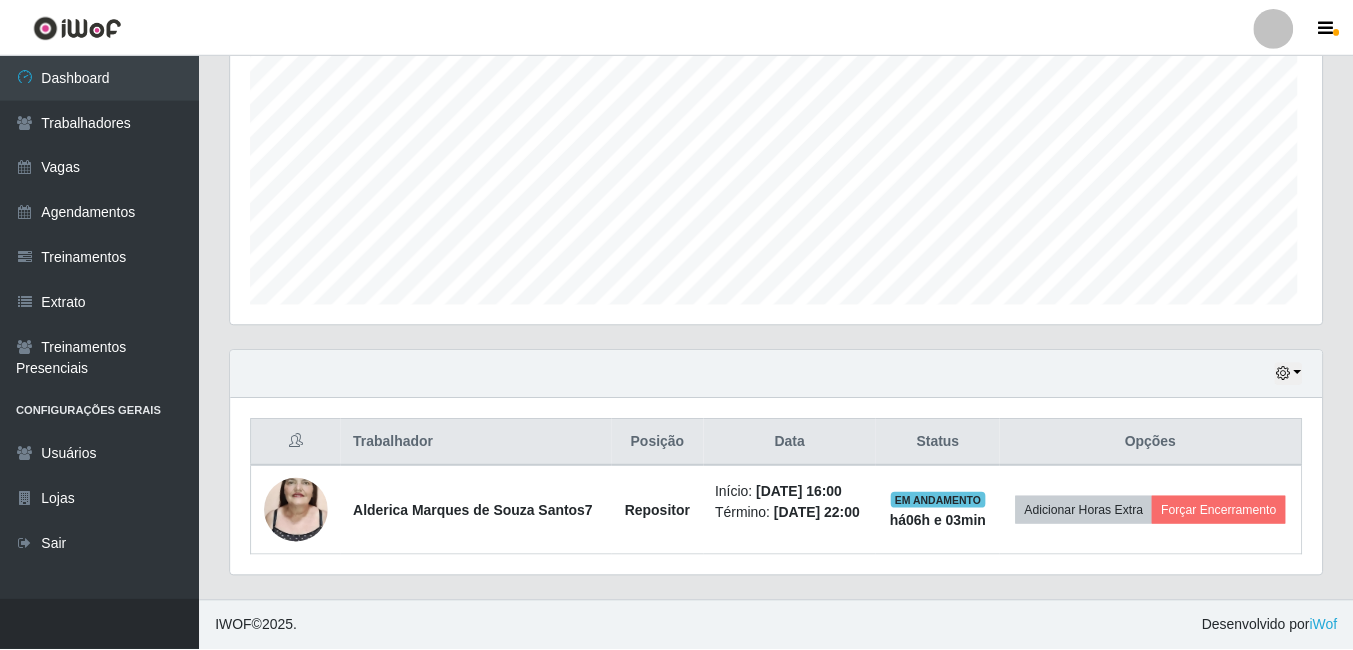 scroll, scrollTop: 411, scrollLeft: 0, axis: vertical 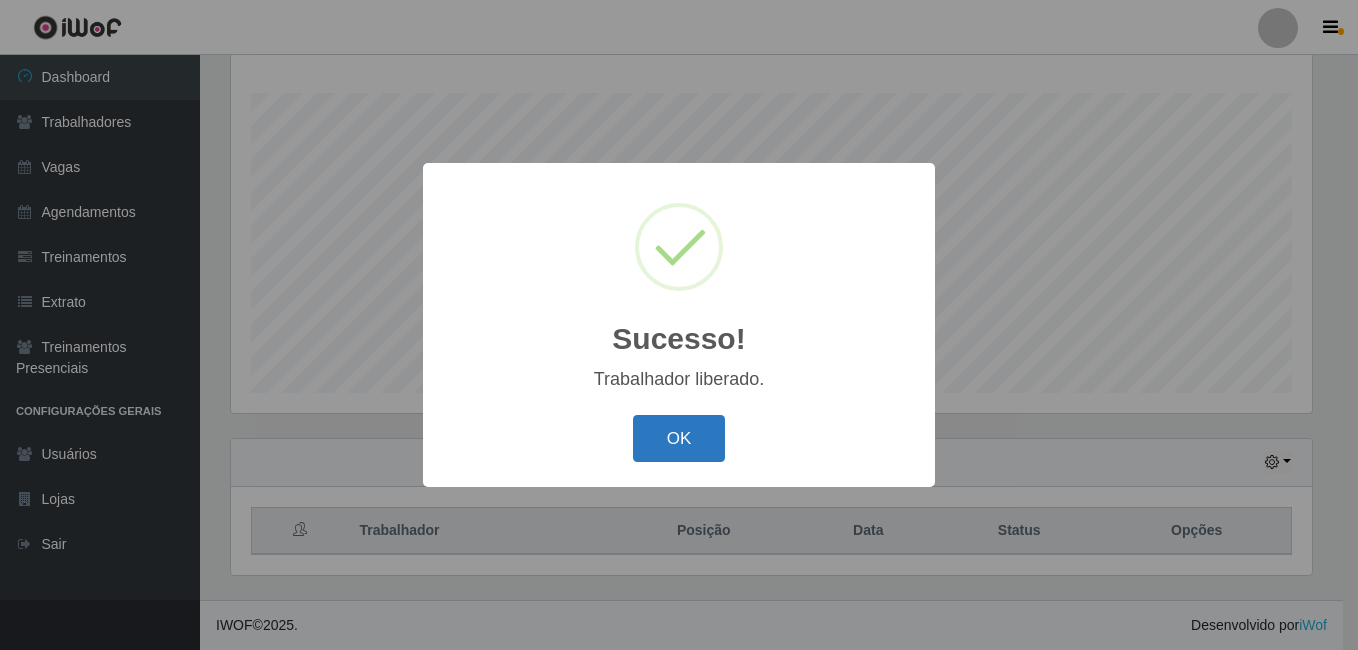 click on "OK" at bounding box center [679, 438] 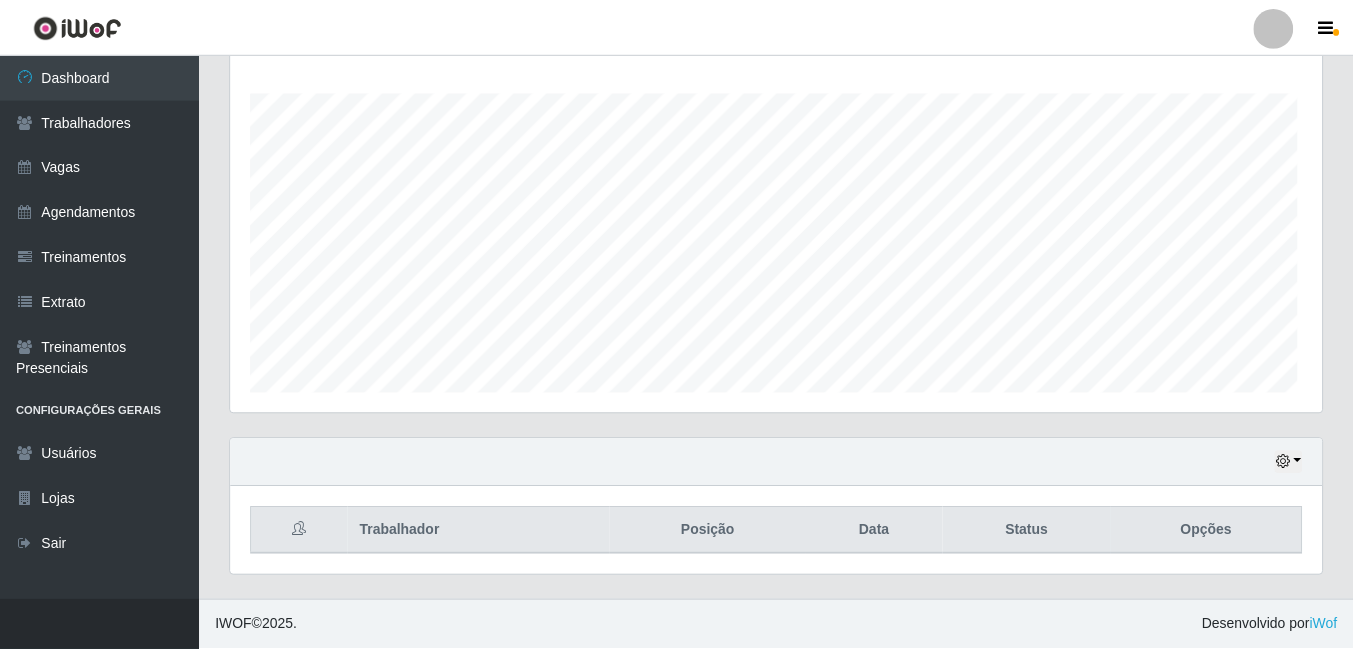 scroll, scrollTop: 999585, scrollLeft: 998909, axis: both 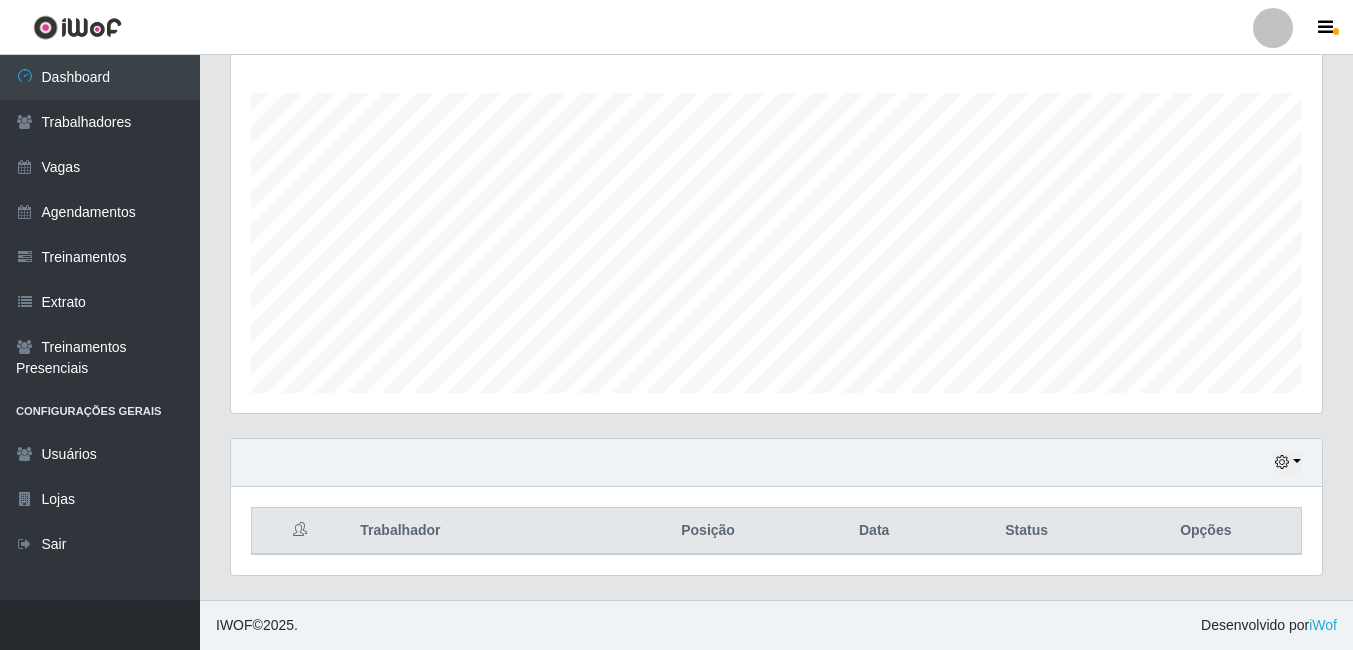 click on "Agendamentos Day Month 05/06 Agendamentos 80" at bounding box center (776, 217) 